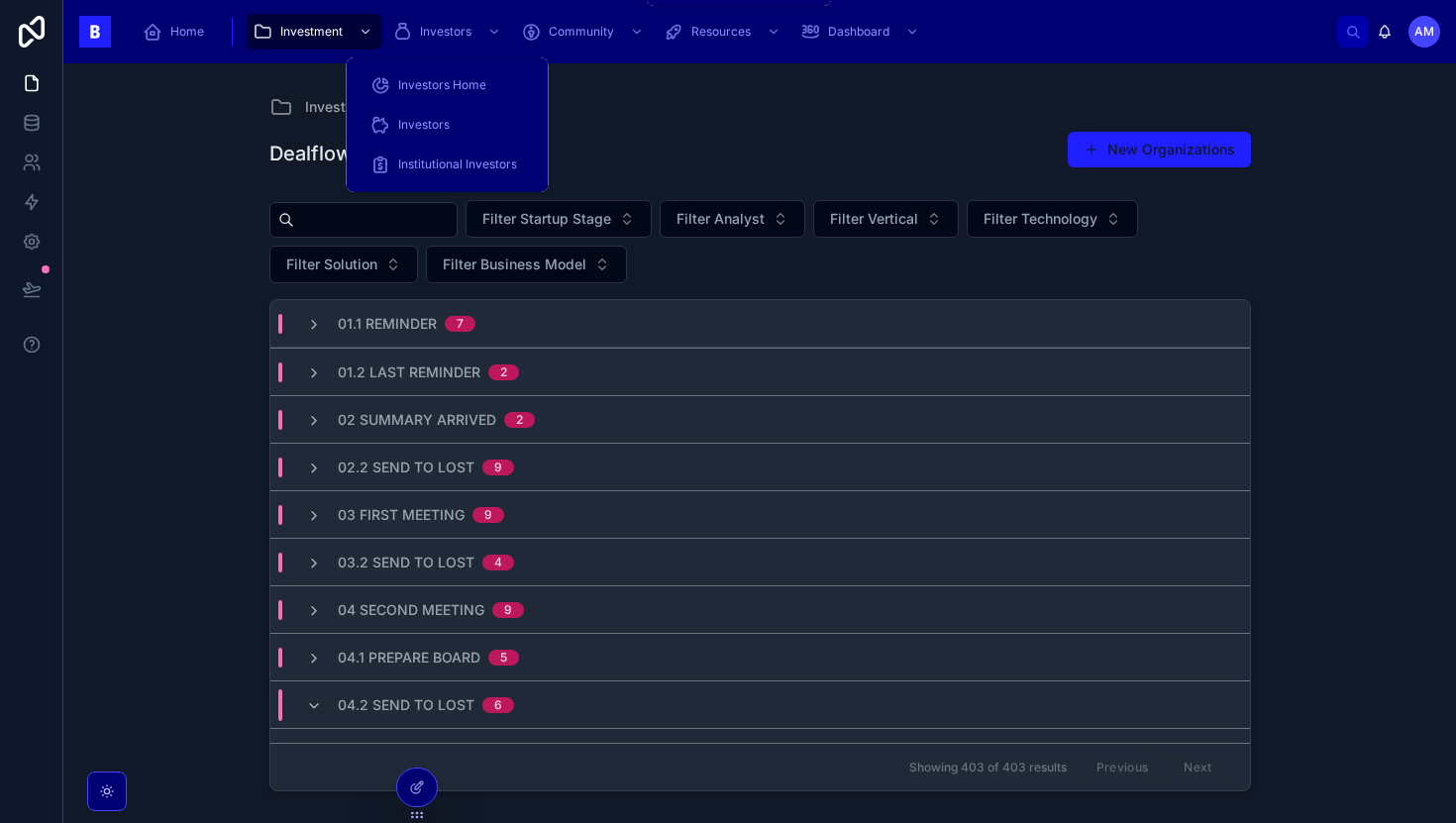 scroll, scrollTop: 0, scrollLeft: 0, axis: both 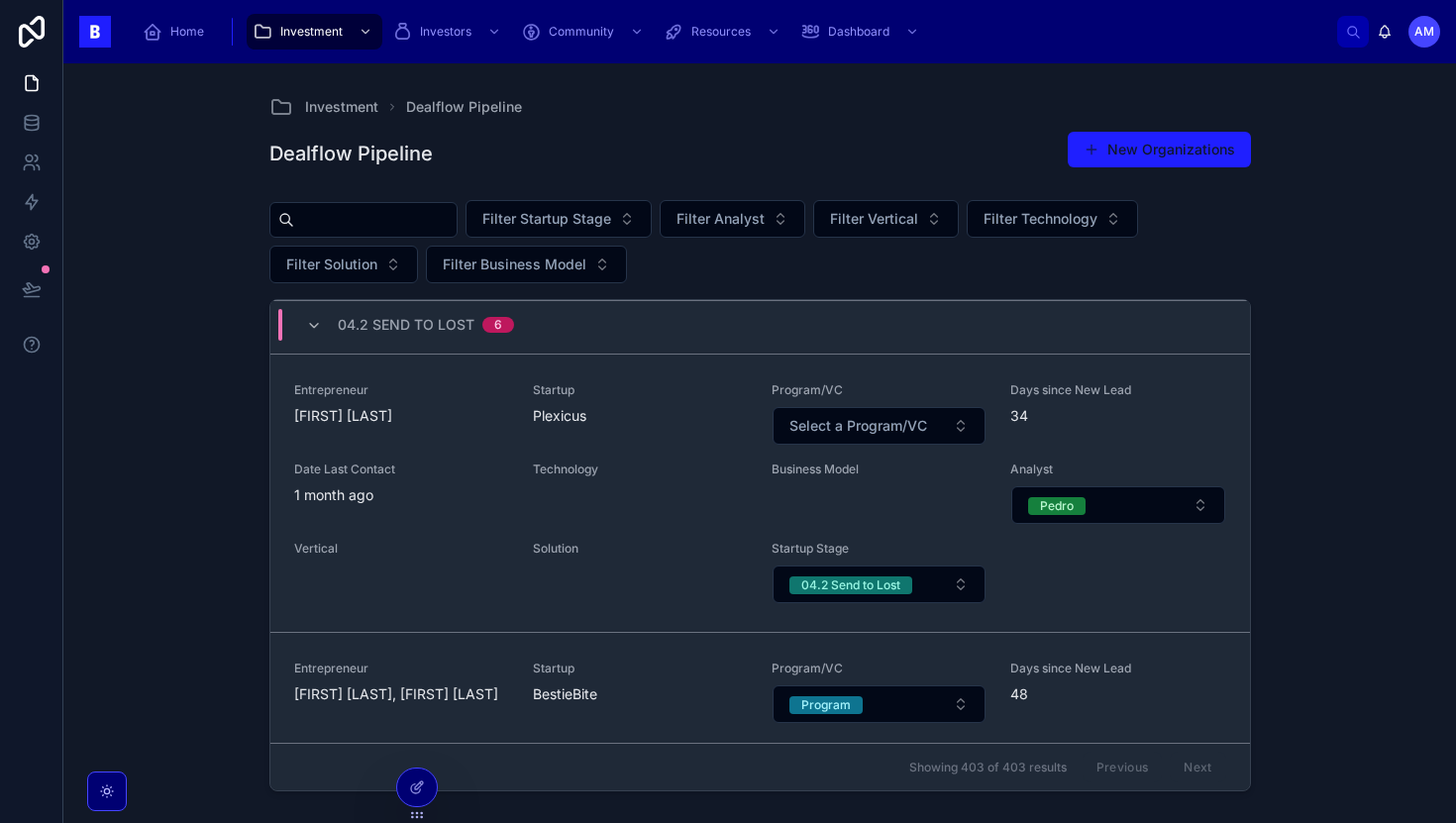 click on "Investment Dealflow Pipeline Dealflow Pipeline New Organizations Filter Startup Stage Filter Analyst Filter Vertical Filter Technology Filter Solution Filter Business Model 01.1 Reminder 7 01.2 Last Reminder 2 02 Summary Arrived 2 02.2 Send To Lost 9 03 First Meeting 9 03.2 Send to Lost 4 04 Second Meeting 9 04.1 Prepare Board 5 04.2 Send to Lost 6 Entrepreneur [FIRST] [LAST] Startup [STARTUP] Program/VC Select a Program/VC Days since New Lead 19 Date Last Contact 7 days ago Technology AI & ML Artificial Intelligence Hardware Patent Platform Robotics & Drones SaaS Software Web / Cloud Business Model Subscription Transactional Analyst [FIRST] Vertical AgriTech Solution Startup Stage 04.2 Send to Lost Entrepreneur [FIRST] [LAST] Startup TimeFor Program/VC Select a Program/VC Days since New Lead 20 Date Last Contact 7 days ago Technology App (Mobile / Web) Marketplace Mobile SaaS Business Model Pay-Per-Feature Subscription Transactional Analyst [FIRST] Vertical Other Vertical Solution Startup 34" at bounding box center [760, 443] 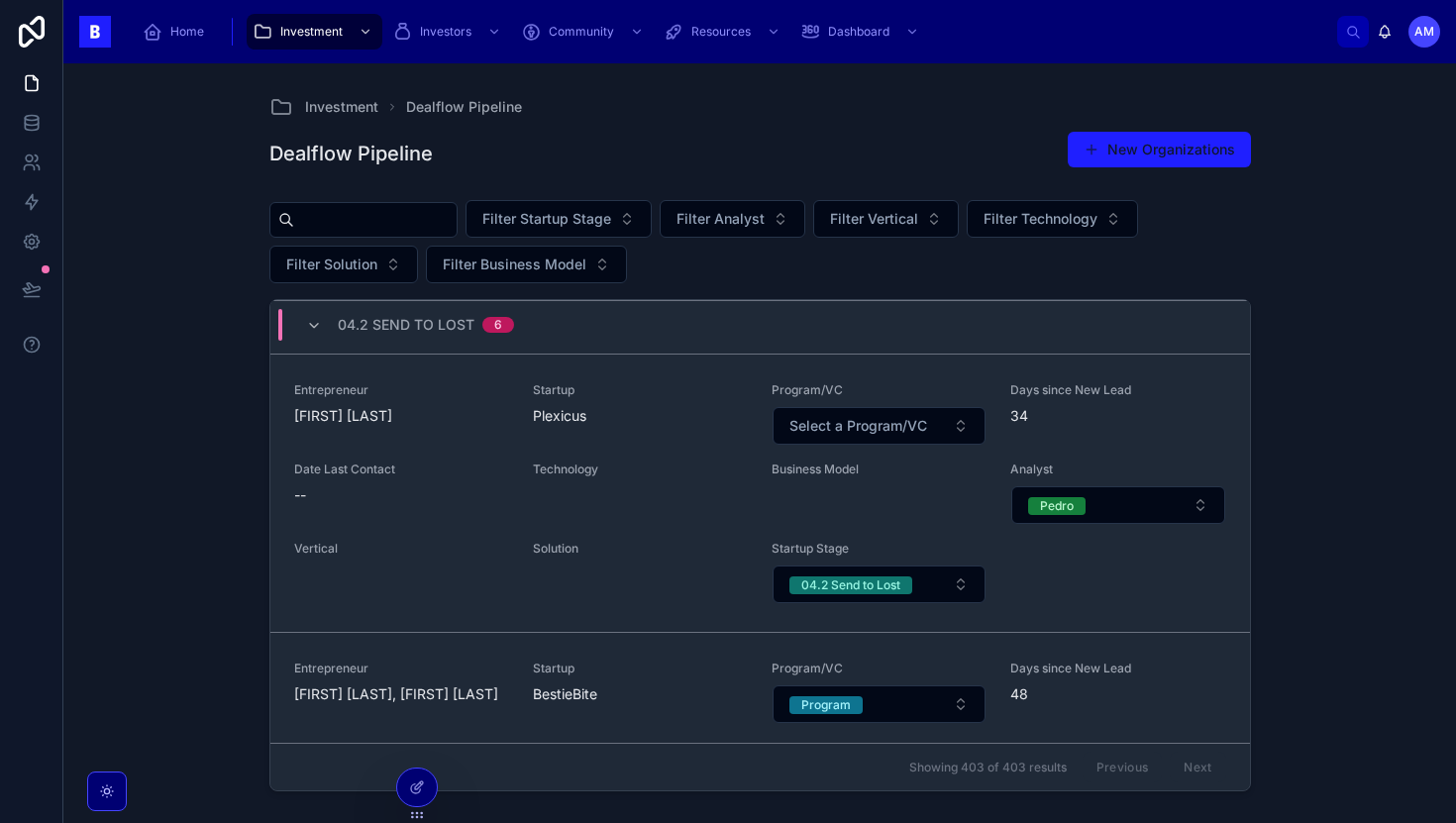 scroll, scrollTop: 1040, scrollLeft: 0, axis: vertical 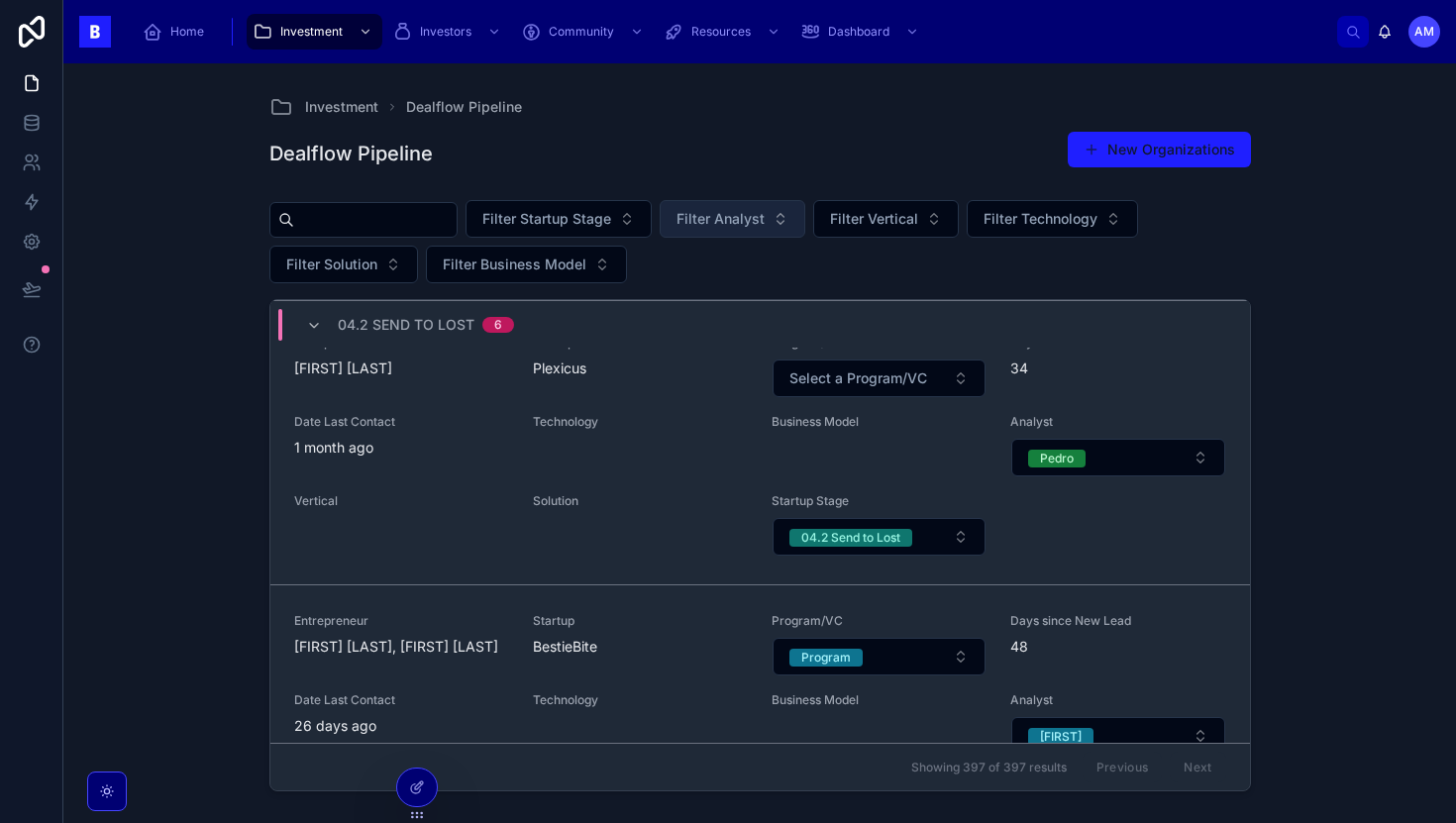 click on "Filter Analyst" at bounding box center [720, 219] 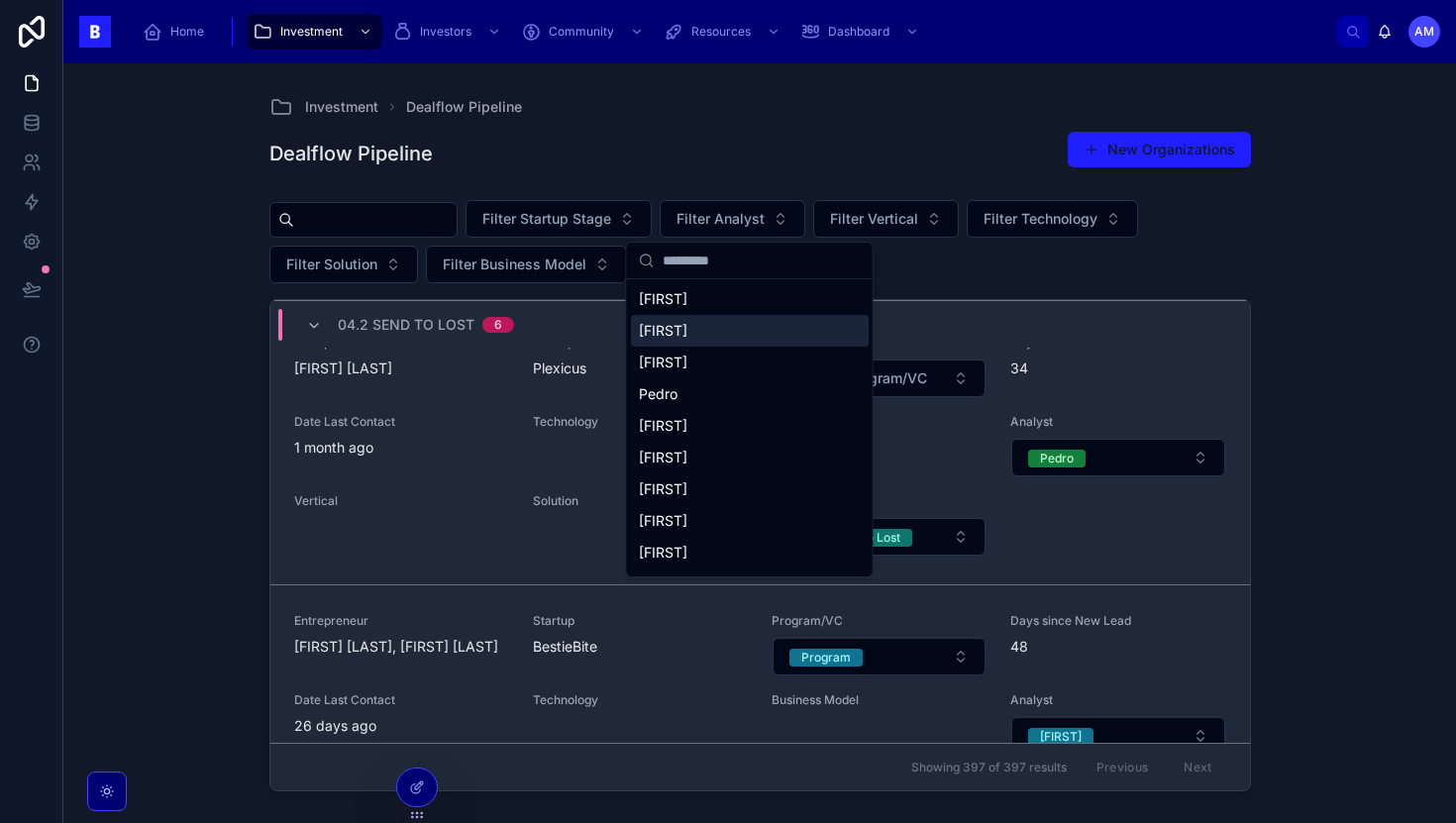 click on "[FIRST]" at bounding box center (750, 331) 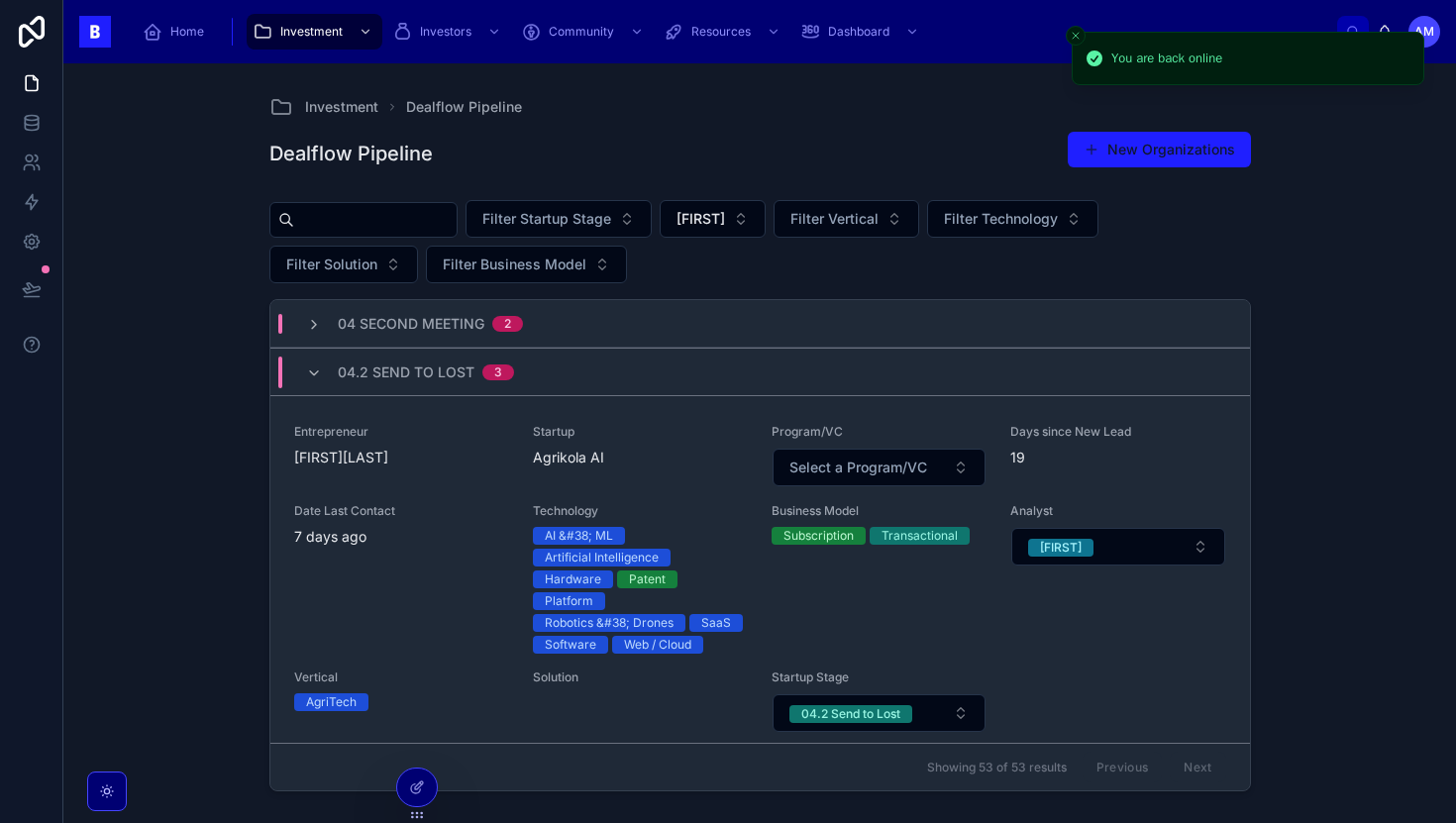 click on "04.2 Send to Lost 3" at bounding box center [760, 371] 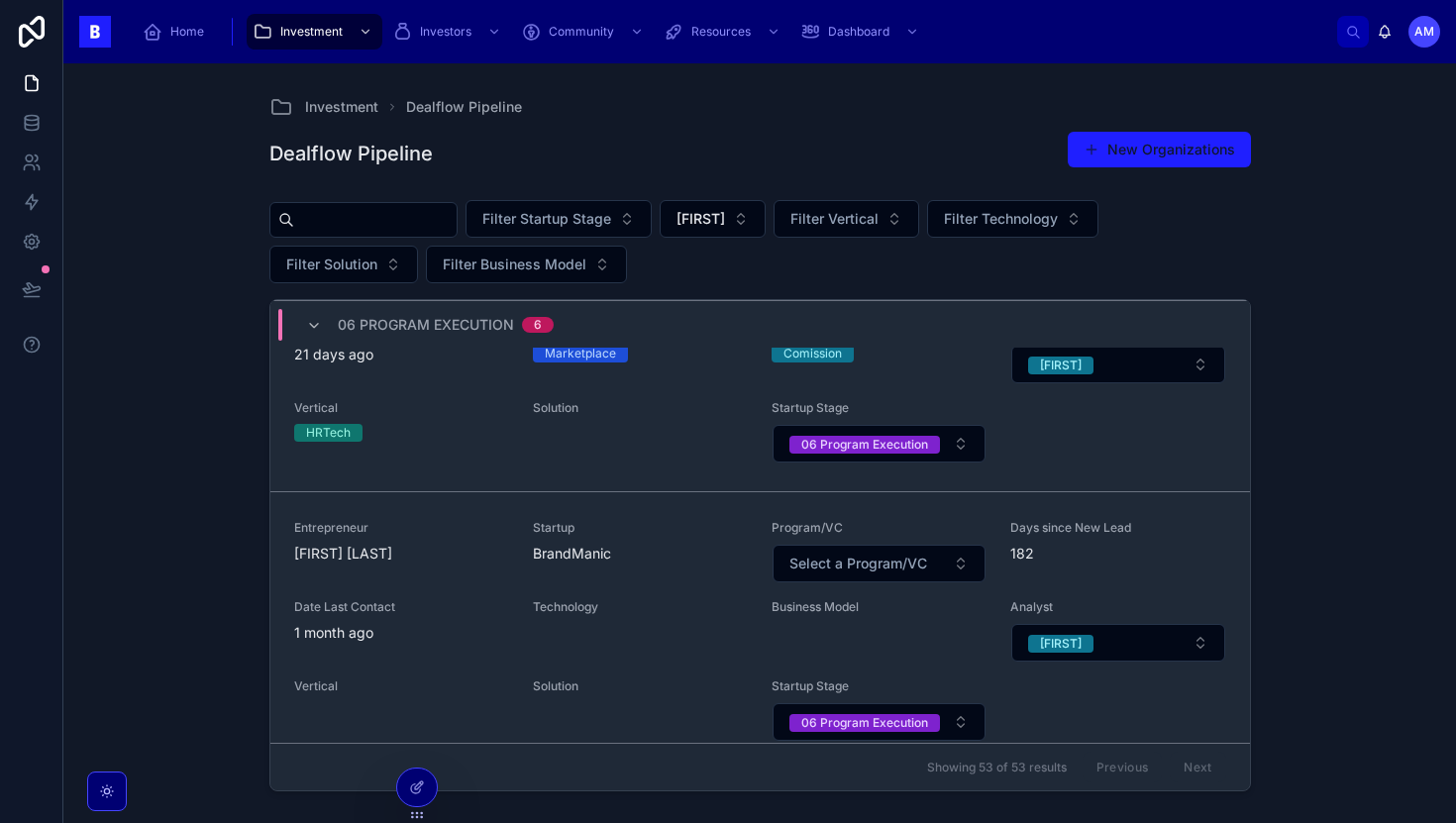 scroll, scrollTop: 1144, scrollLeft: 0, axis: vertical 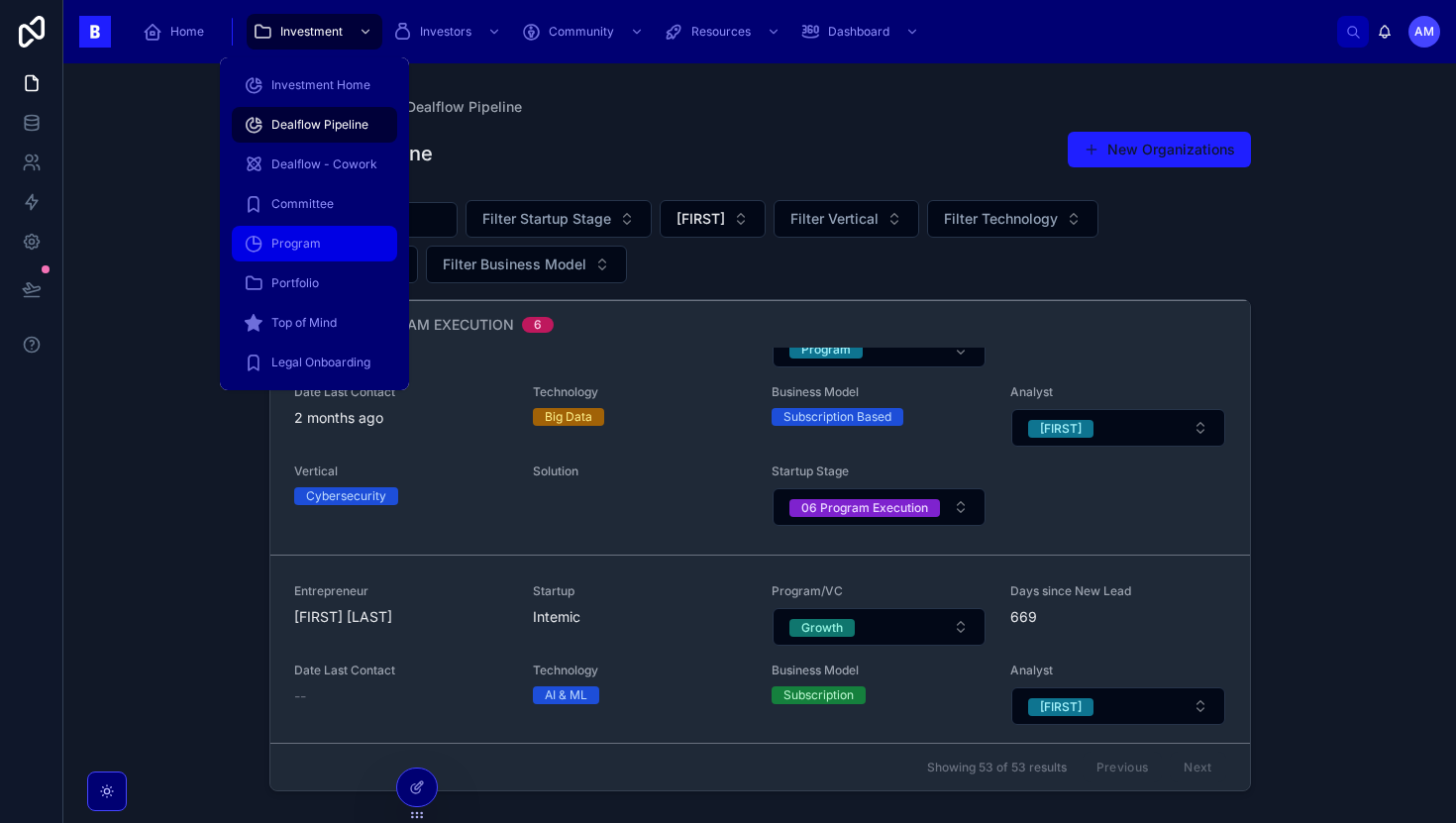 click on "Program" at bounding box center (296, 244) 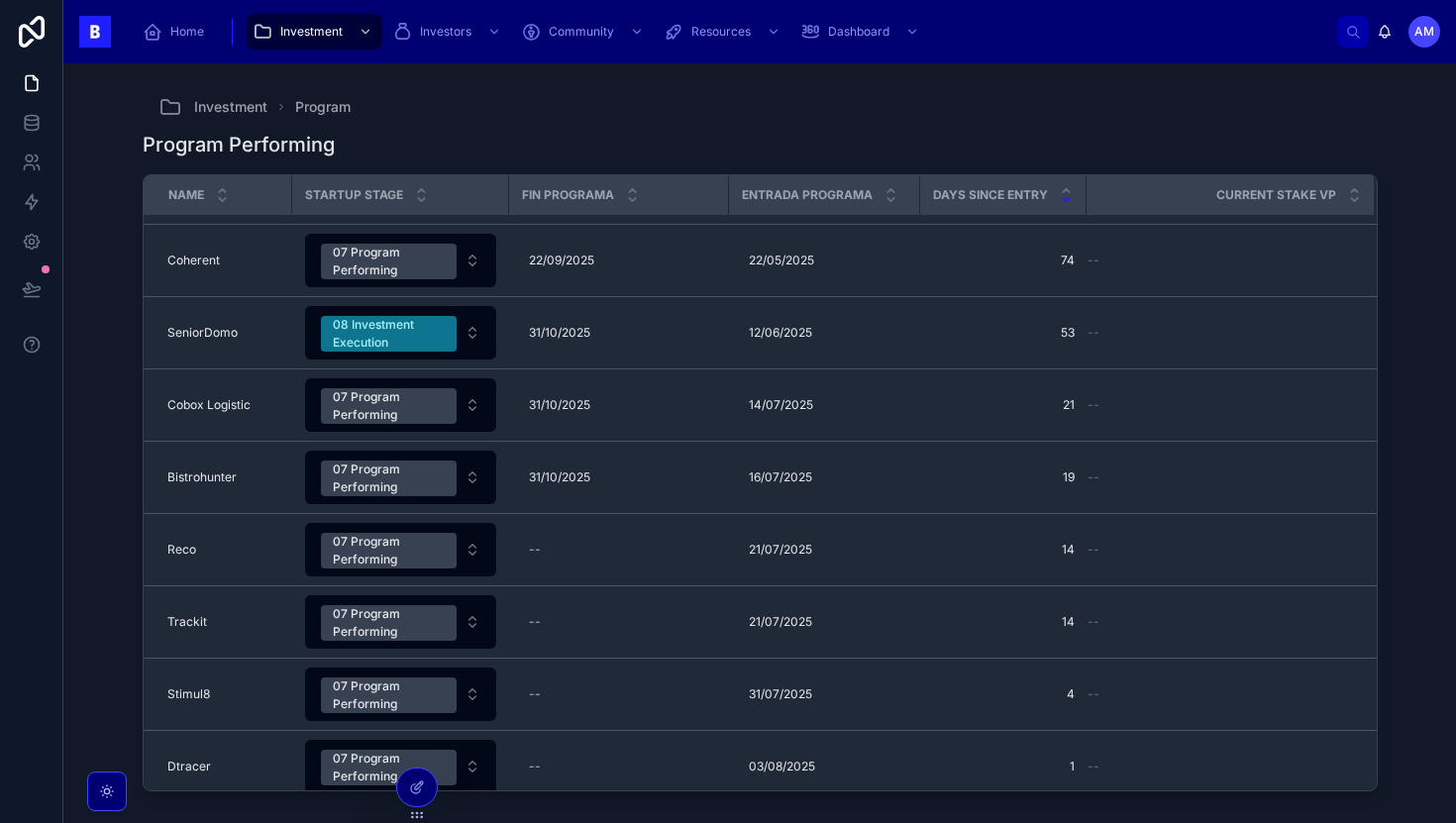 scroll, scrollTop: 238, scrollLeft: 0, axis: vertical 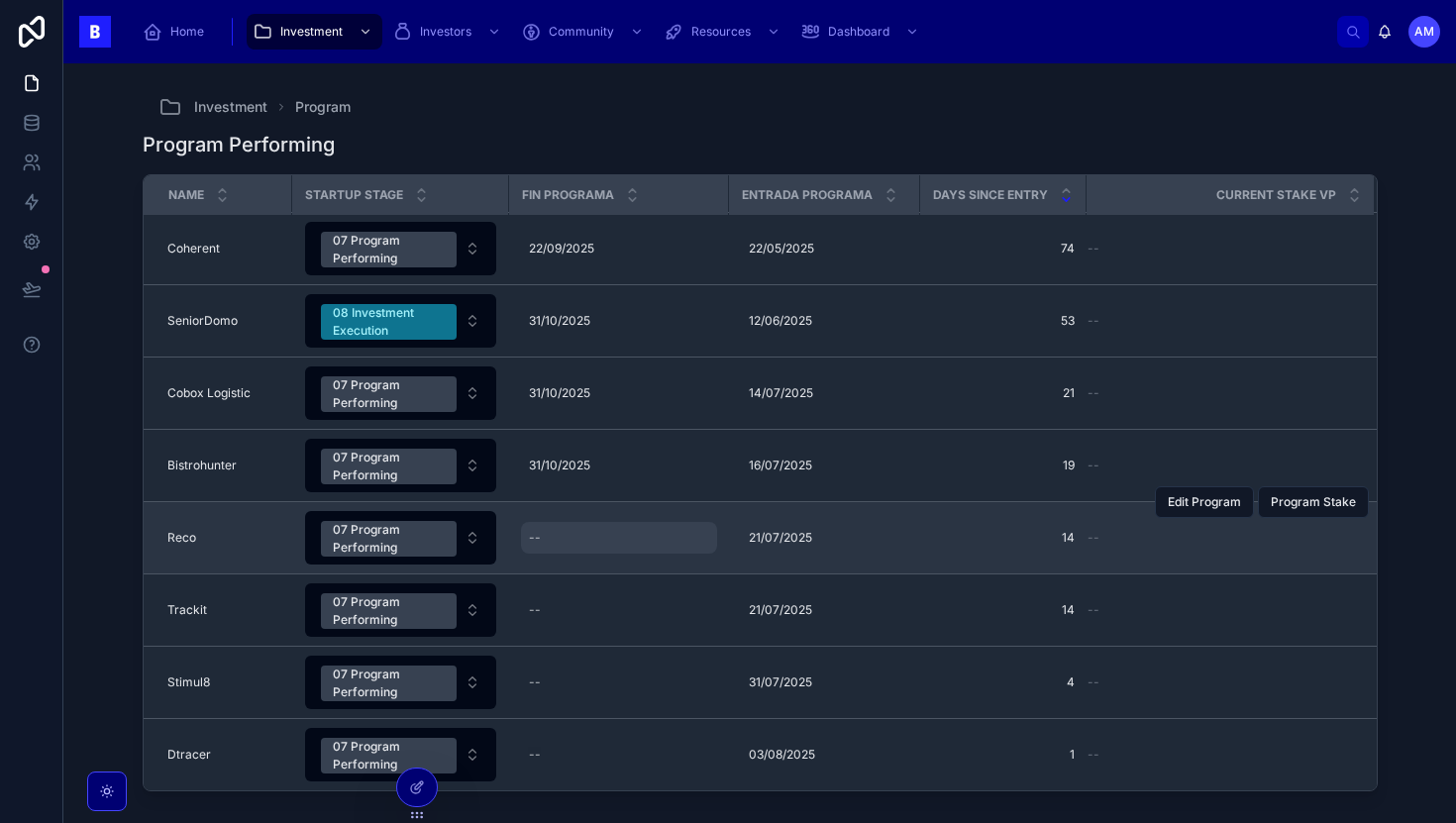 click on "--" at bounding box center [619, 538] 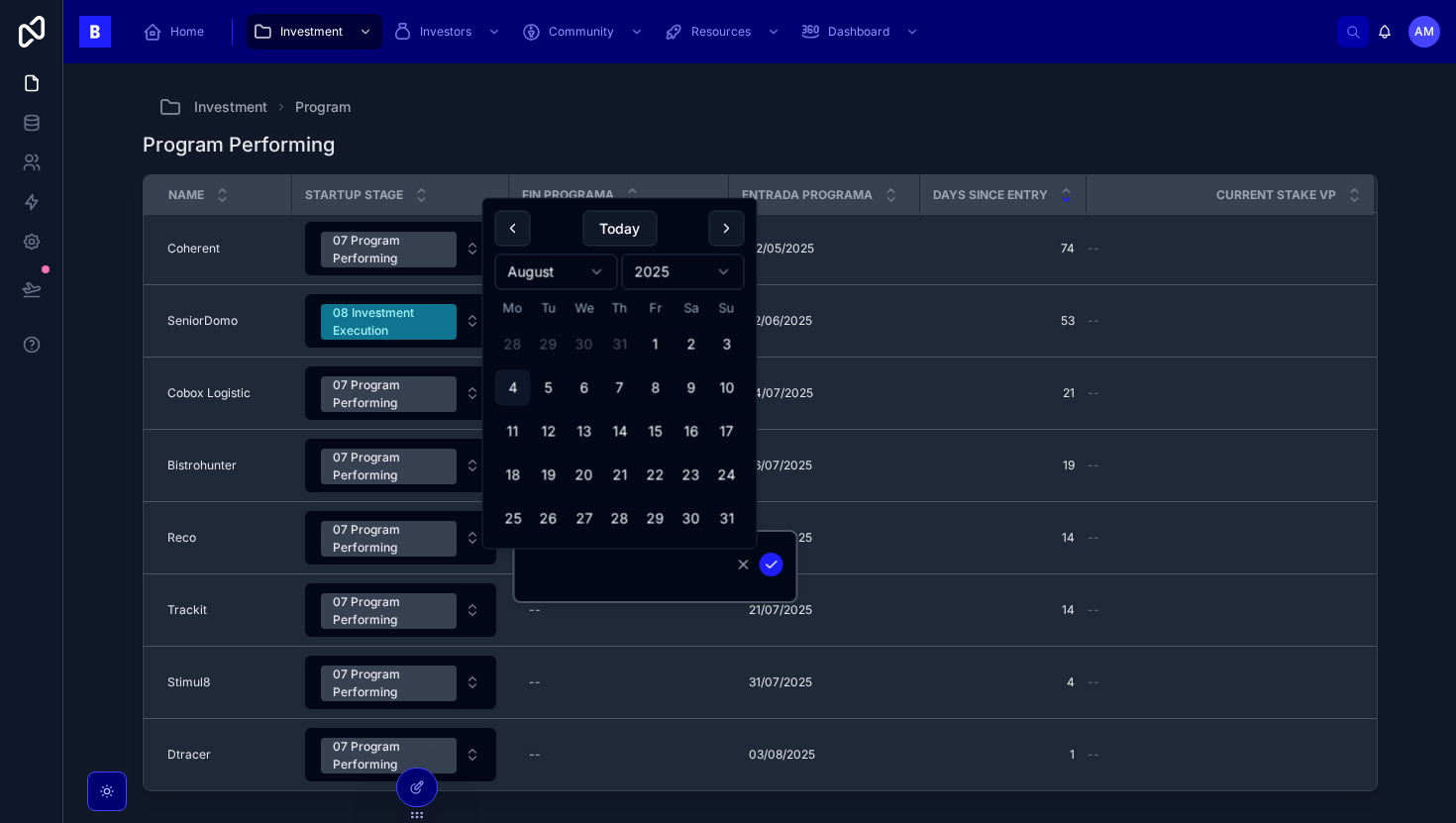 click on "Investment Program Program Performing Name Startup Stage Fin Programa Entrada Programa Days Since Entry Current Stake VP StockFink StockFink 07 Program Performing [DATE] [DATE] [DATE] [DATE] 469 469 3.00% 3.00% Edit Program Program Stake Sweanty Sweanty 05.3 FIR (Final Investment Recommendation) [DATE] [DATE] [DATE] [DATE] 255 255 3.00% 3.00% Edit Program Program Stake Tinkery Tinkery 08 Investment Execution [DATE] [DATE] [DATE] [DATE] 194 194 4.00% 4.00% Edit Program Program Stake Coherent Coherent 07 Program Performing [DATE] [DATE] [DATE] [DATE] 74 74 -- Edit Program Program Stake SeniorDomo SeniorDomo 08 Investment Execution [DATE] [DATE] [DATE] [DATE] 53 53 -- Edit Program Program Stake Cobox Logistic Cobox Logistic 07 Program Performing [DATE] [DATE] [DATE] [DATE] 21 21 -- Edit Program Program Stake Bistrohunter Bistrohunter 07 Program Performing [DATE] [DATE] [DATE] [DATE] 19 19 -- Reco Reco" at bounding box center [760, 443] 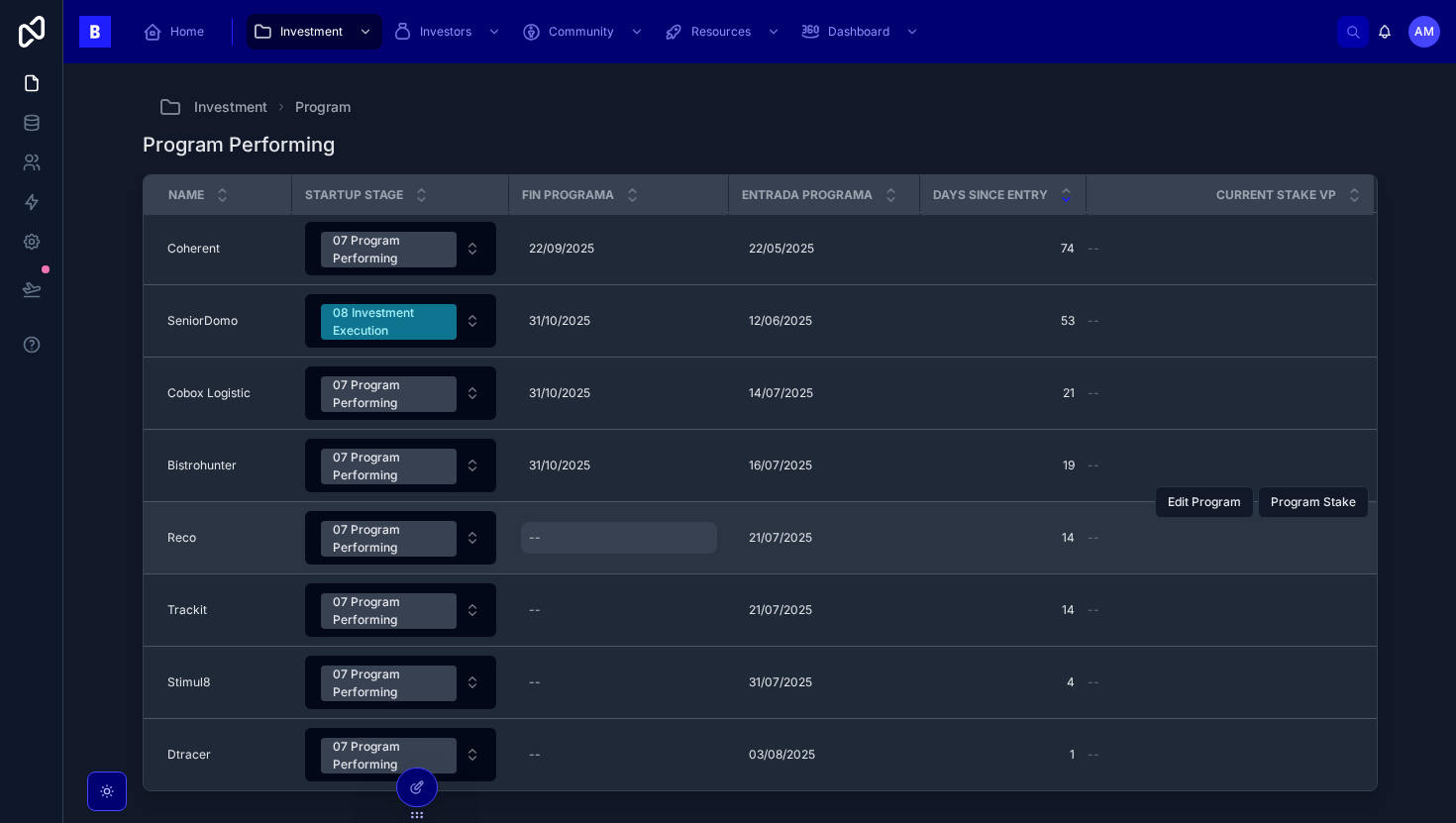 click on "--" at bounding box center (619, 538) 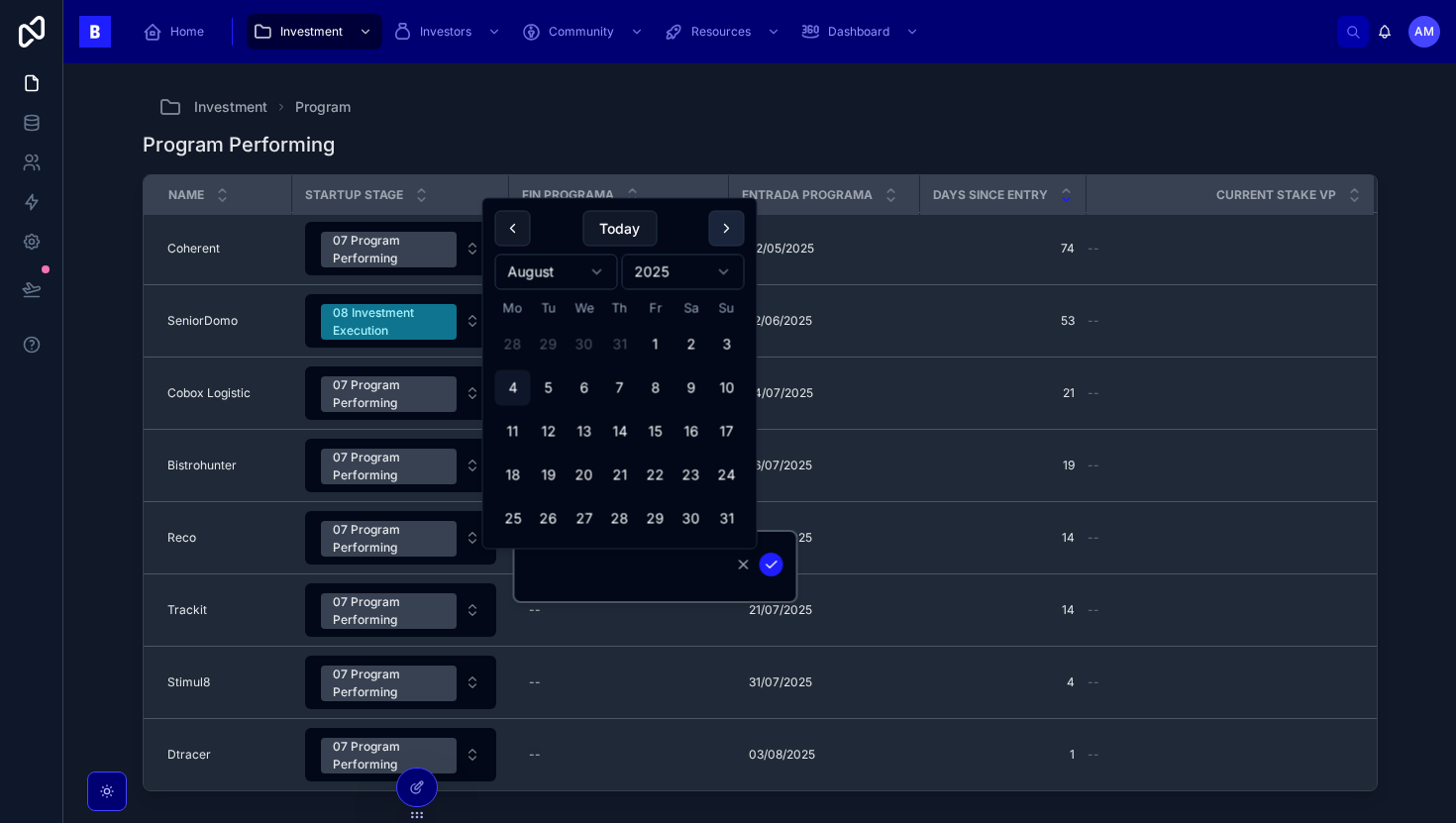 click at bounding box center (727, 229) 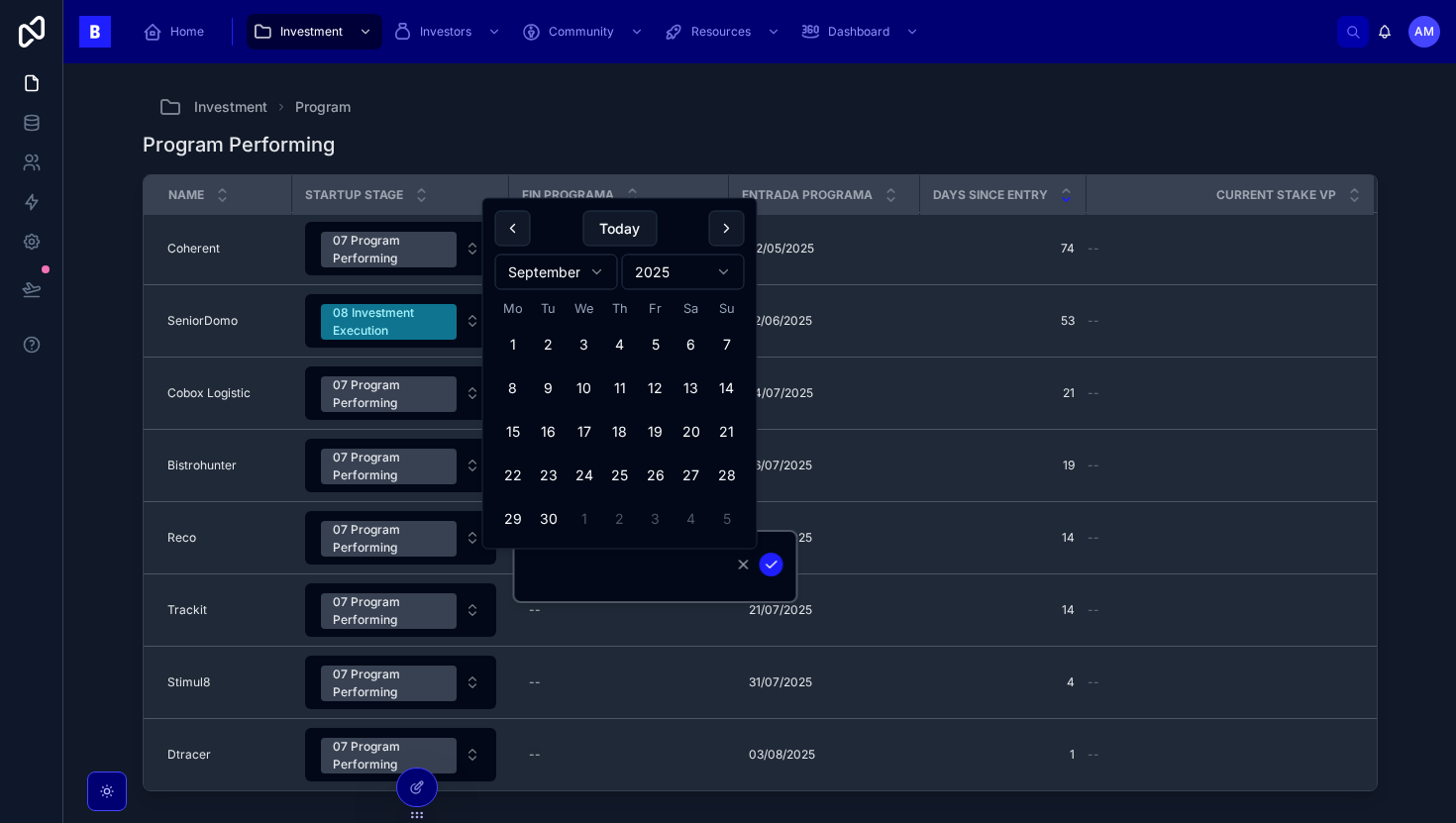 click at bounding box center [727, 229] 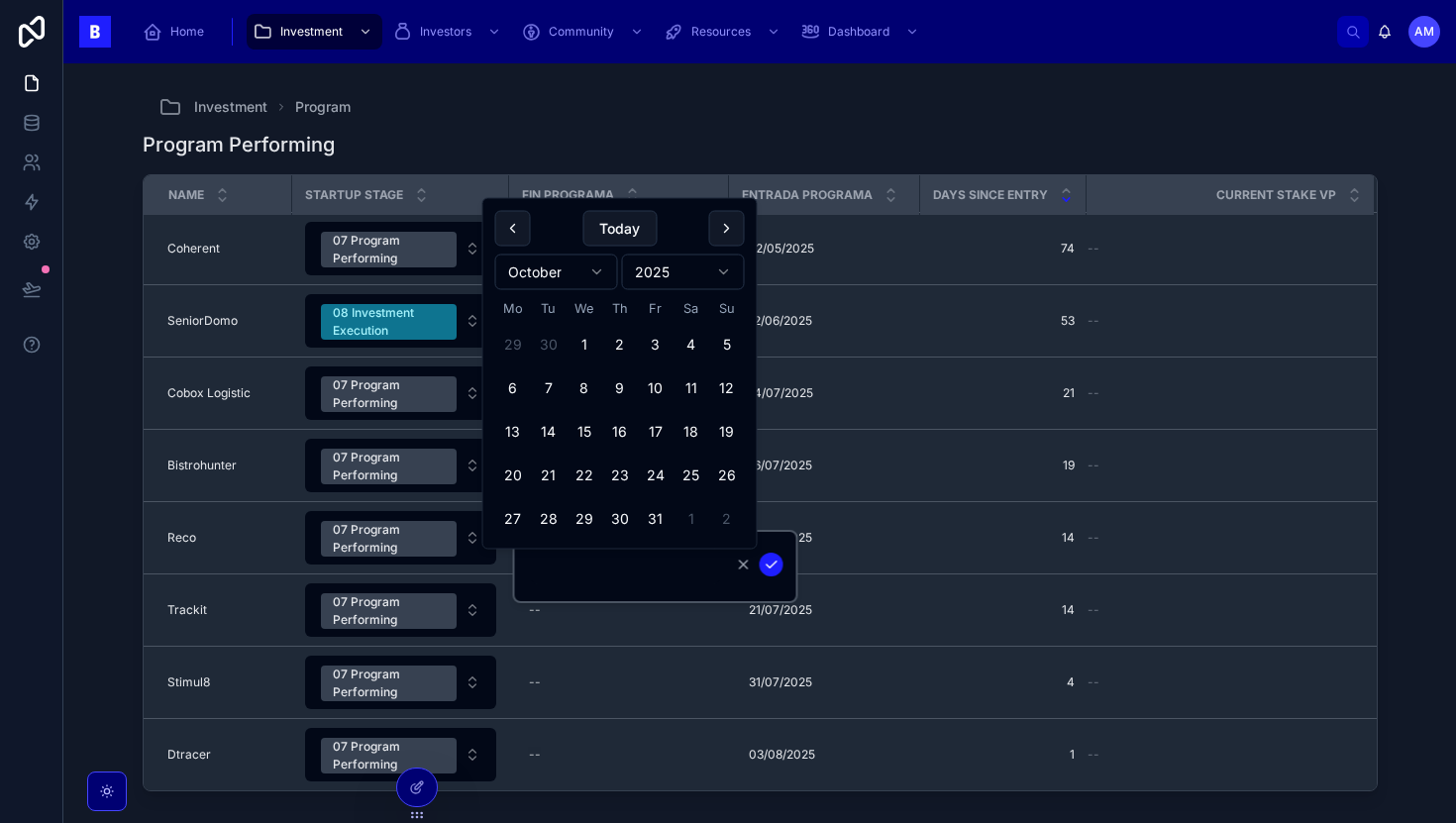 click at bounding box center [727, 229] 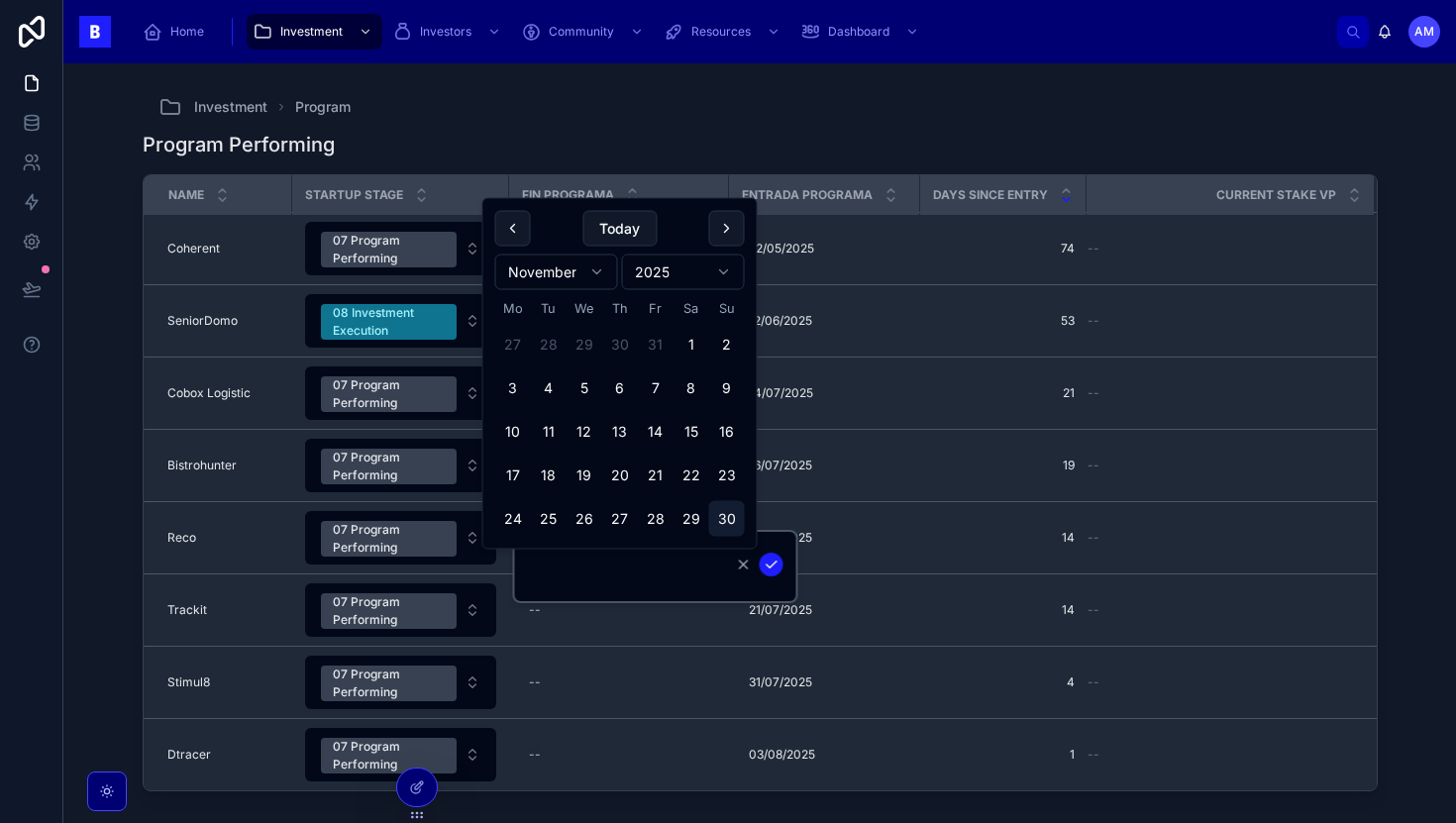 click on "30" at bounding box center (727, 519) 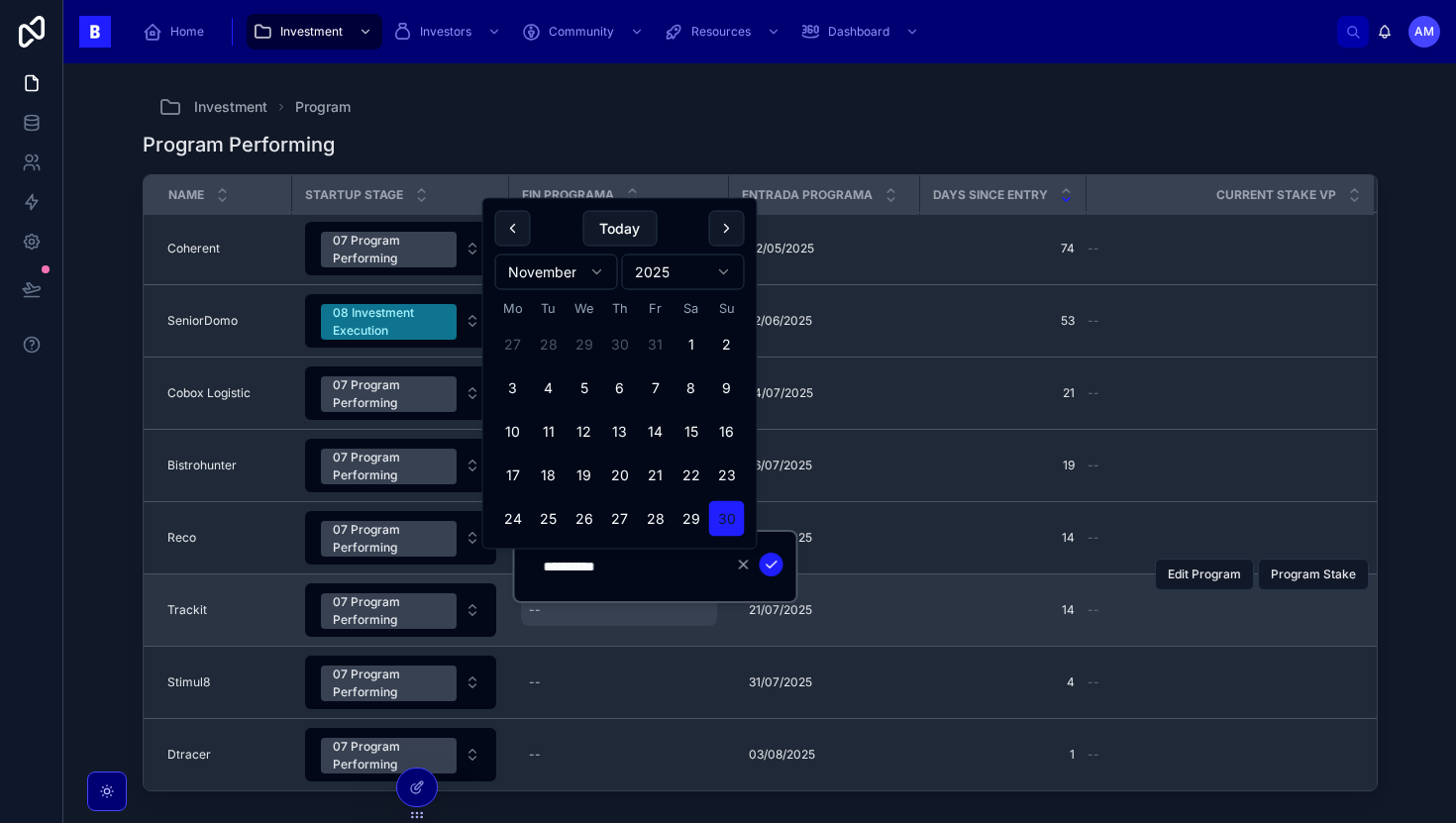 click on "--" at bounding box center (619, 610) 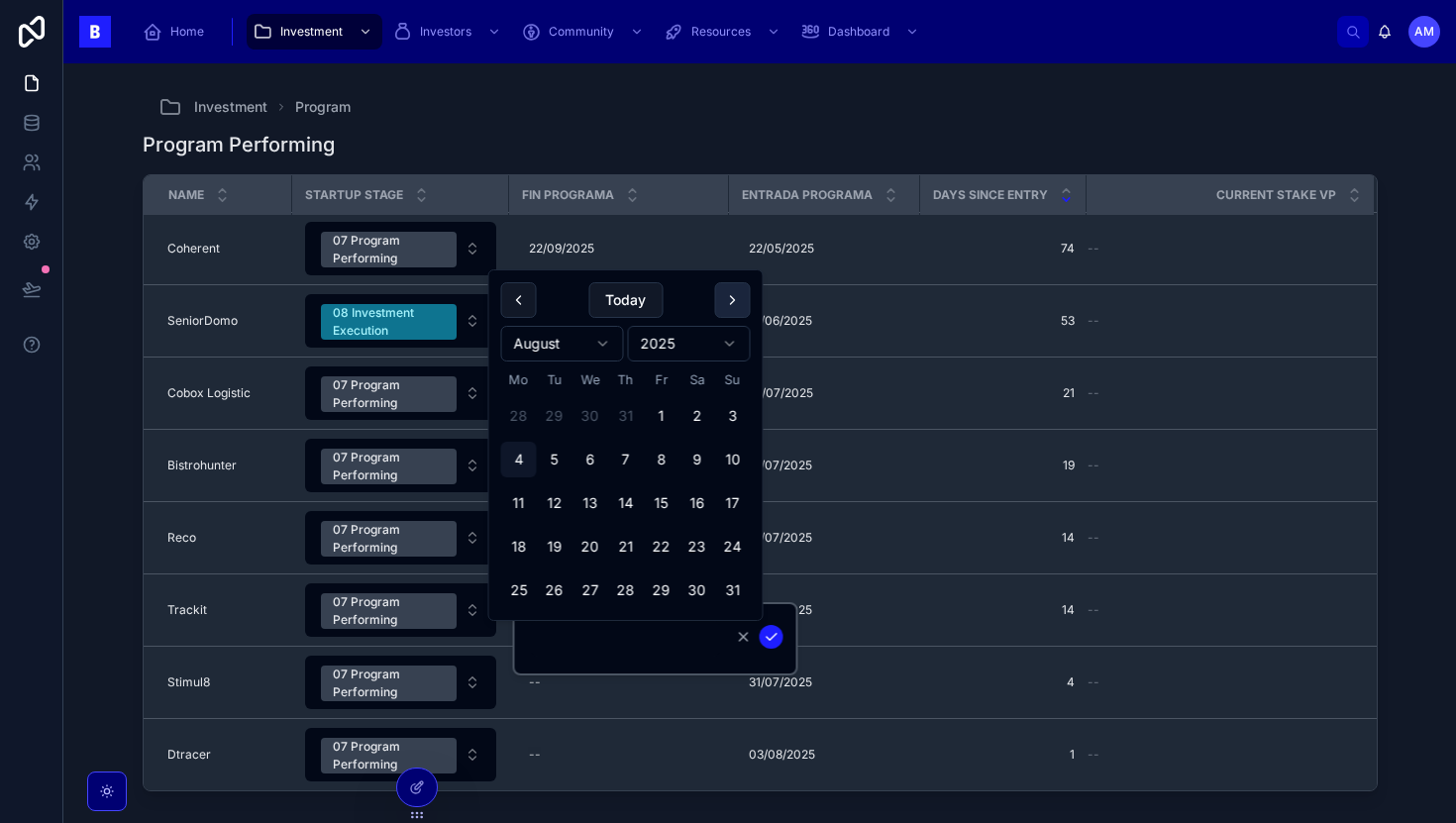 click at bounding box center [733, 300] 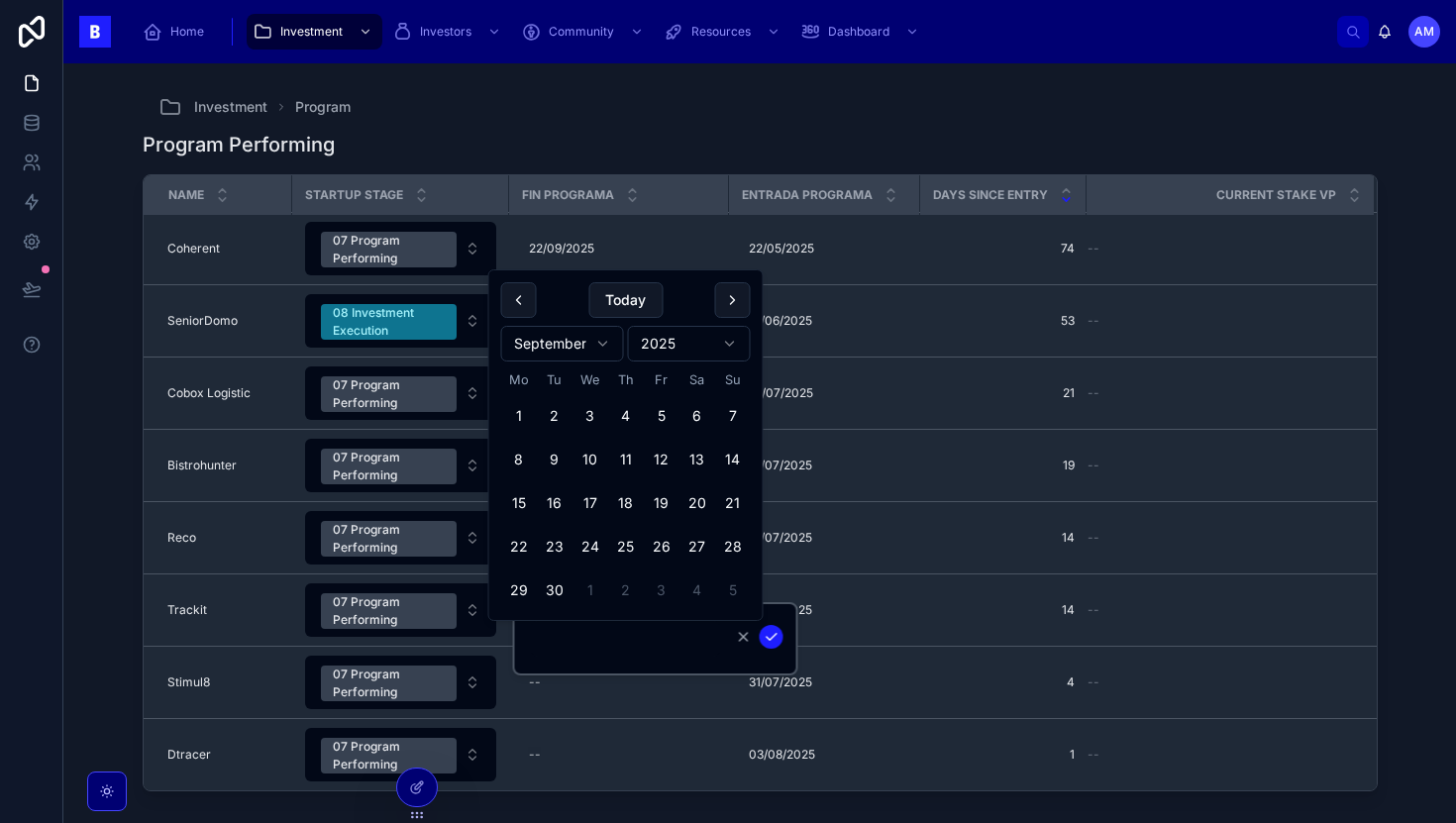 click on "Investment Program Program Performing Name Startup Stage Fin Programa Entrada Programa Days Since Entry Current Stake VP StockFink StockFink 07 Program Performing [DATE] [DATE] [DATE] [DATE] 469 469 3.00% 3.00% Edit Program Program Stake Sweanty Sweanty 05.3 FIR (Final Investment Recommendation) [DATE] [DATE] [DATE] [DATE] 255 255 3.00% 3.00% Edit Program Program Stake Tinkery Tinkery 08 Investment Execution [DATE] [DATE] [DATE] [DATE] 194 194 4.00% 4.00% Edit Program Program Stake Coherent Coherent 07 Program Performing [DATE] [DATE] [DATE] [DATE] 74 74 -- Edit Program Program Stake SeniorDomo SeniorDomo 08 Investment Execution [DATE] [DATE] [DATE] [DATE] 53 53 -- Edit Program Program Stake Cobox Logistic Cobox Logistic 07 Program Performing [DATE] [DATE] [DATE] [DATE] 21 21 -- Edit Program Program Stake Bistrohunter Bistrohunter 07 Program Performing [DATE] [DATE] [DATE] [DATE] 19 19 -- Reco Reco" at bounding box center [760, 443] 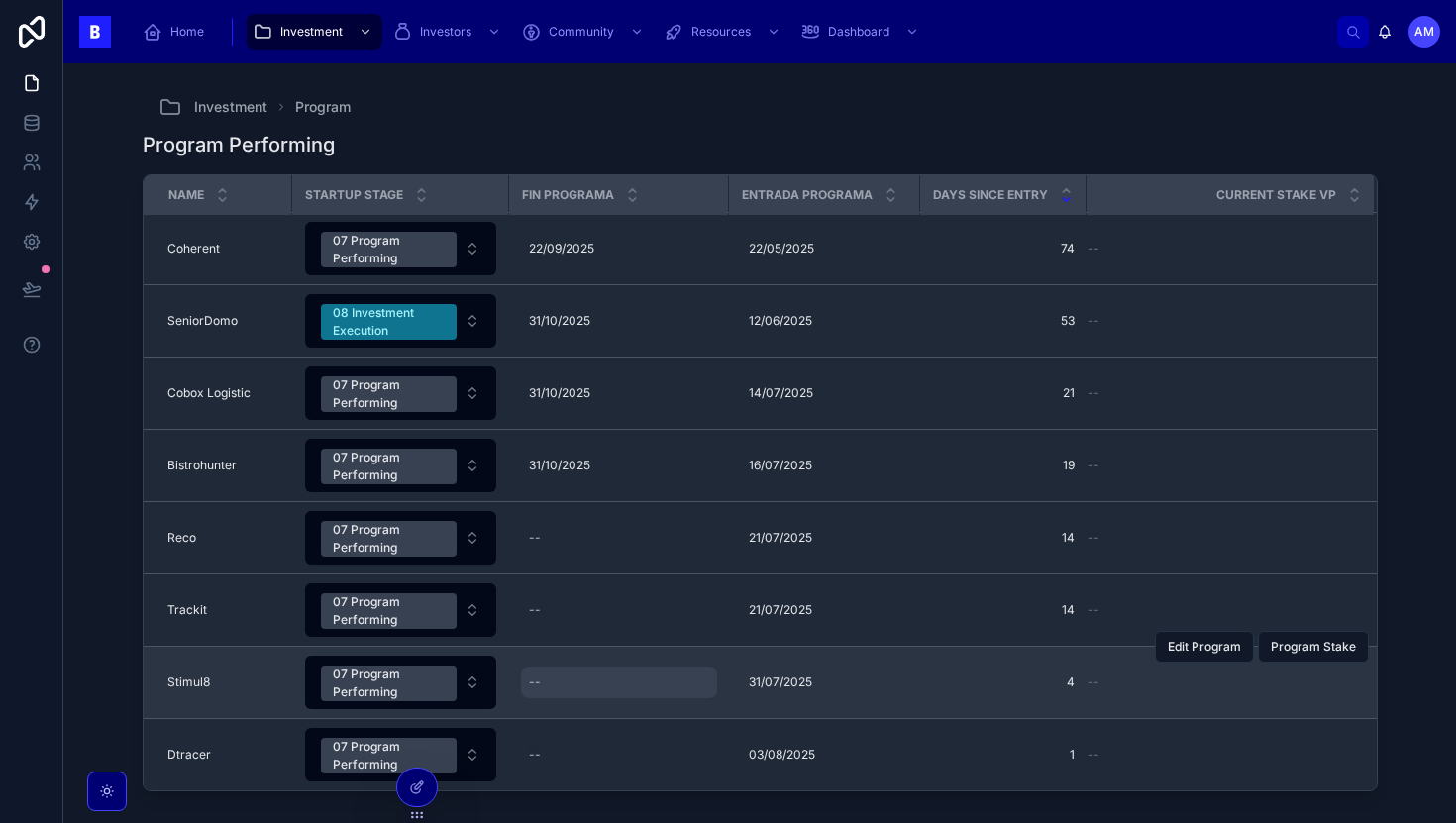 click on "--" at bounding box center [619, 682] 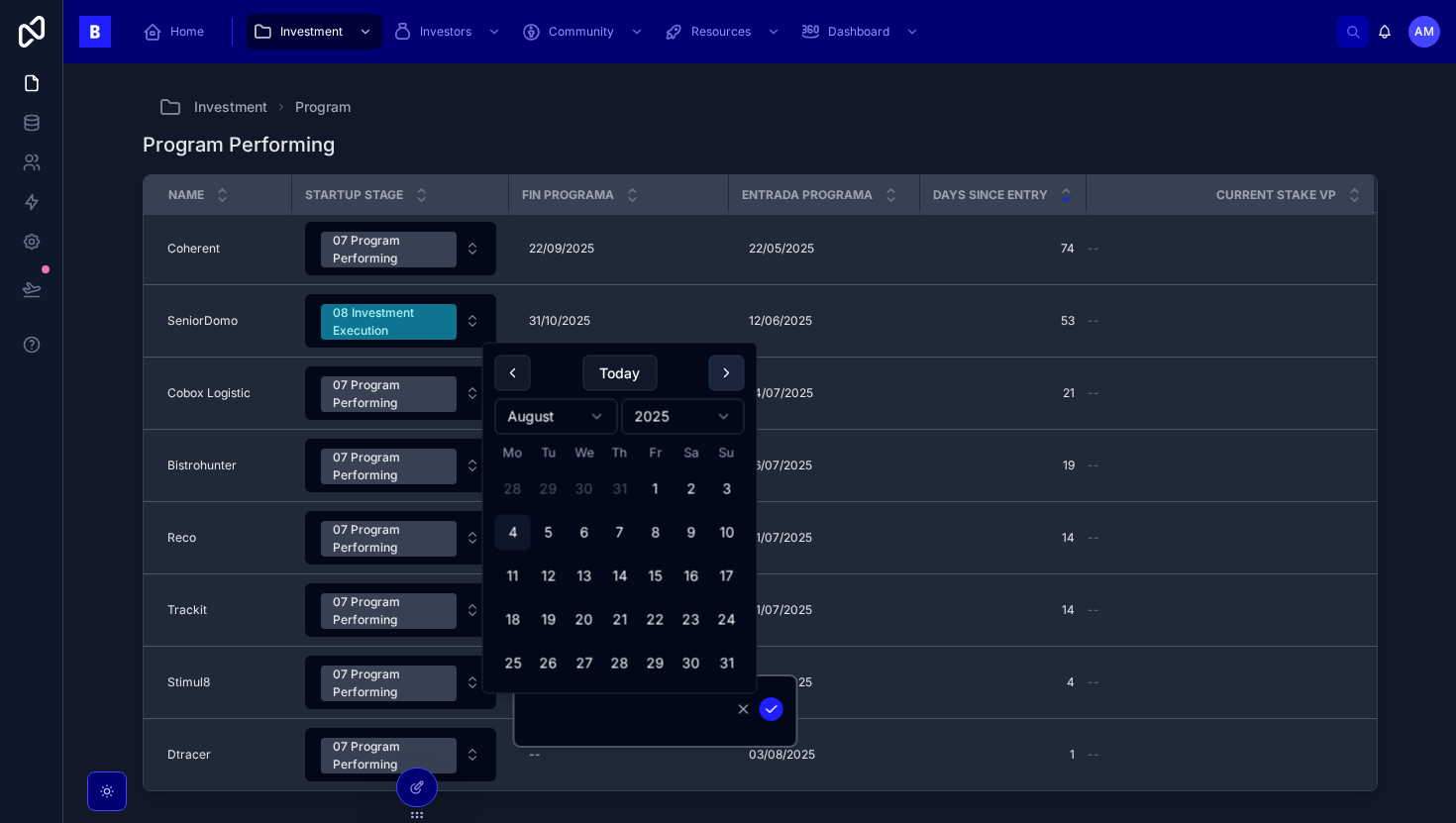 click at bounding box center [727, 373] 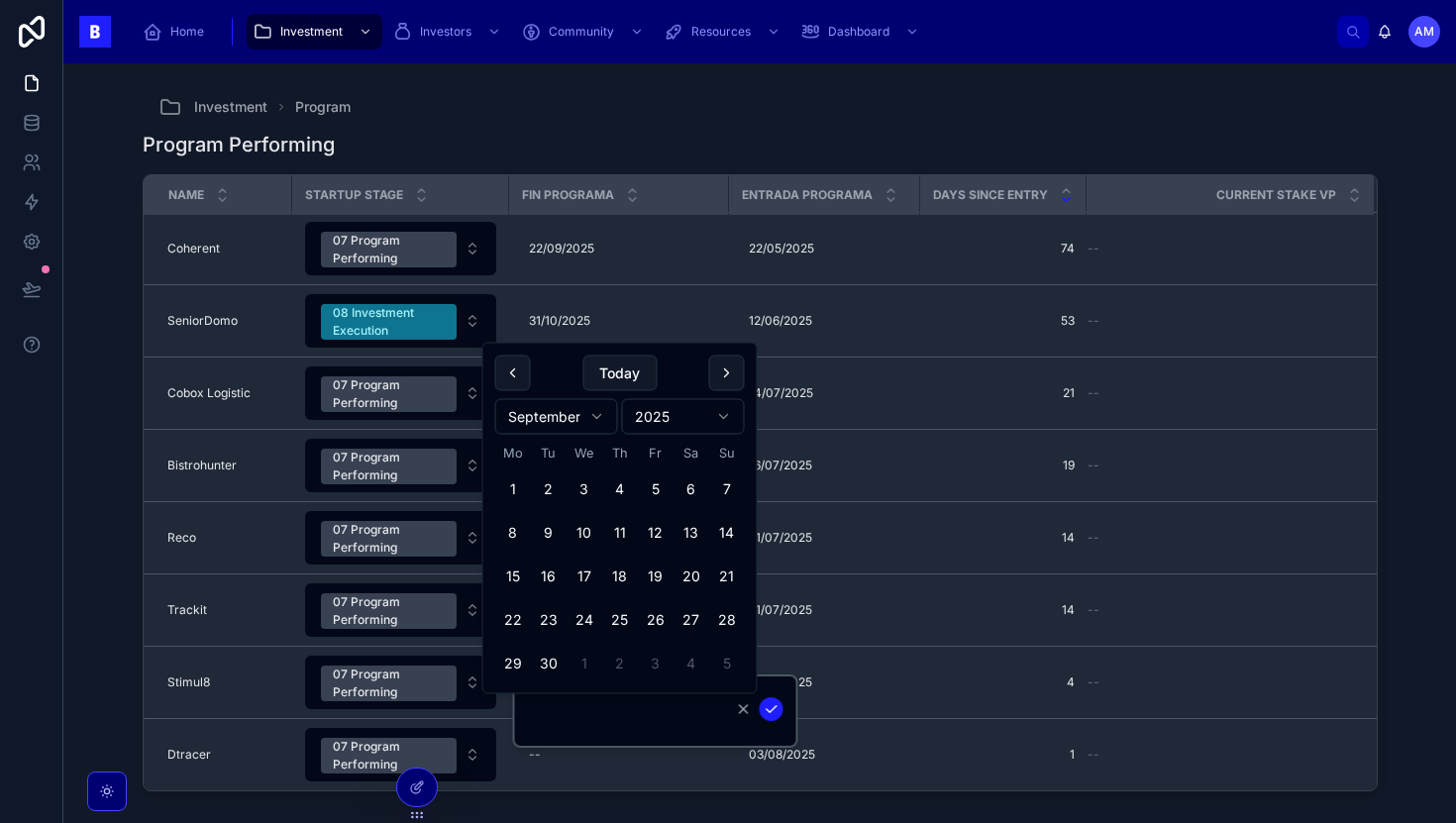 click at bounding box center [727, 373] 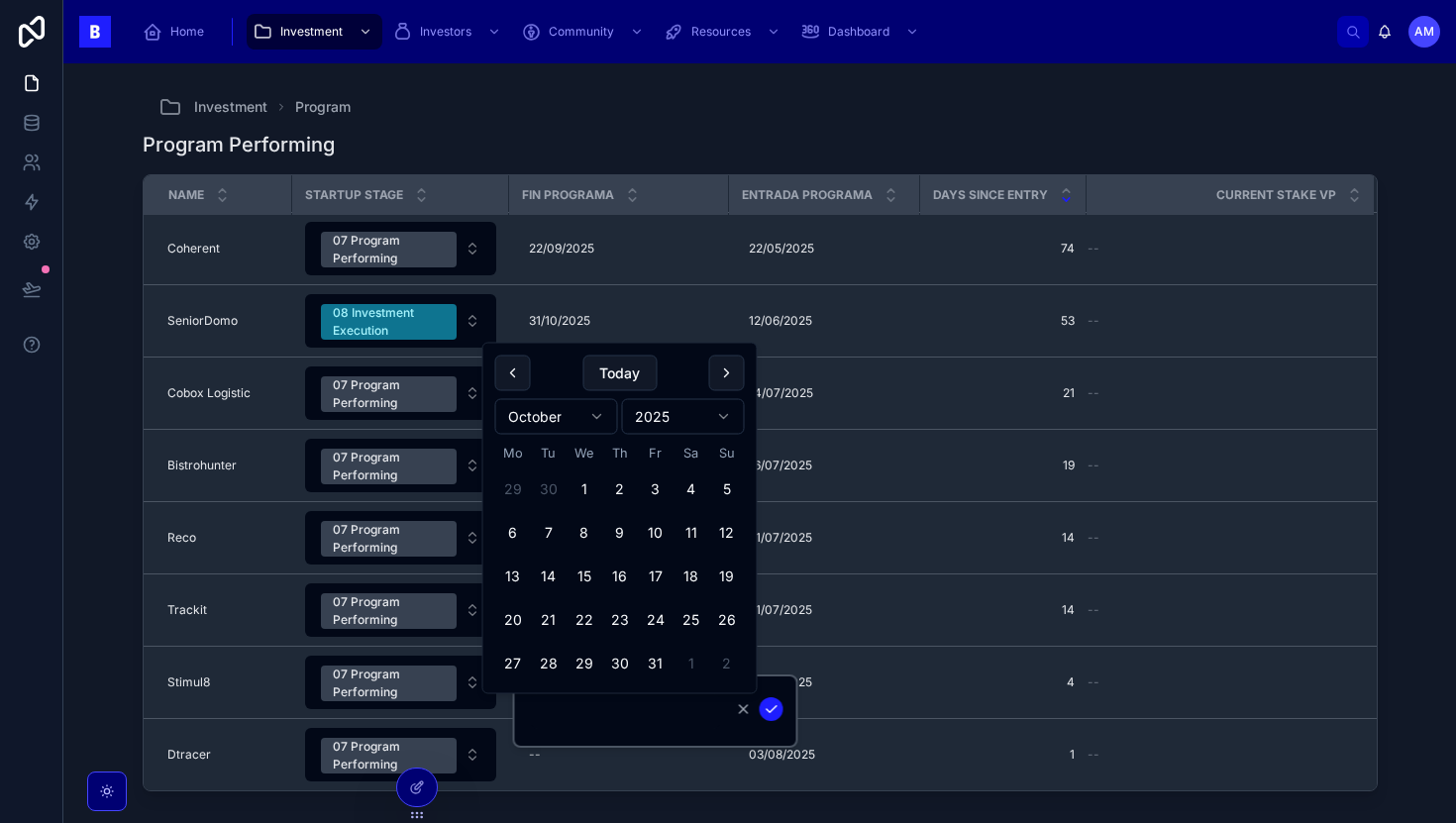 click at bounding box center (727, 373) 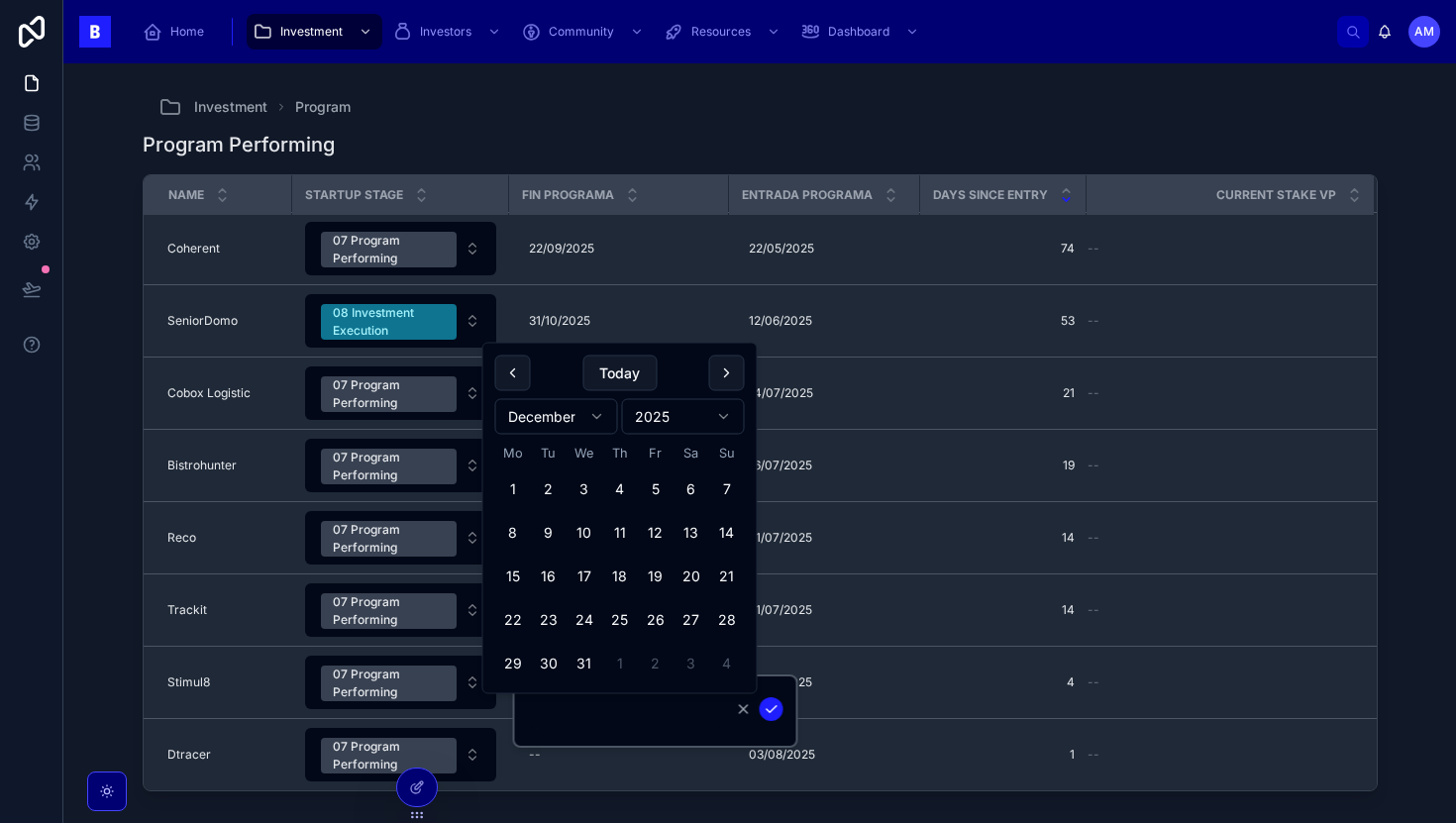click at bounding box center [727, 373] 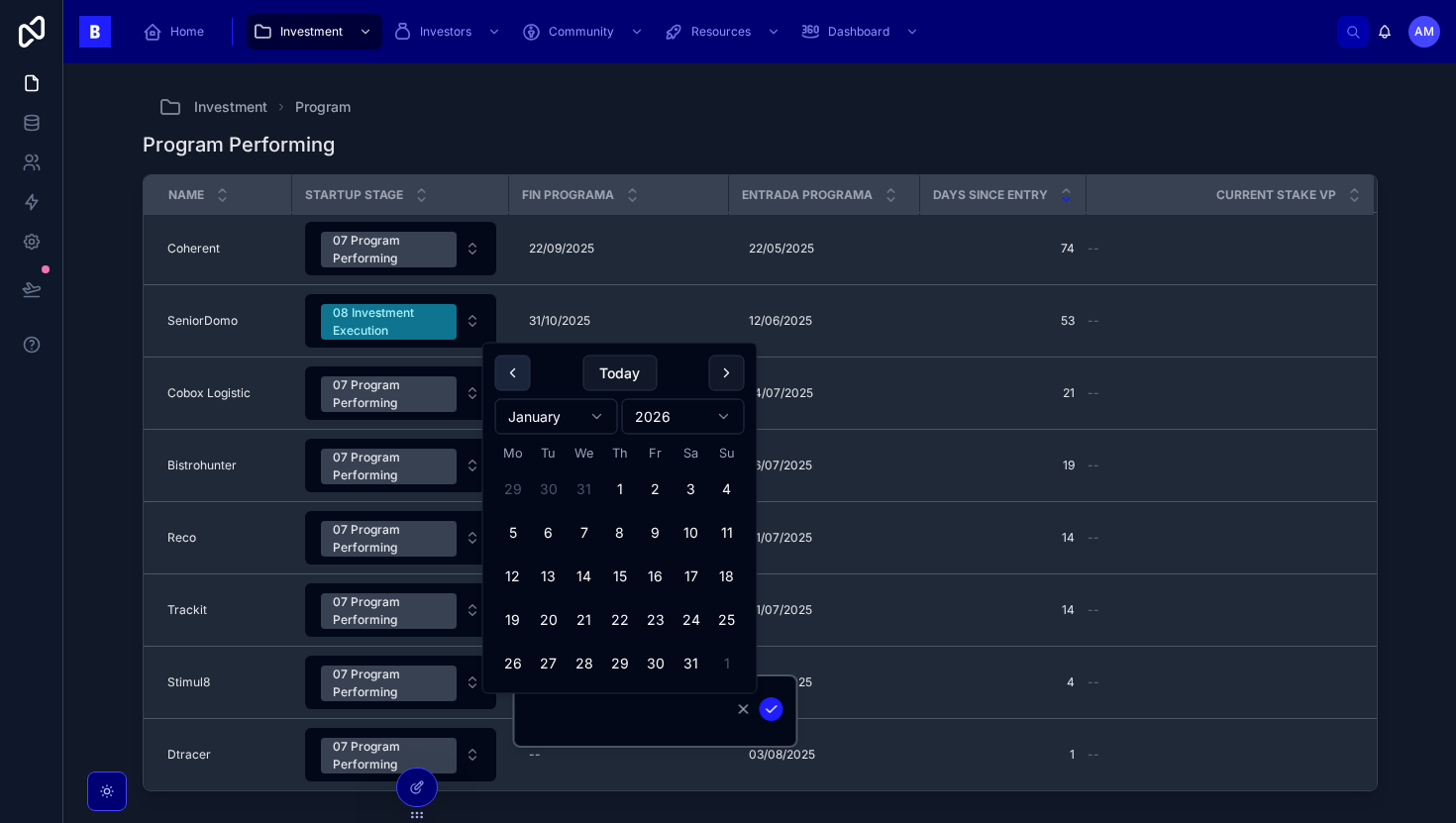 click at bounding box center [513, 373] 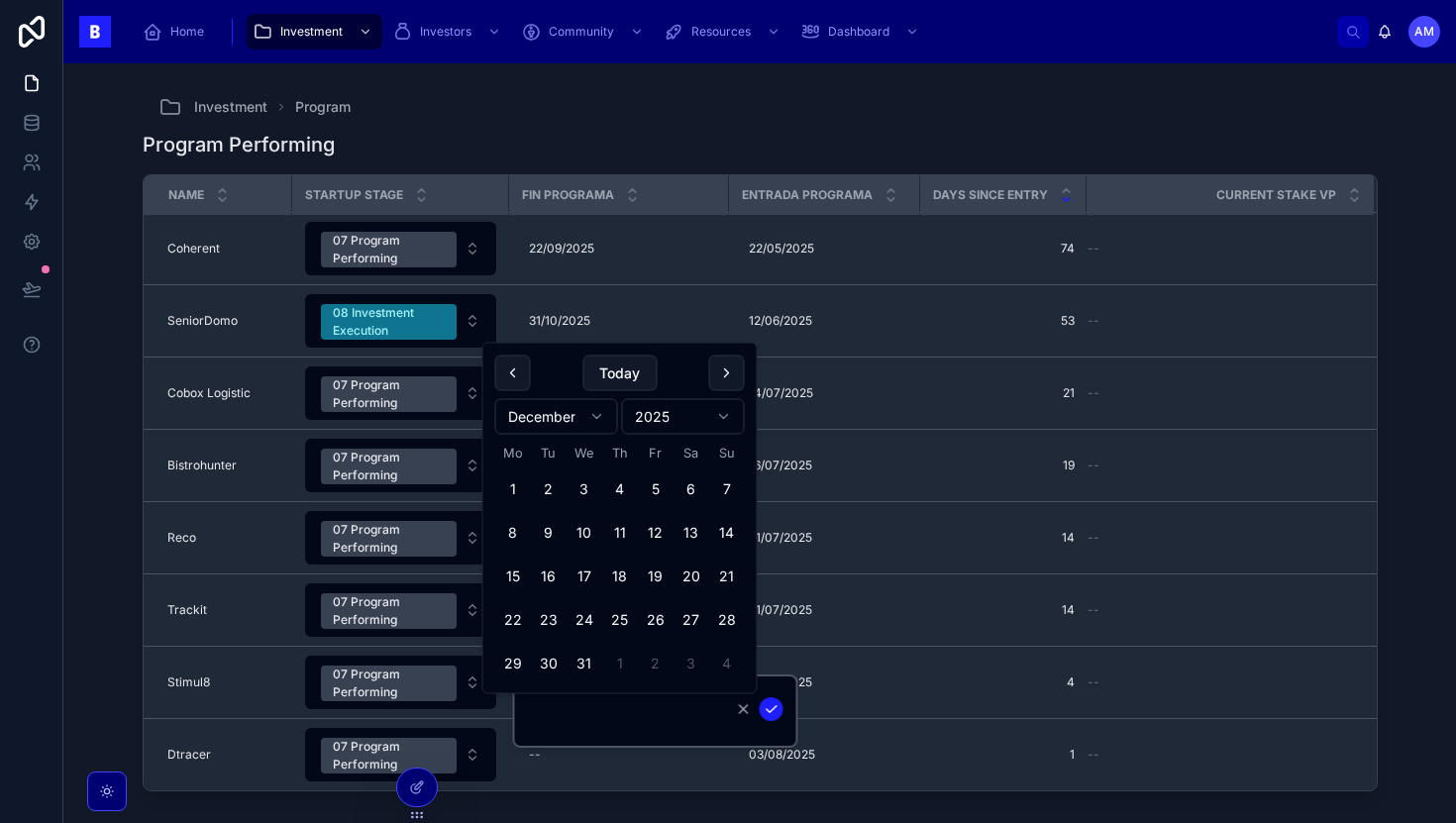click at bounding box center (513, 373) 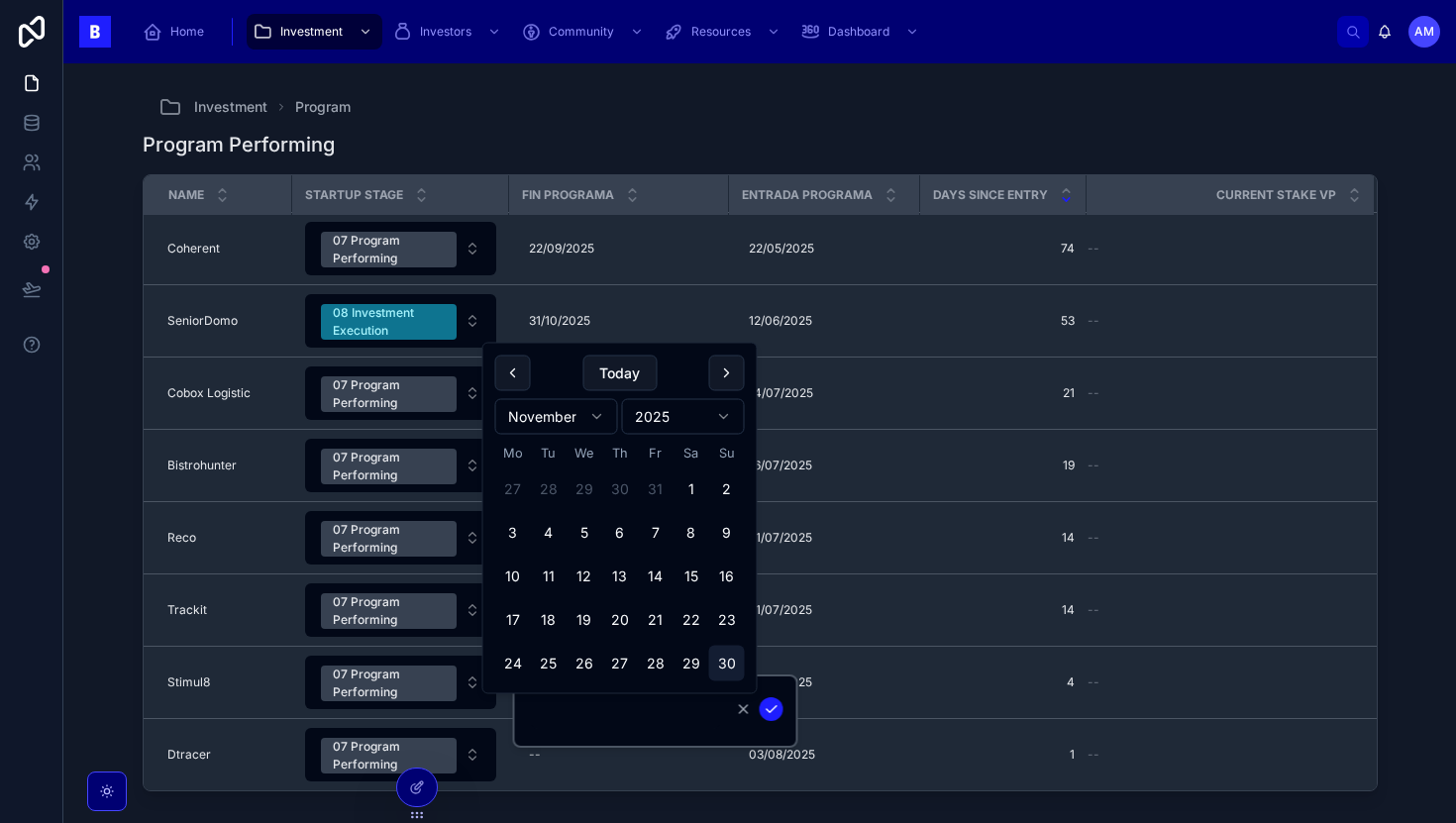 click on "30" at bounding box center [727, 664] 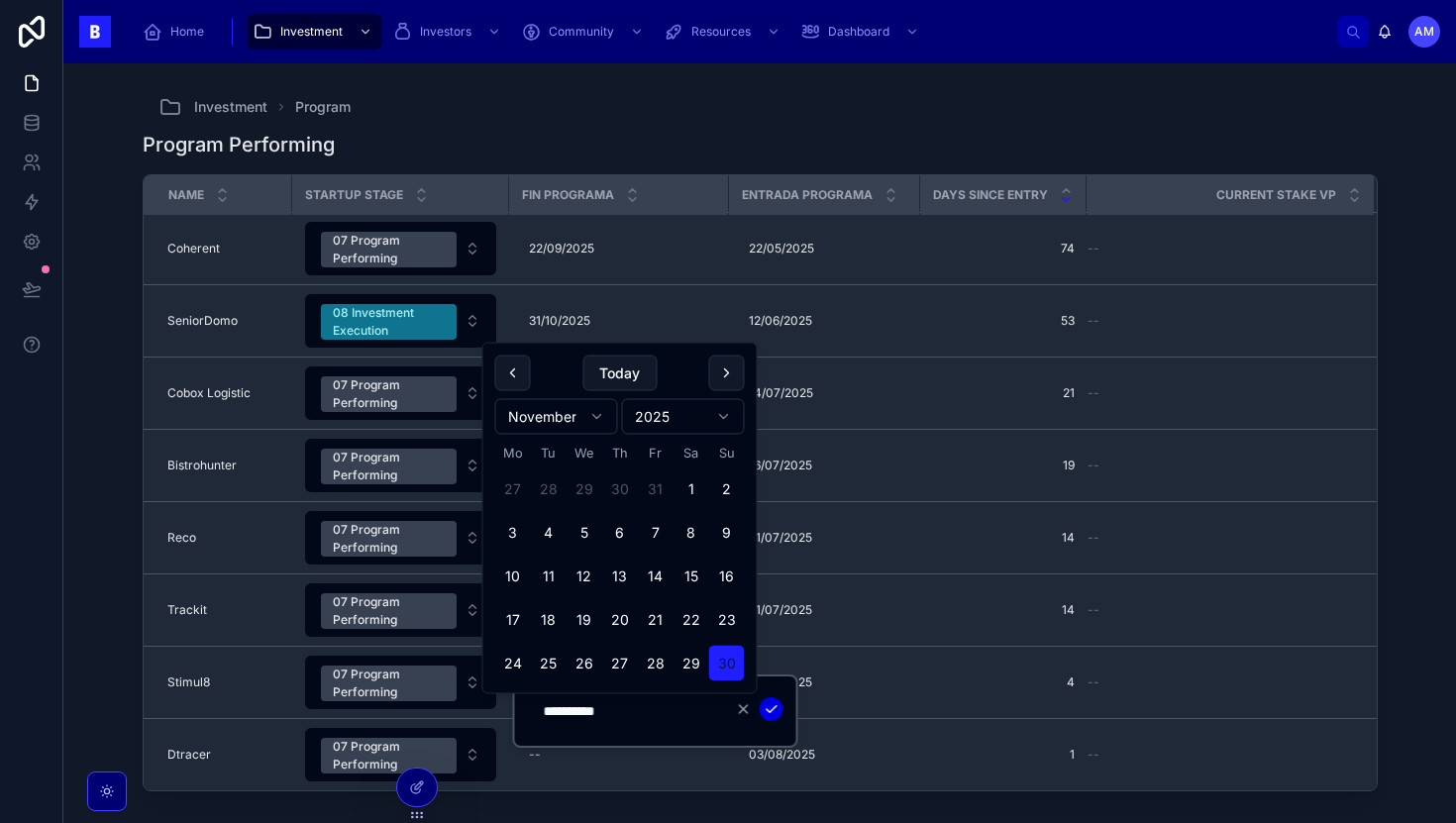 click 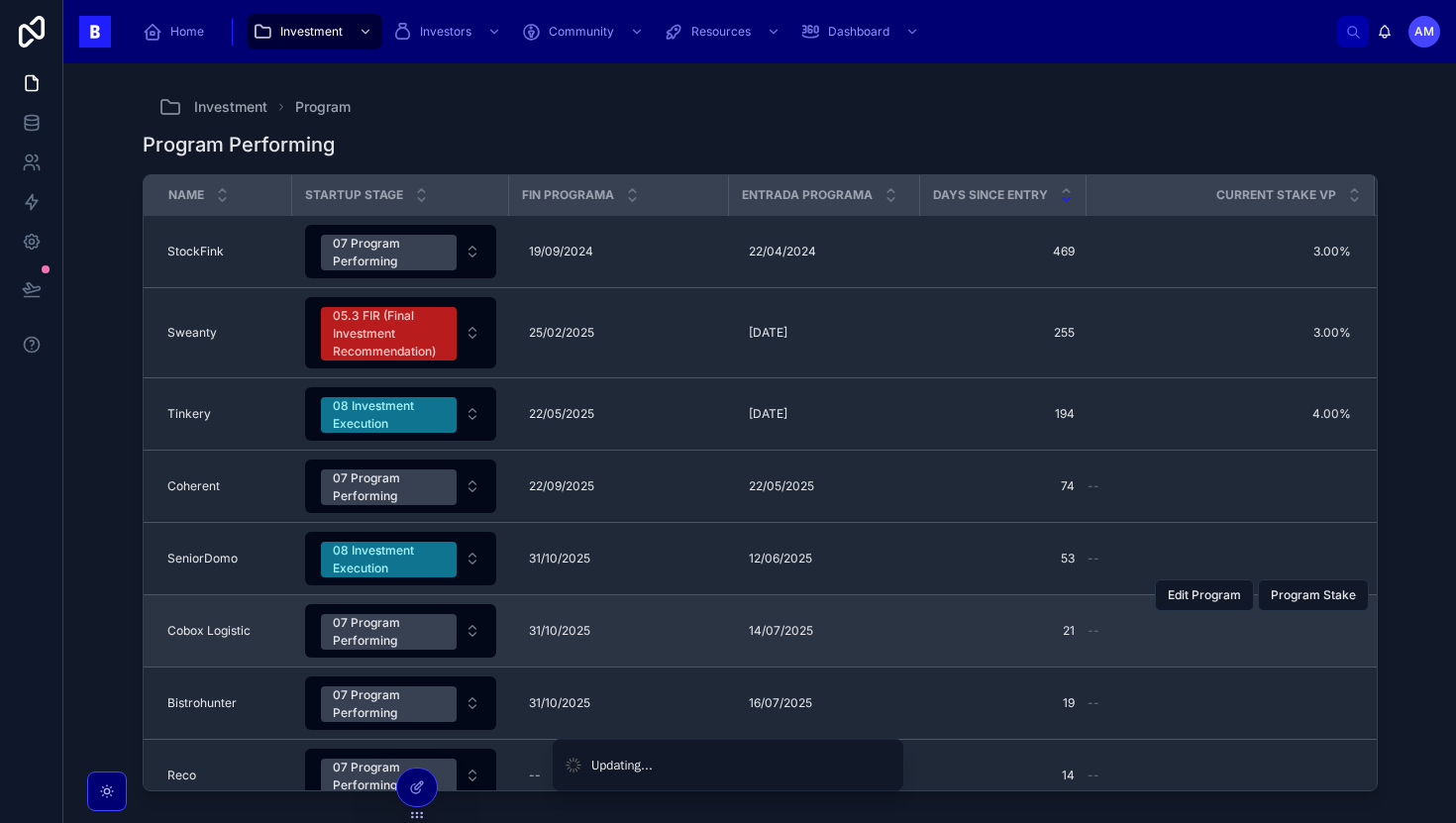 scroll, scrollTop: 238, scrollLeft: 0, axis: vertical 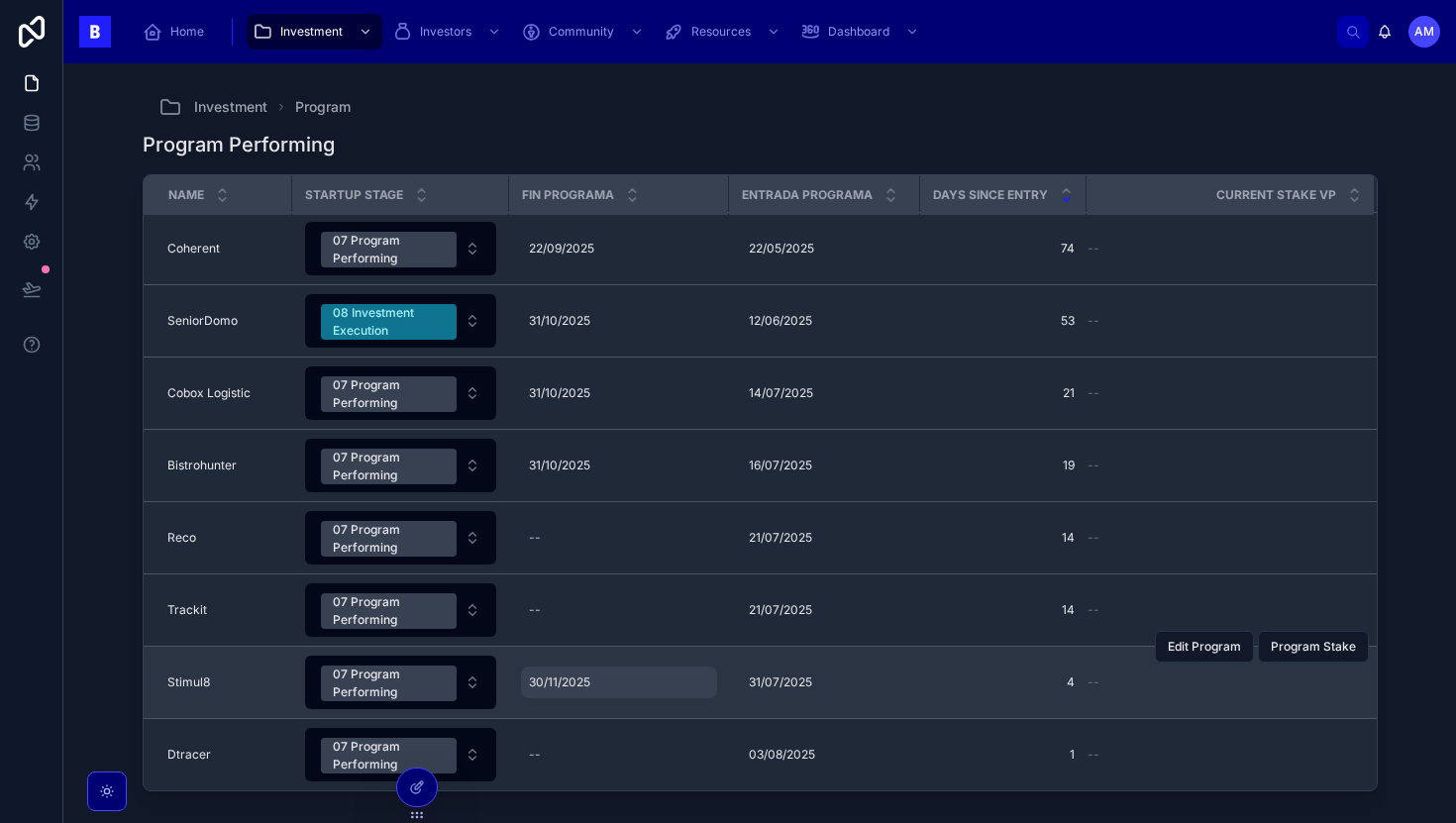 click on "[DATE] [DATE]" at bounding box center [619, 682] 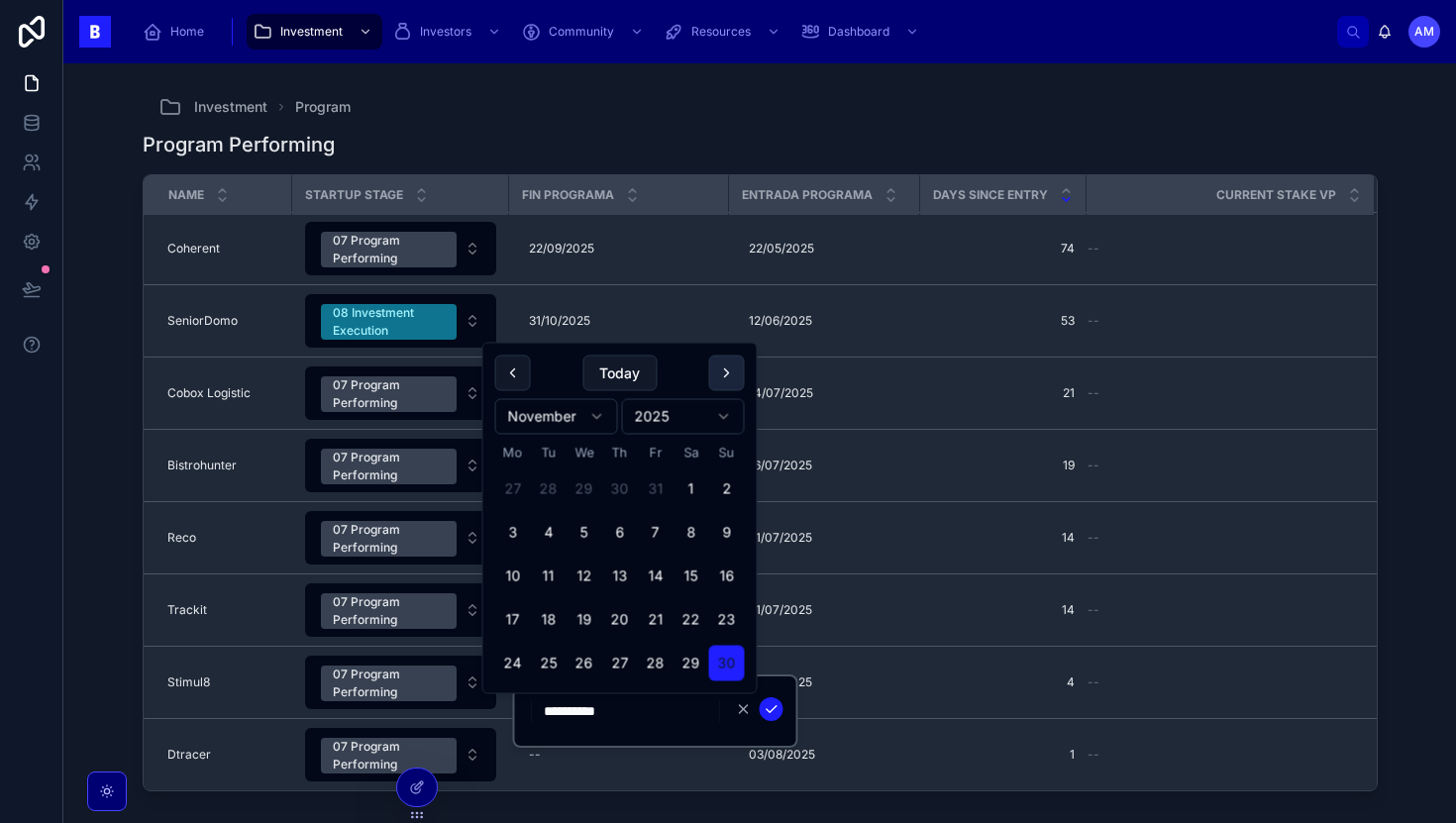 click at bounding box center (727, 373) 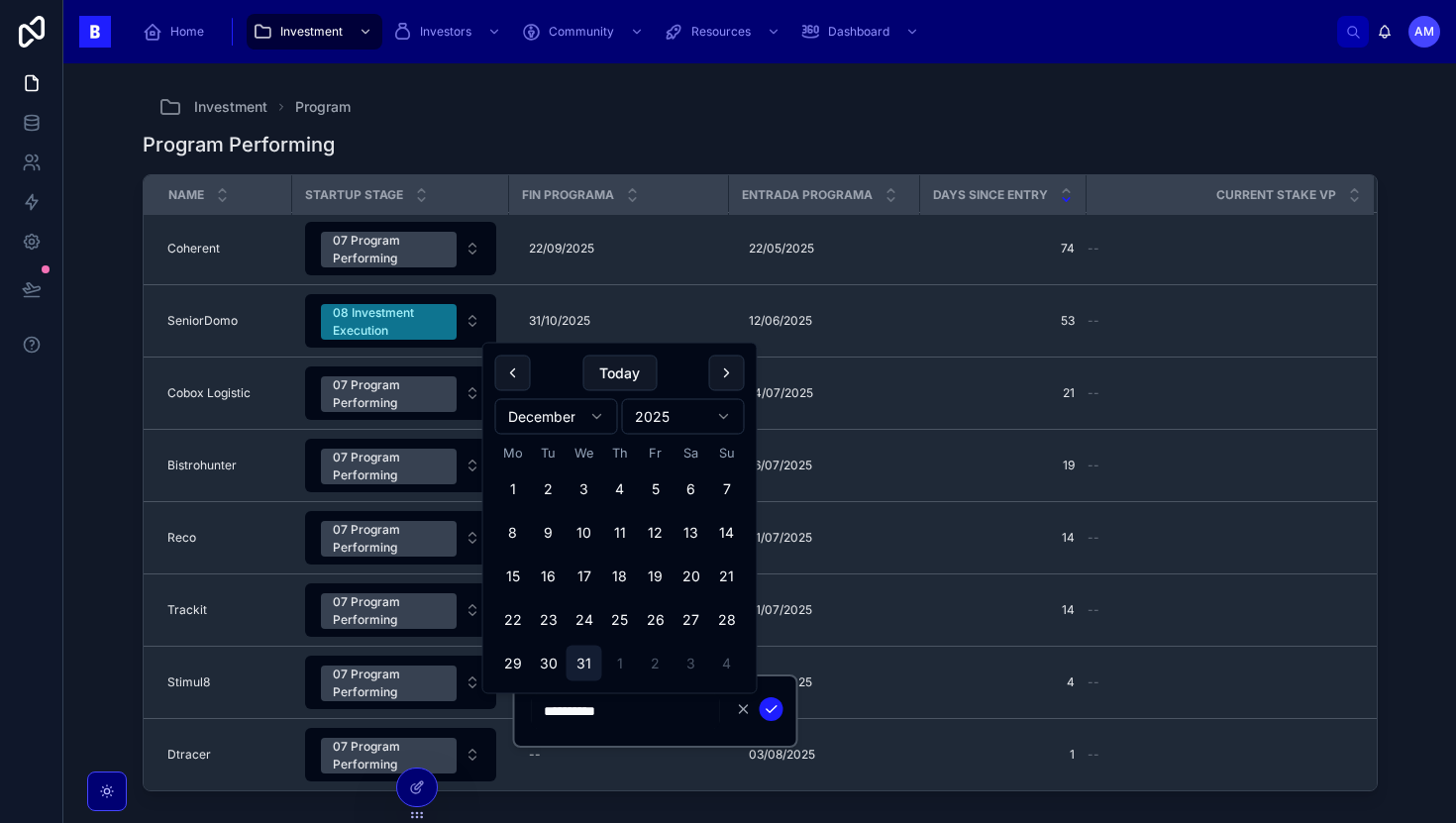 click on "31" at bounding box center [584, 664] 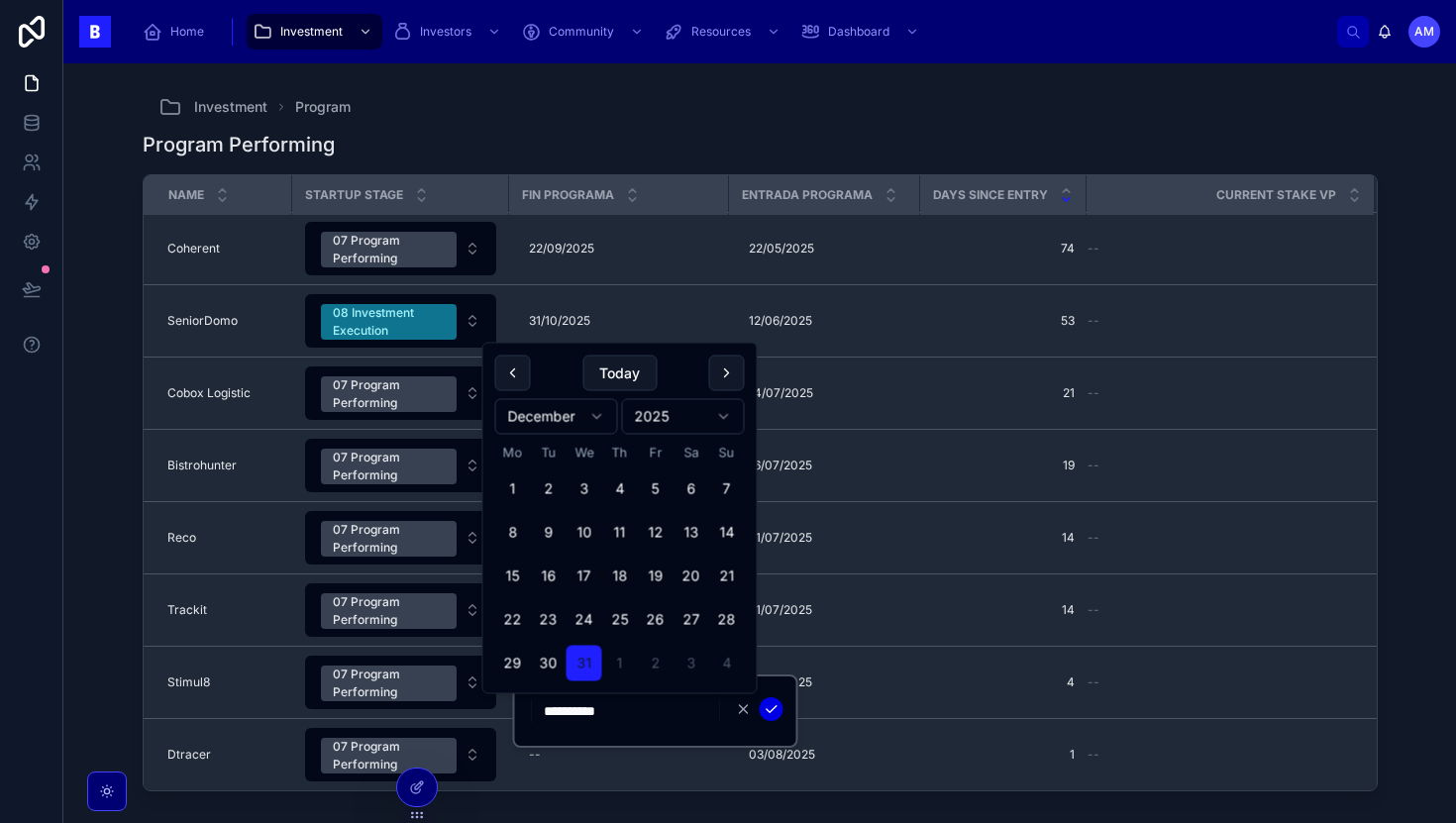 click 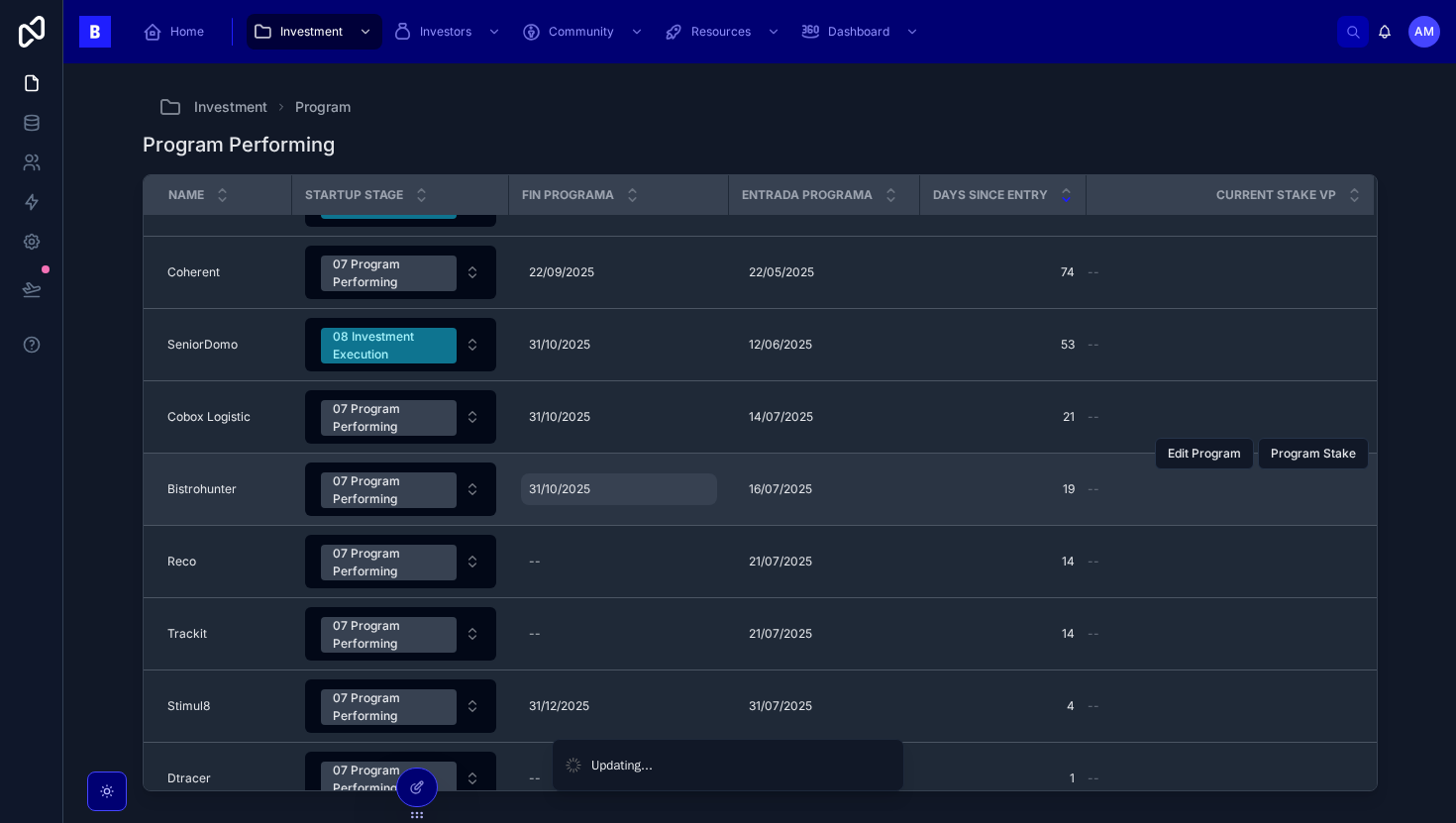 scroll, scrollTop: 238, scrollLeft: 0, axis: vertical 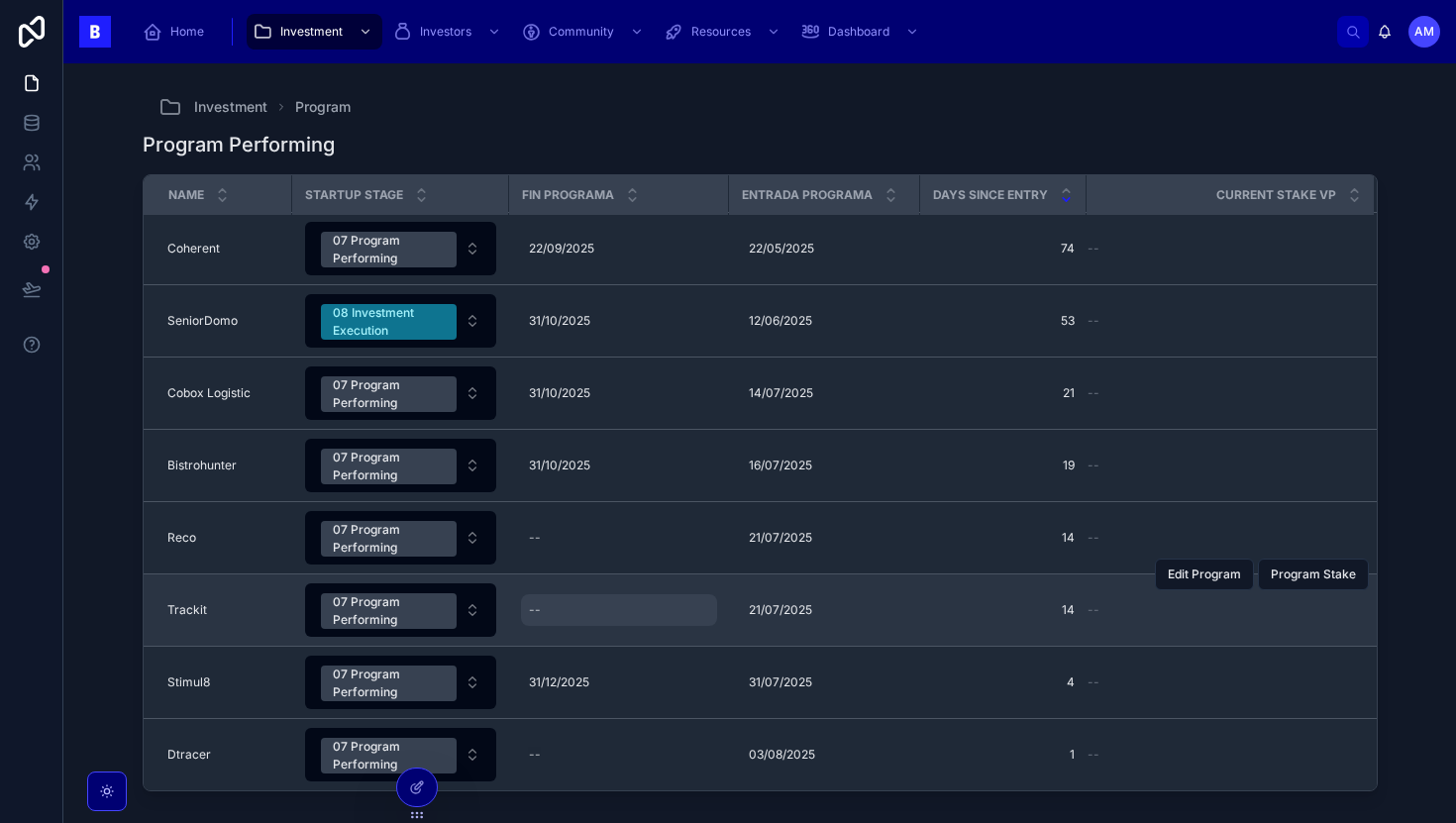 click on "--" at bounding box center (619, 610) 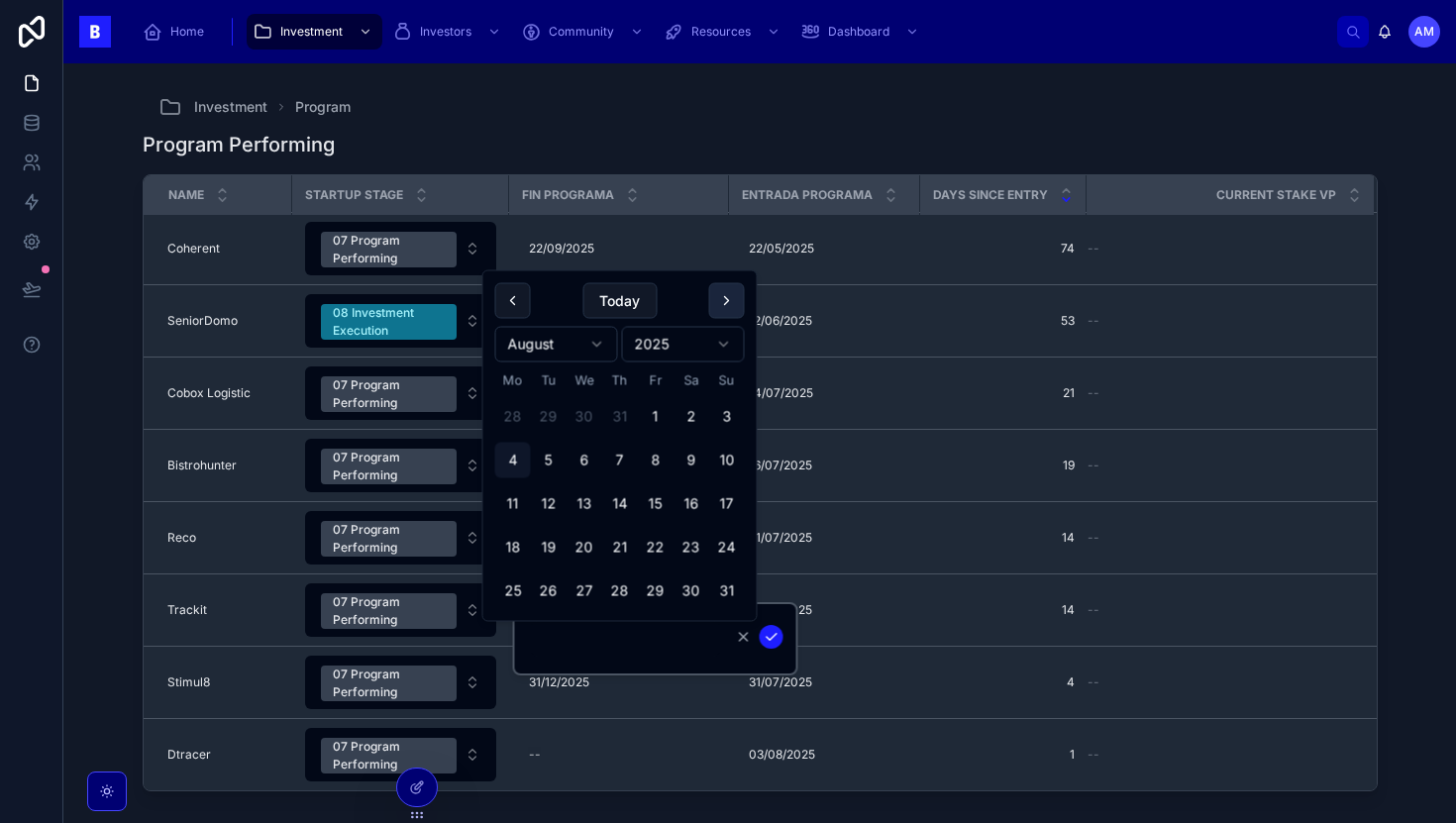 click at bounding box center [727, 301] 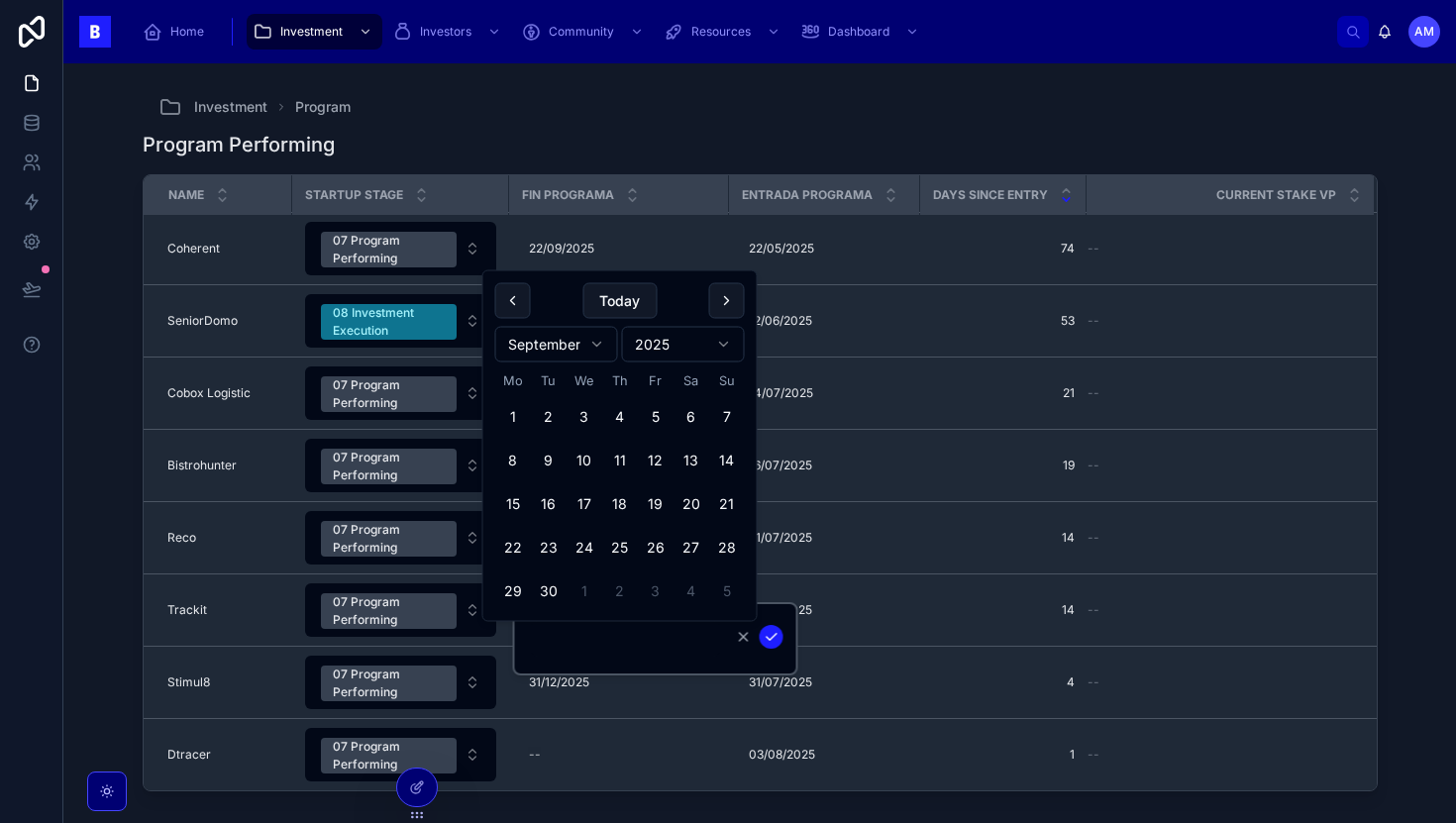 click at bounding box center (727, 301) 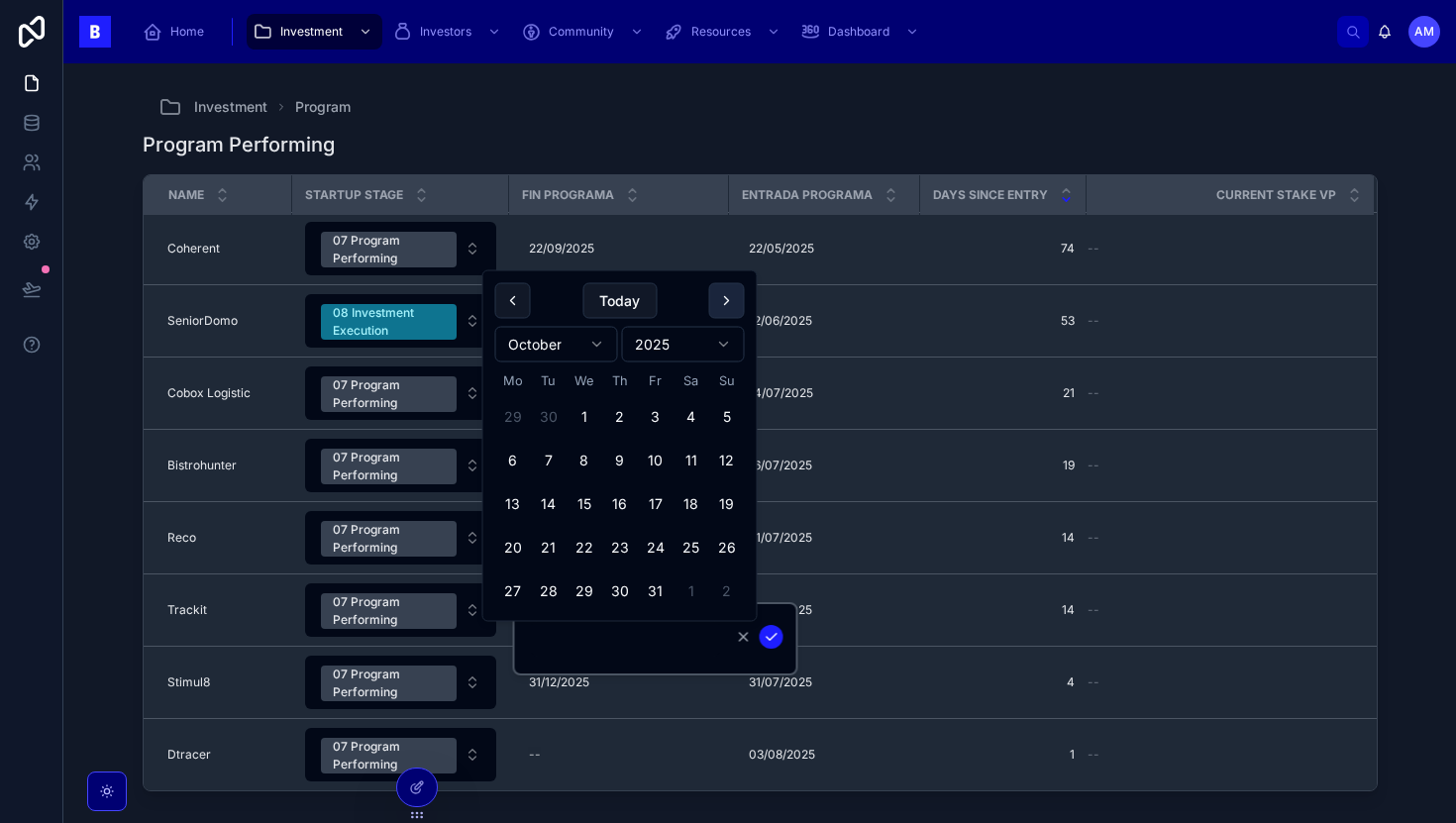 click at bounding box center [727, 301] 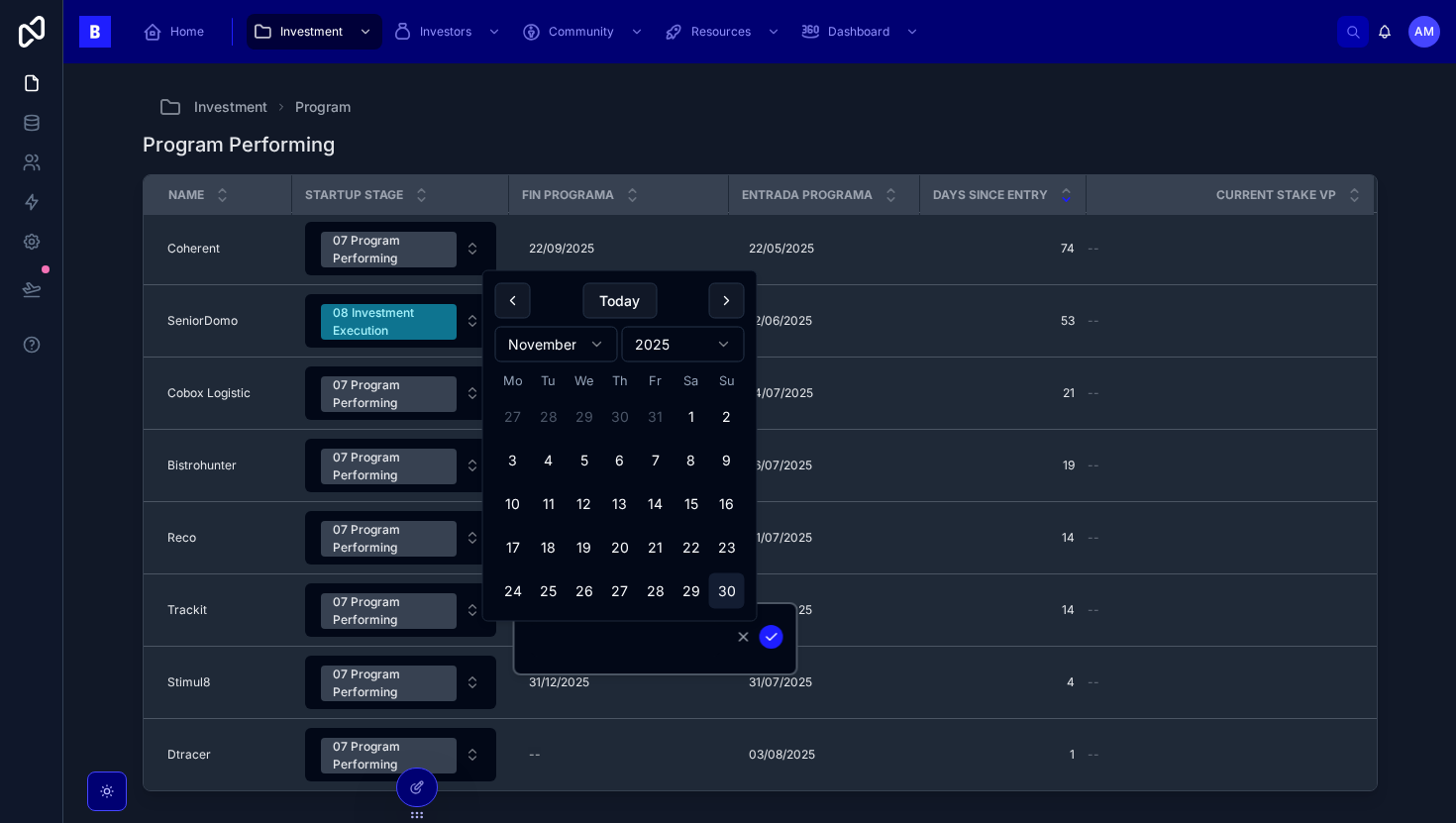 click on "30" at bounding box center [727, 591] 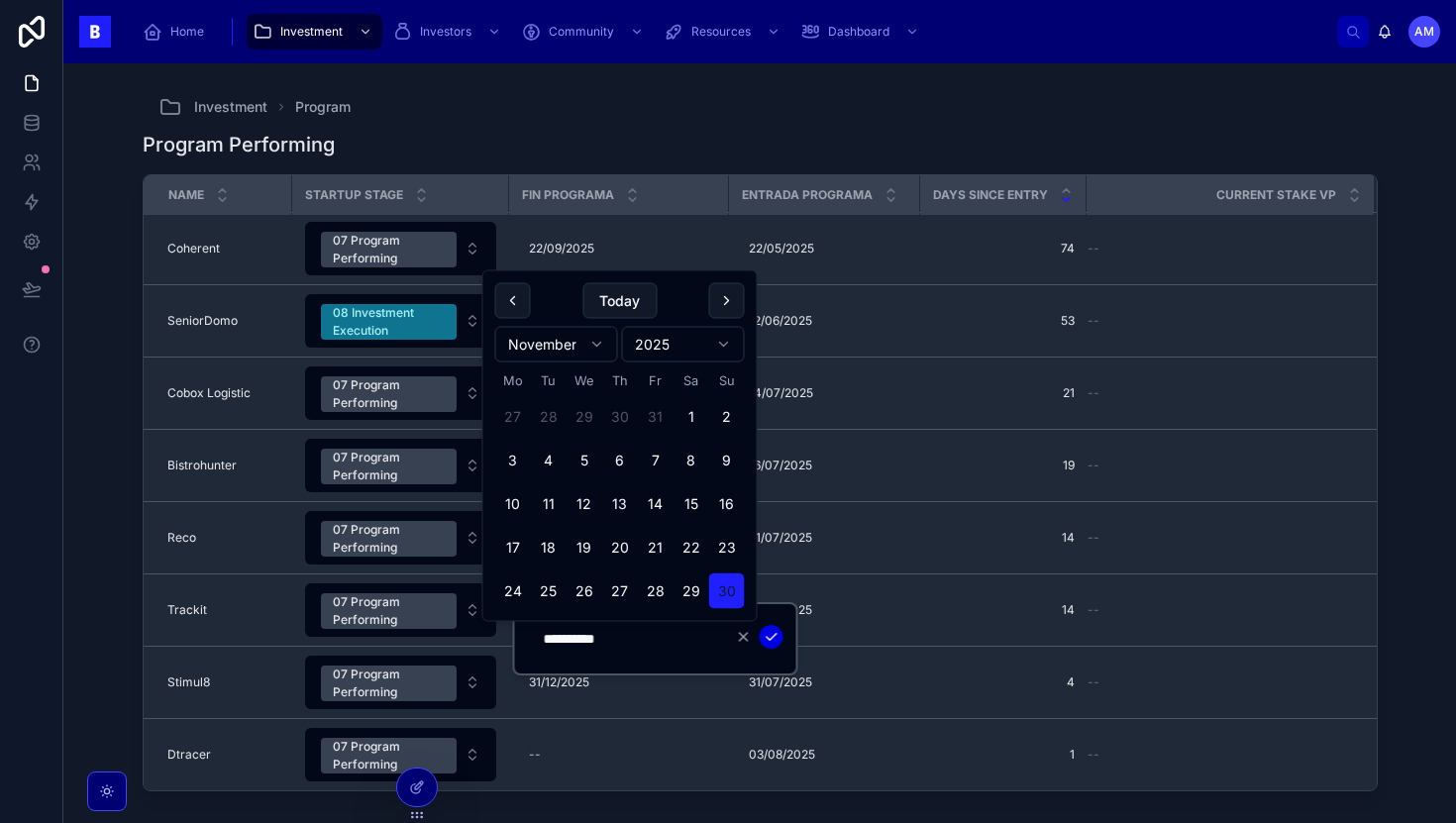 click 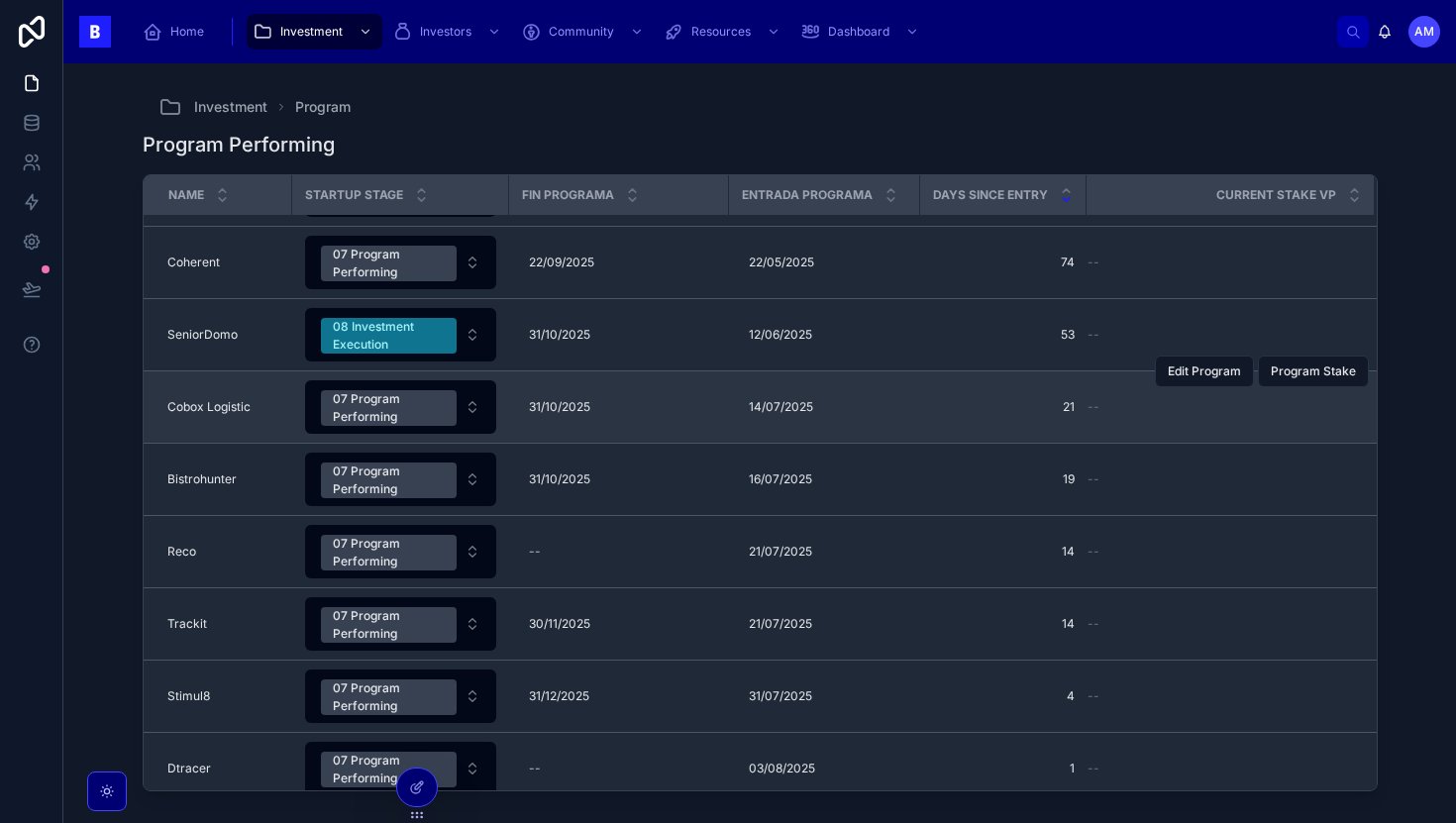 scroll, scrollTop: 238, scrollLeft: 0, axis: vertical 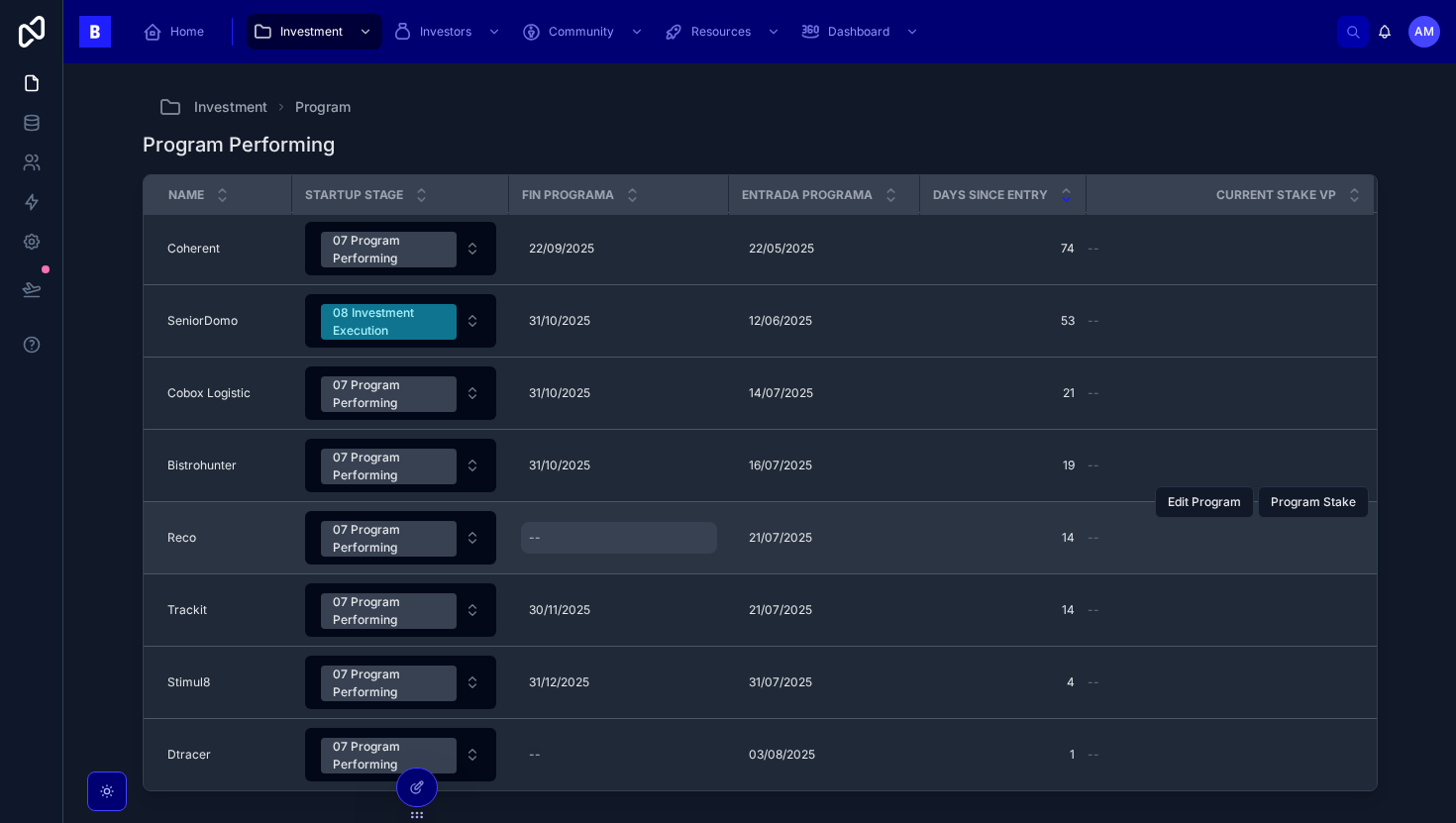 click on "--" at bounding box center (619, 538) 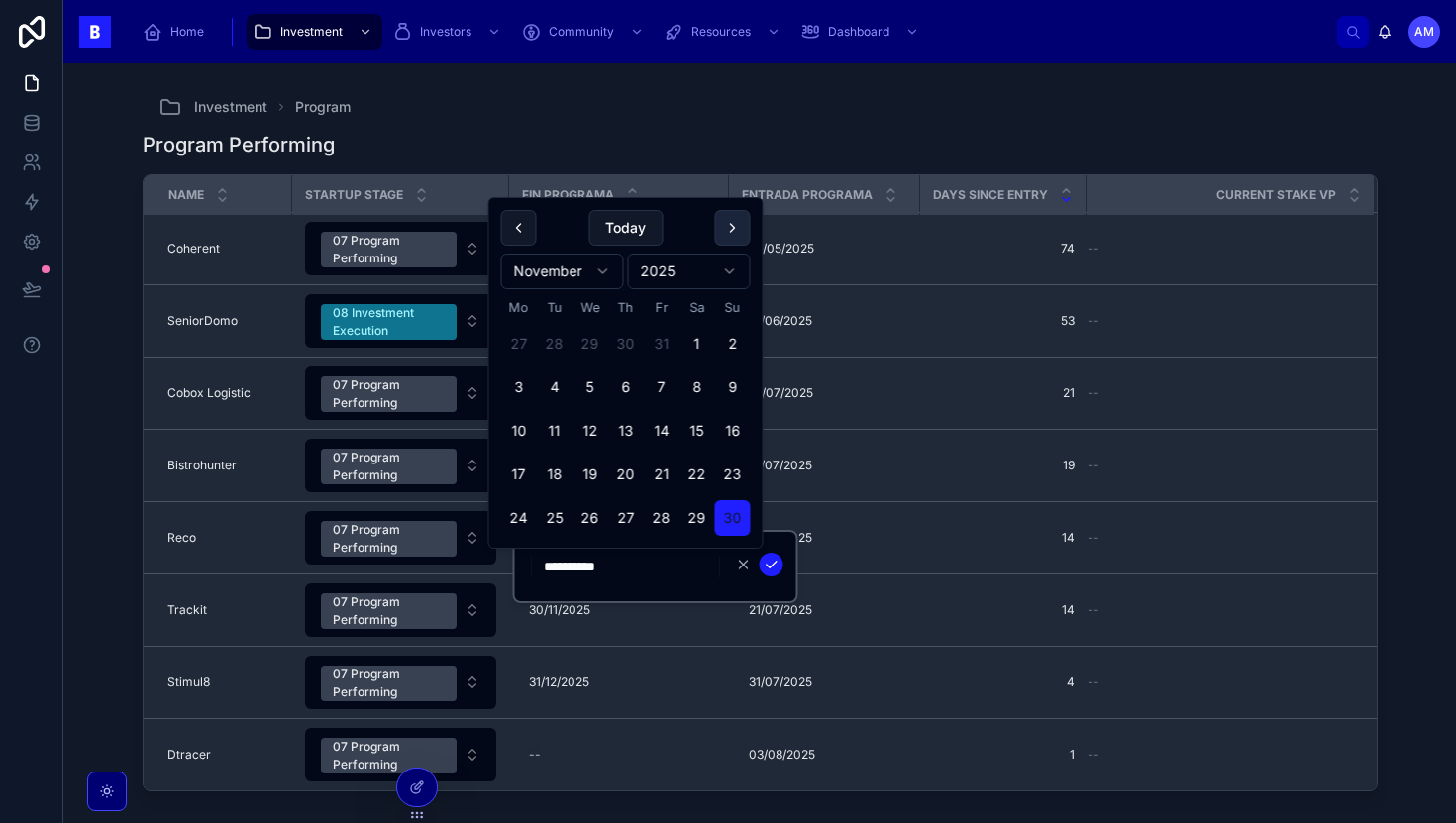 click at bounding box center [733, 228] 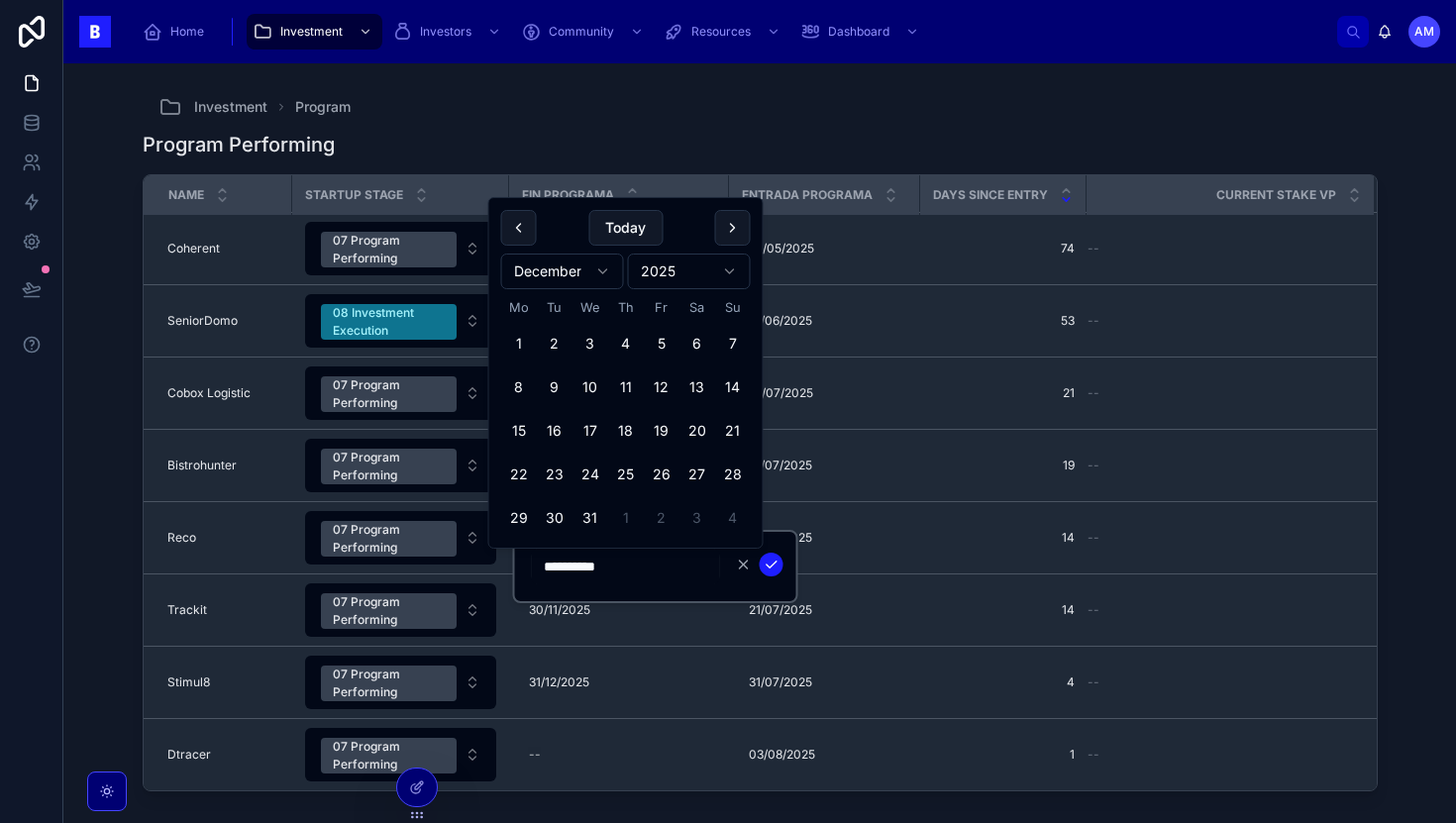 click at bounding box center (733, 228) 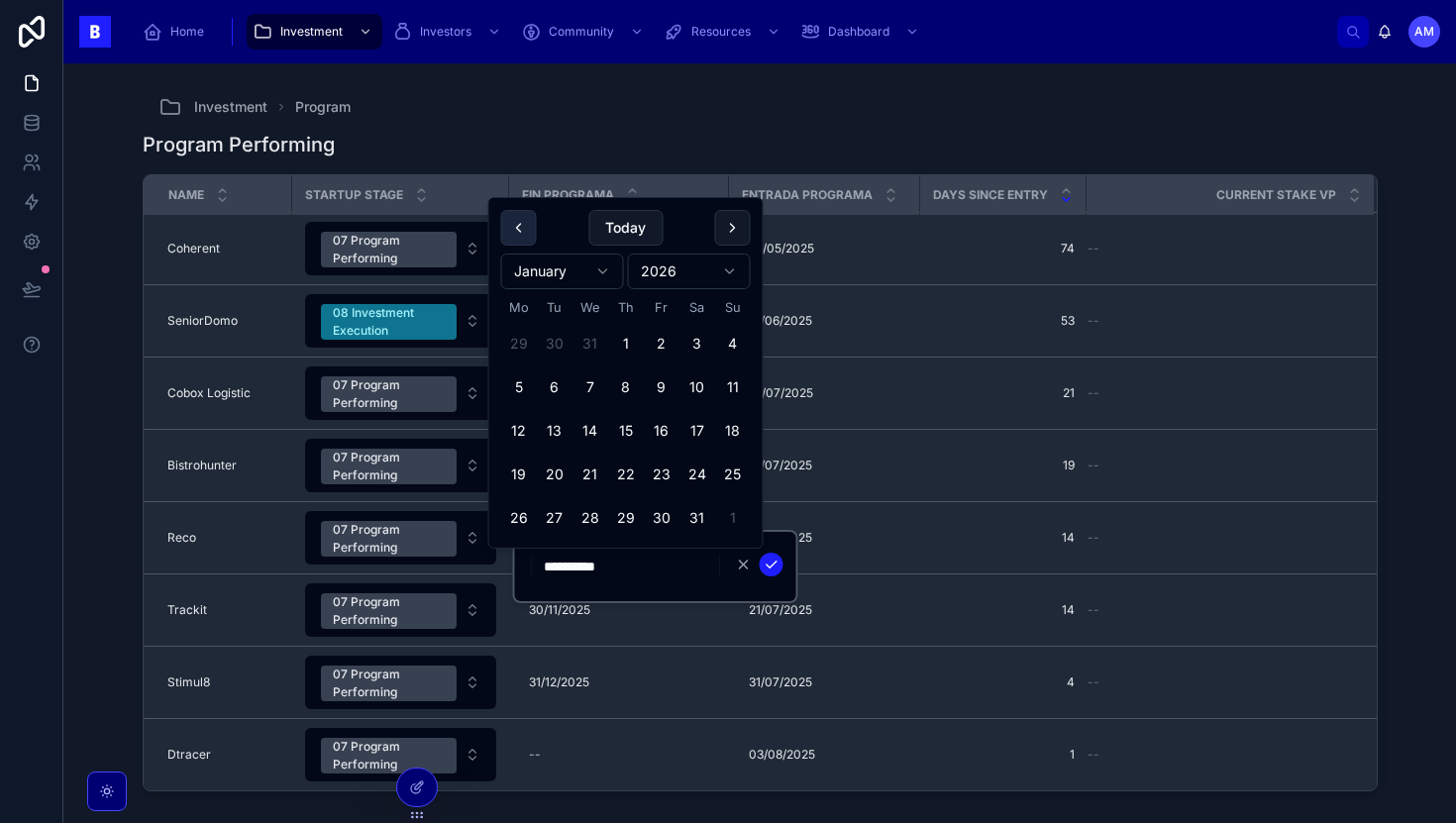 click at bounding box center (519, 228) 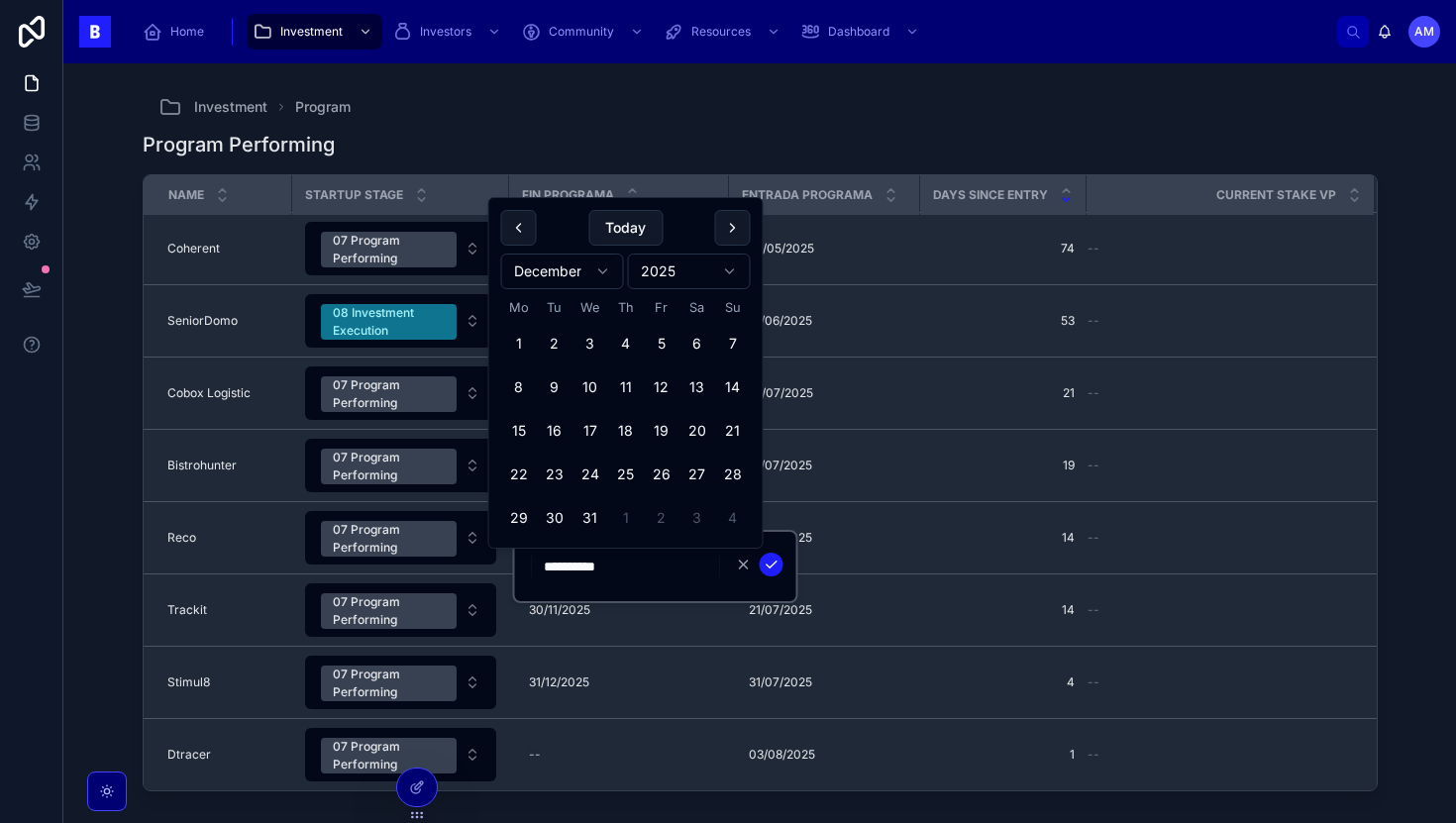 click at bounding box center (519, 228) 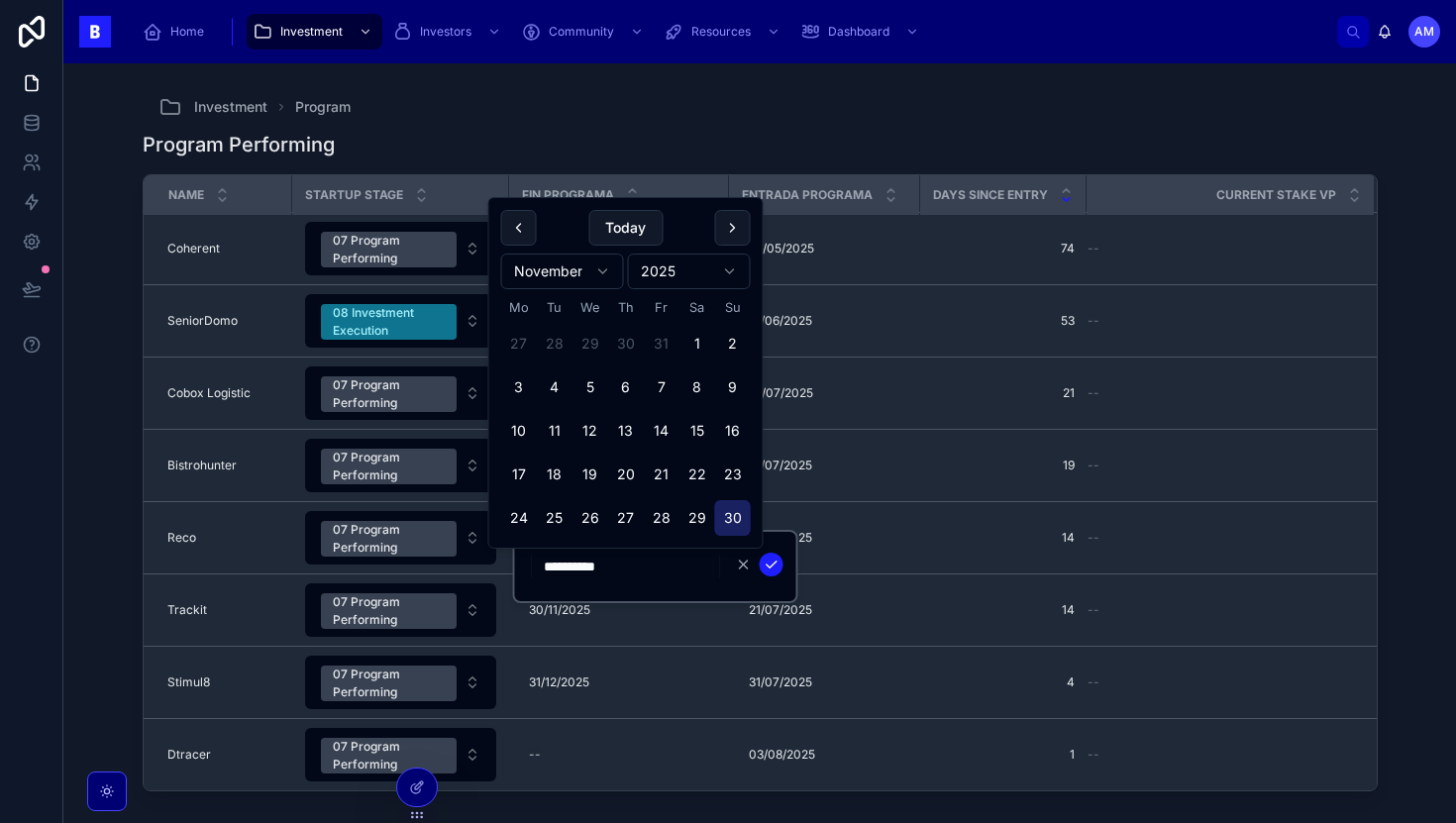 click on "30" at bounding box center (733, 518) 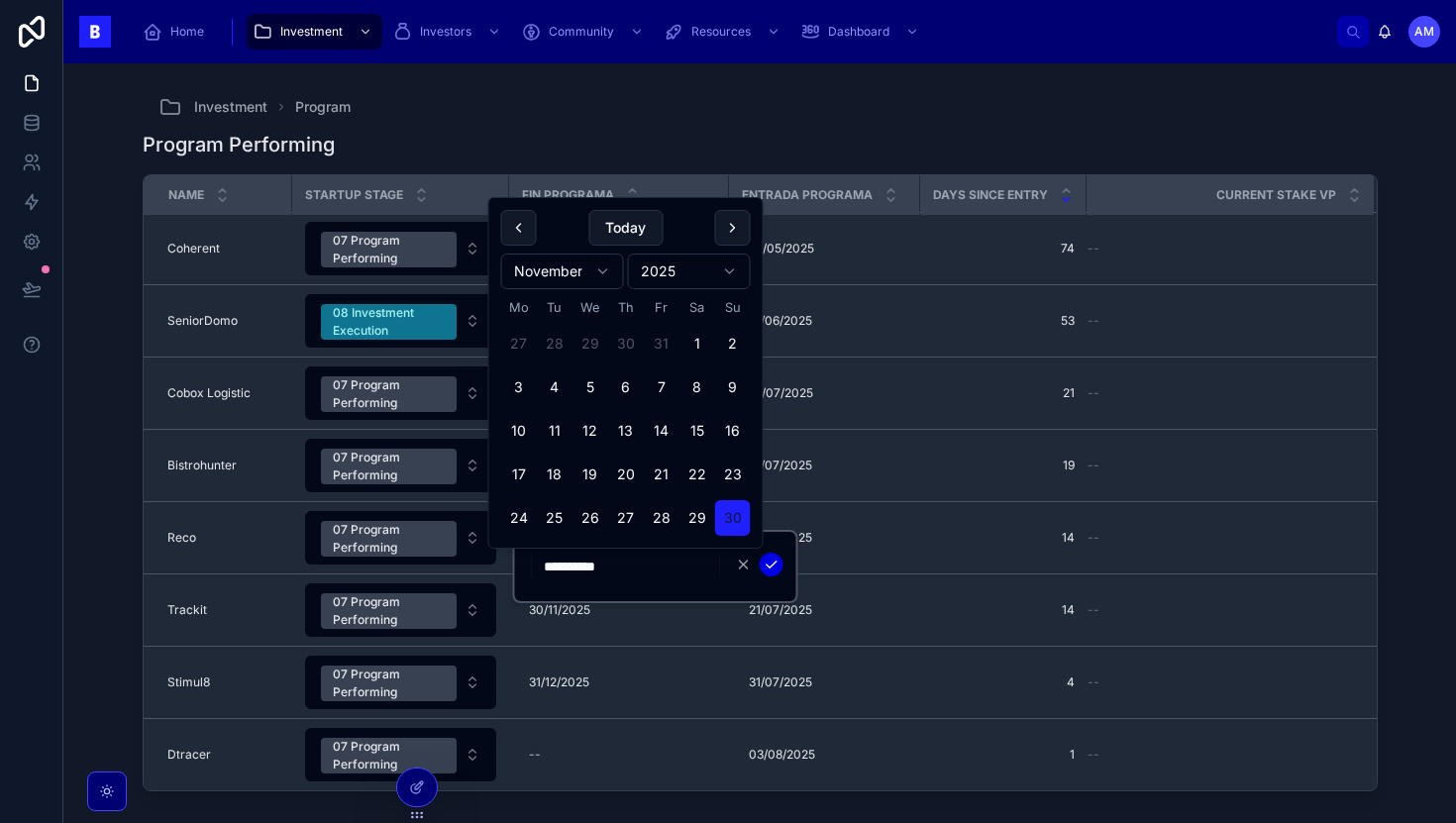click 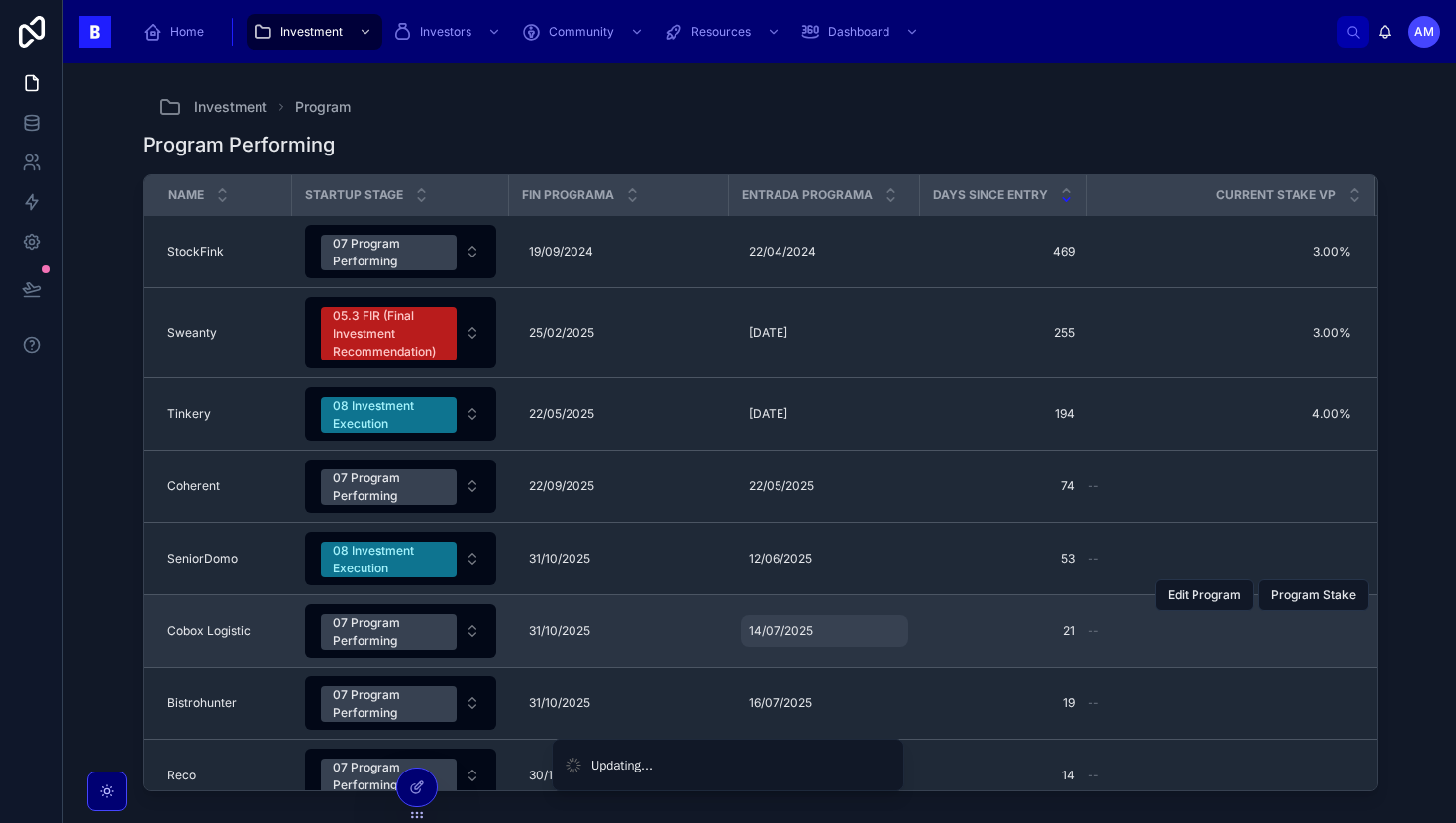 scroll, scrollTop: 238, scrollLeft: 0, axis: vertical 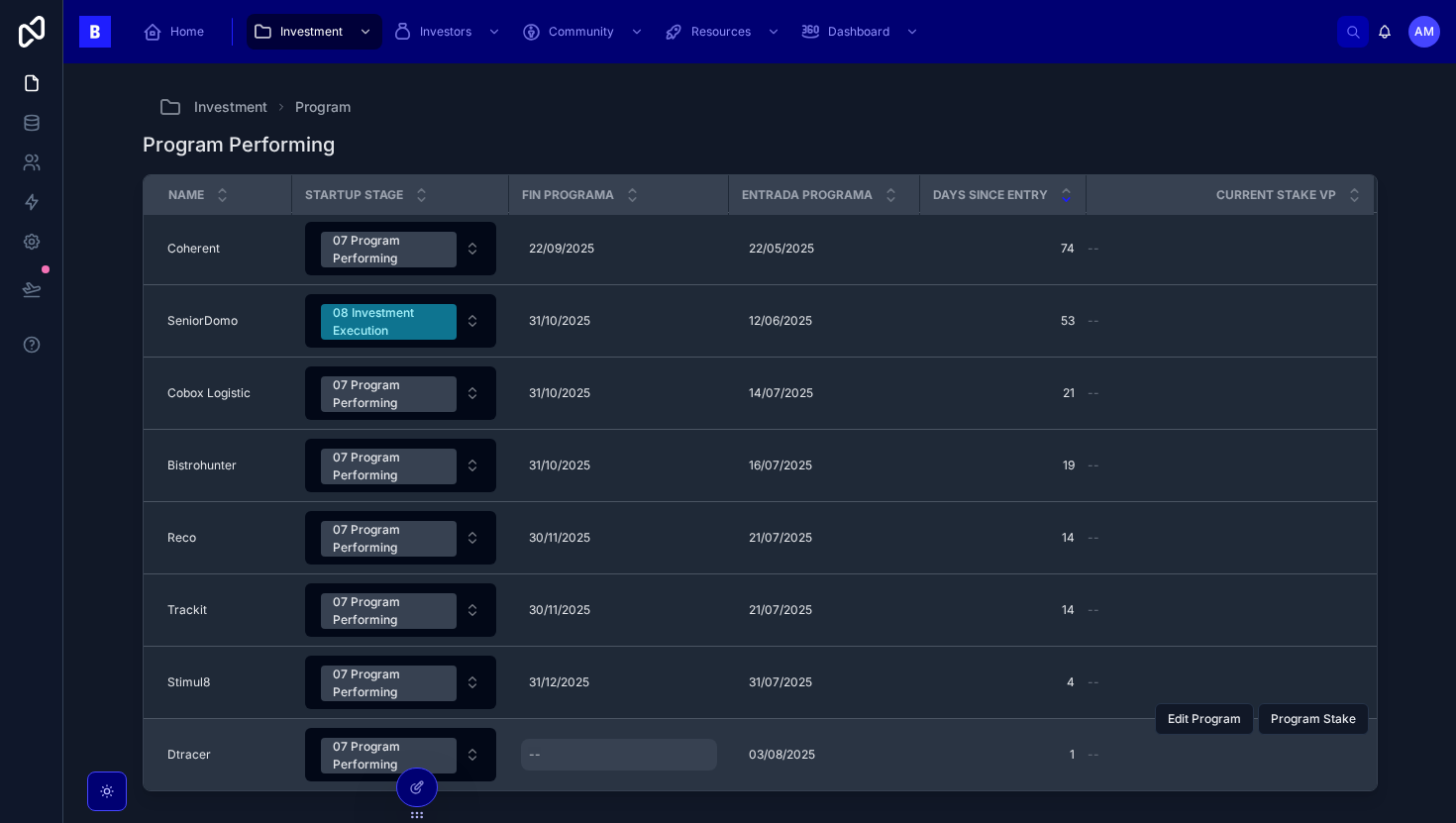 click on "--" at bounding box center [619, 755] 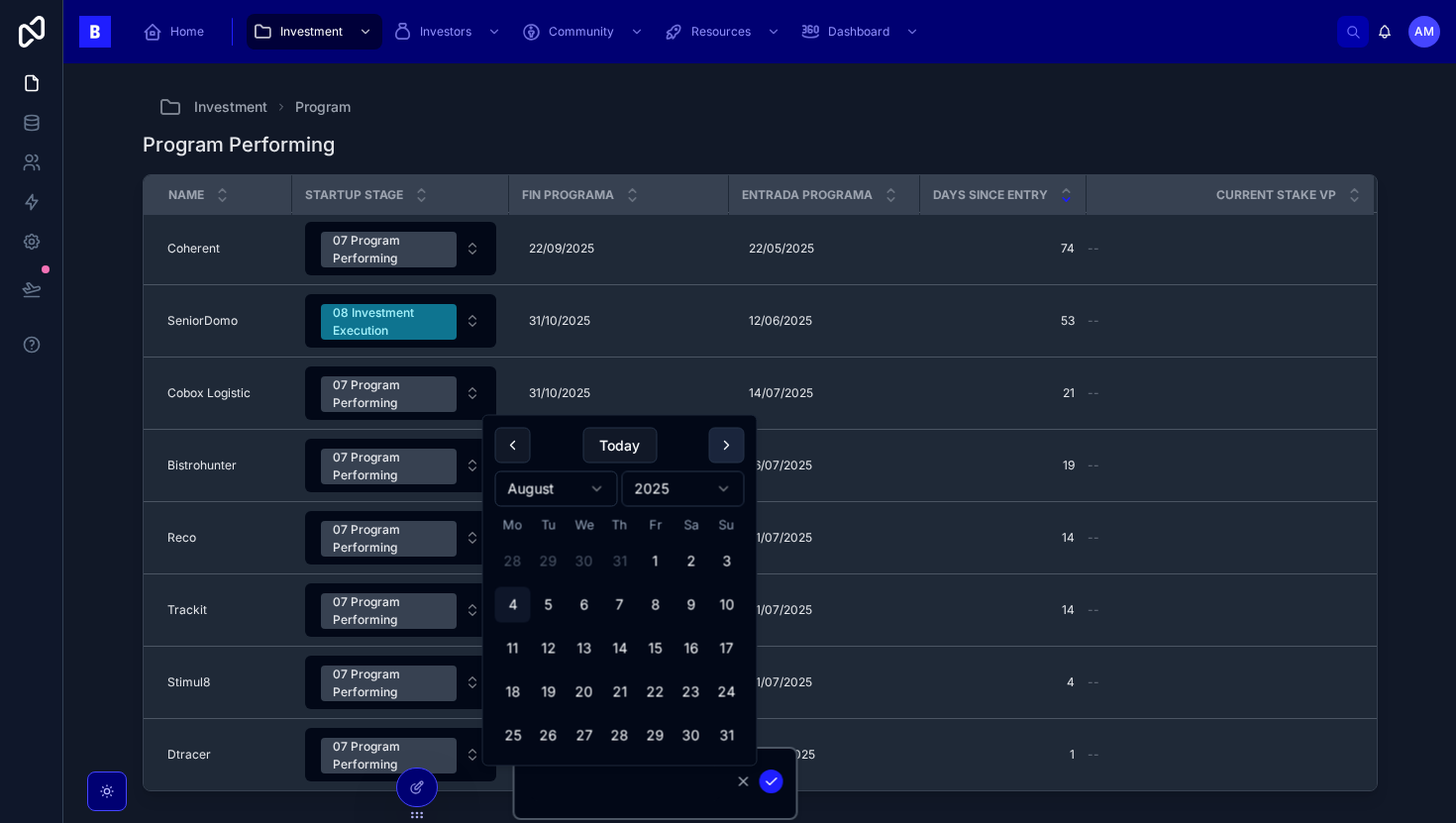 click at bounding box center (727, 446) 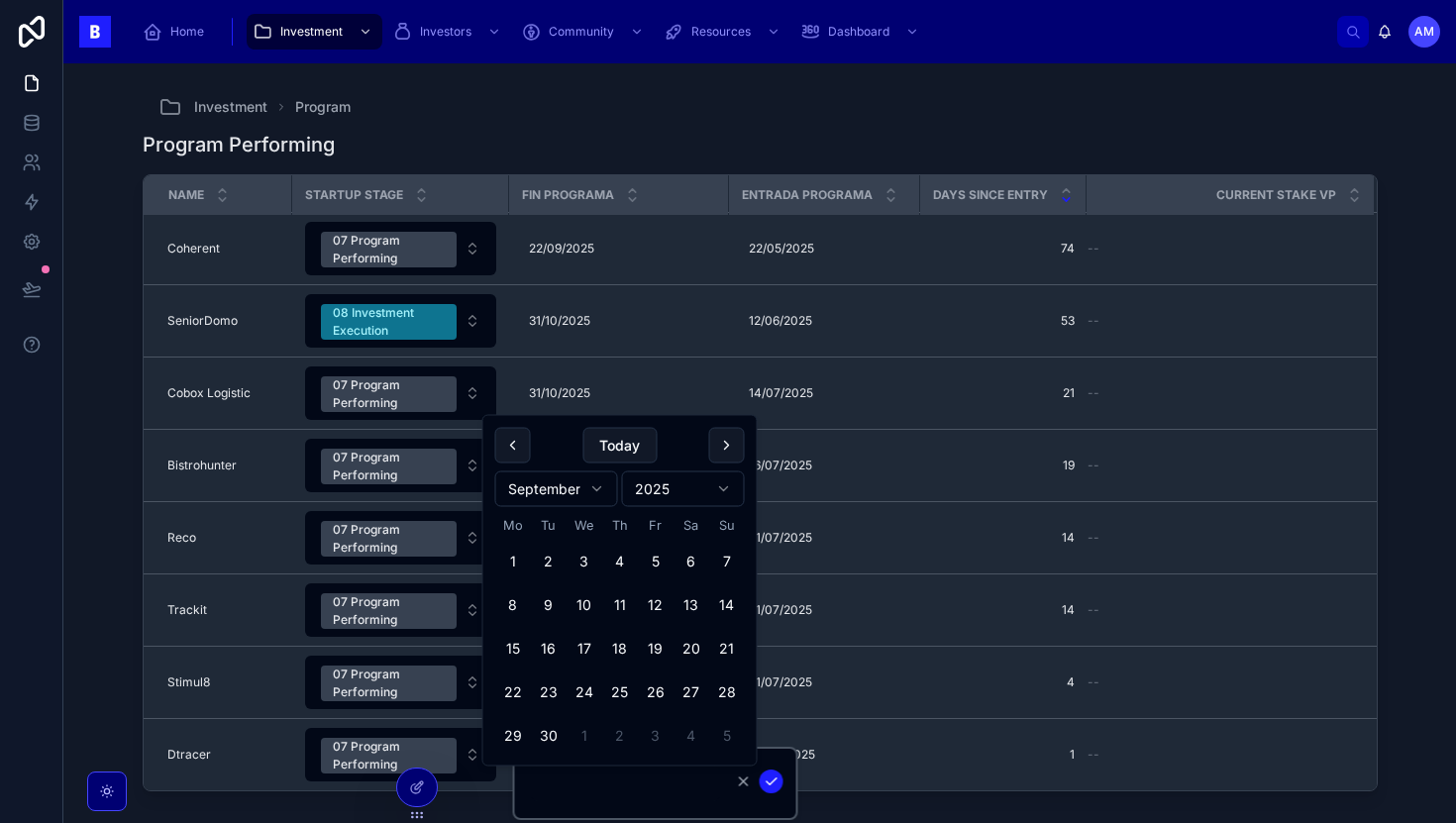 click at bounding box center (727, 446) 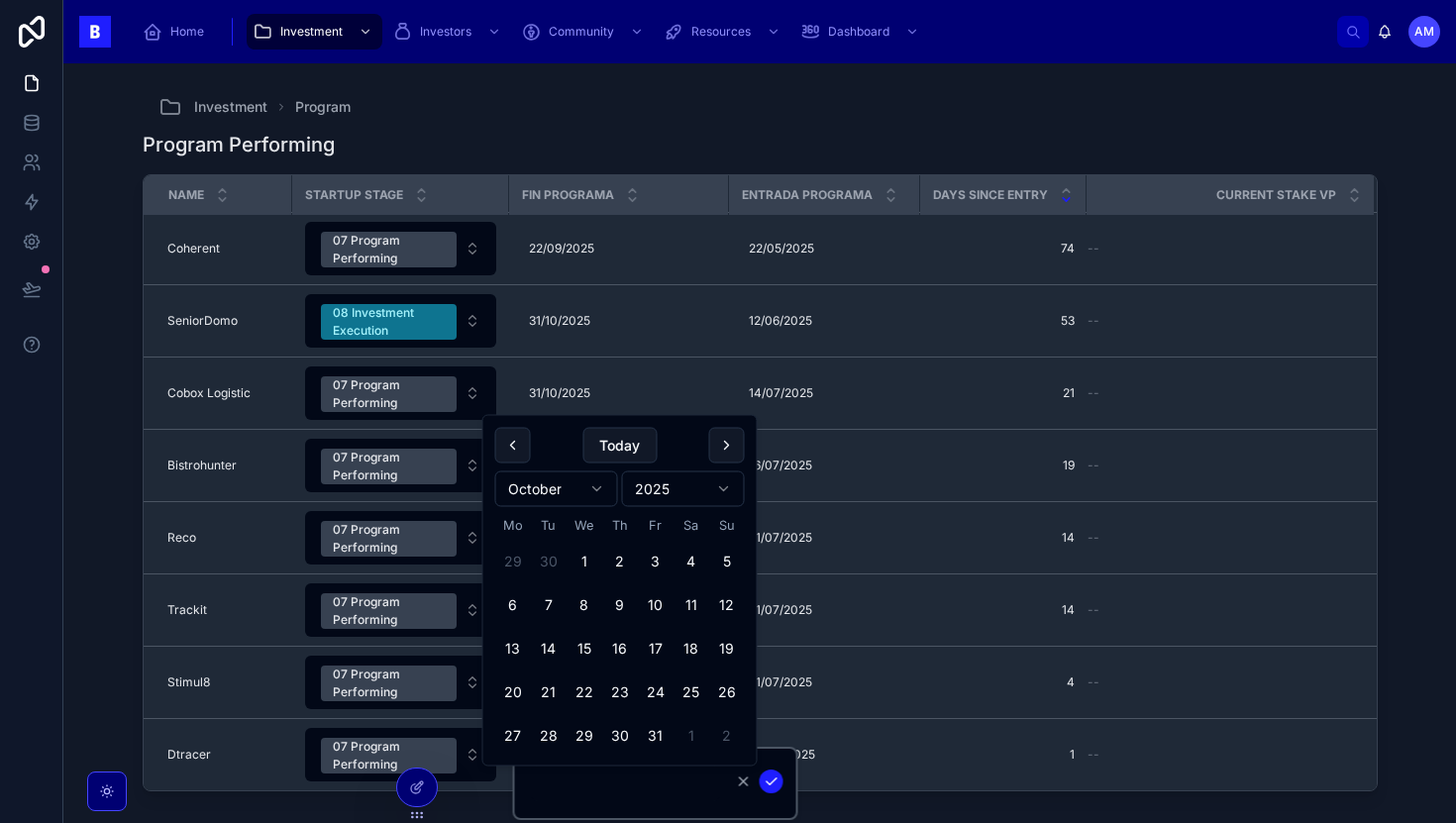 click at bounding box center (727, 446) 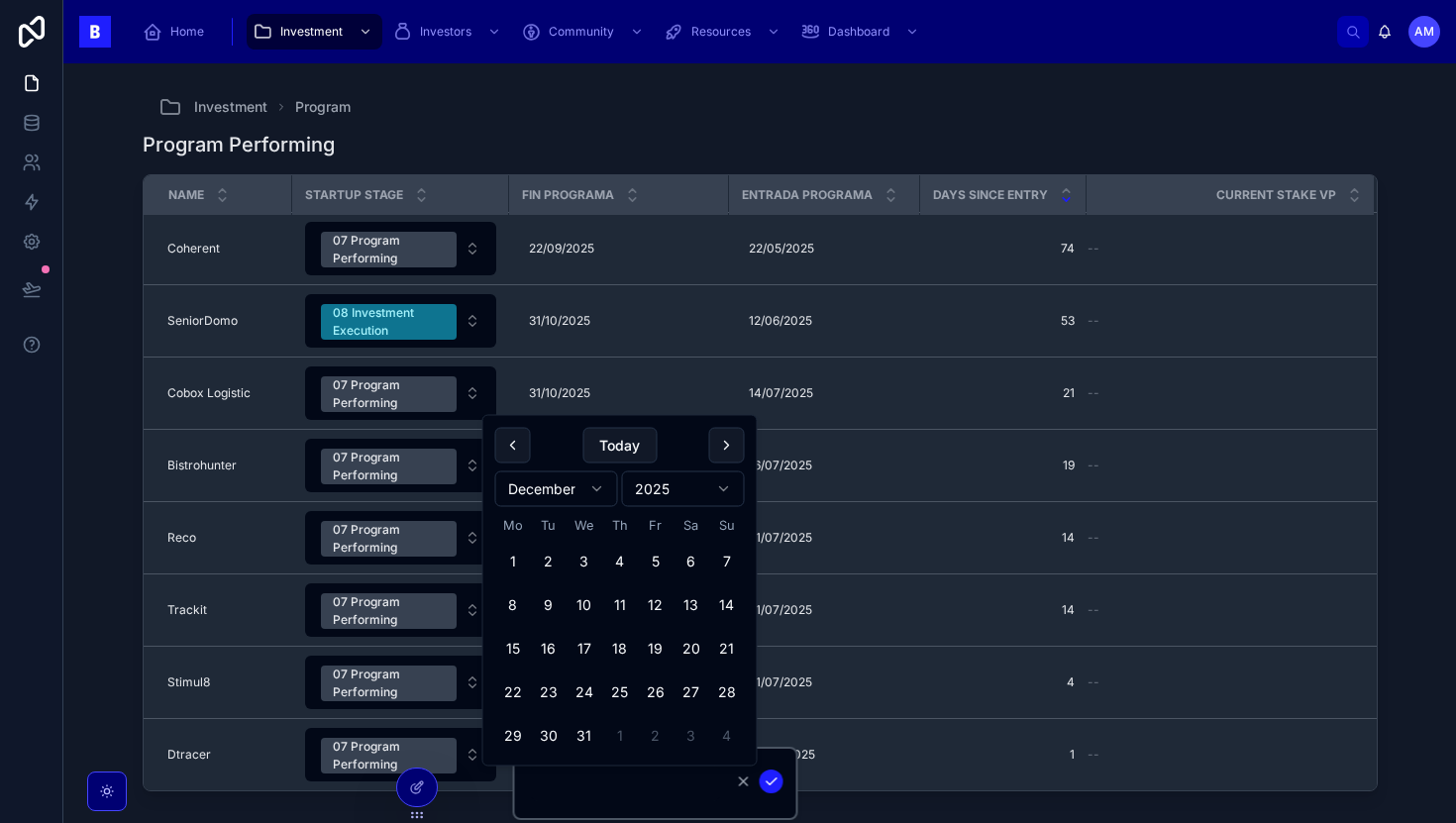 click at bounding box center (727, 446) 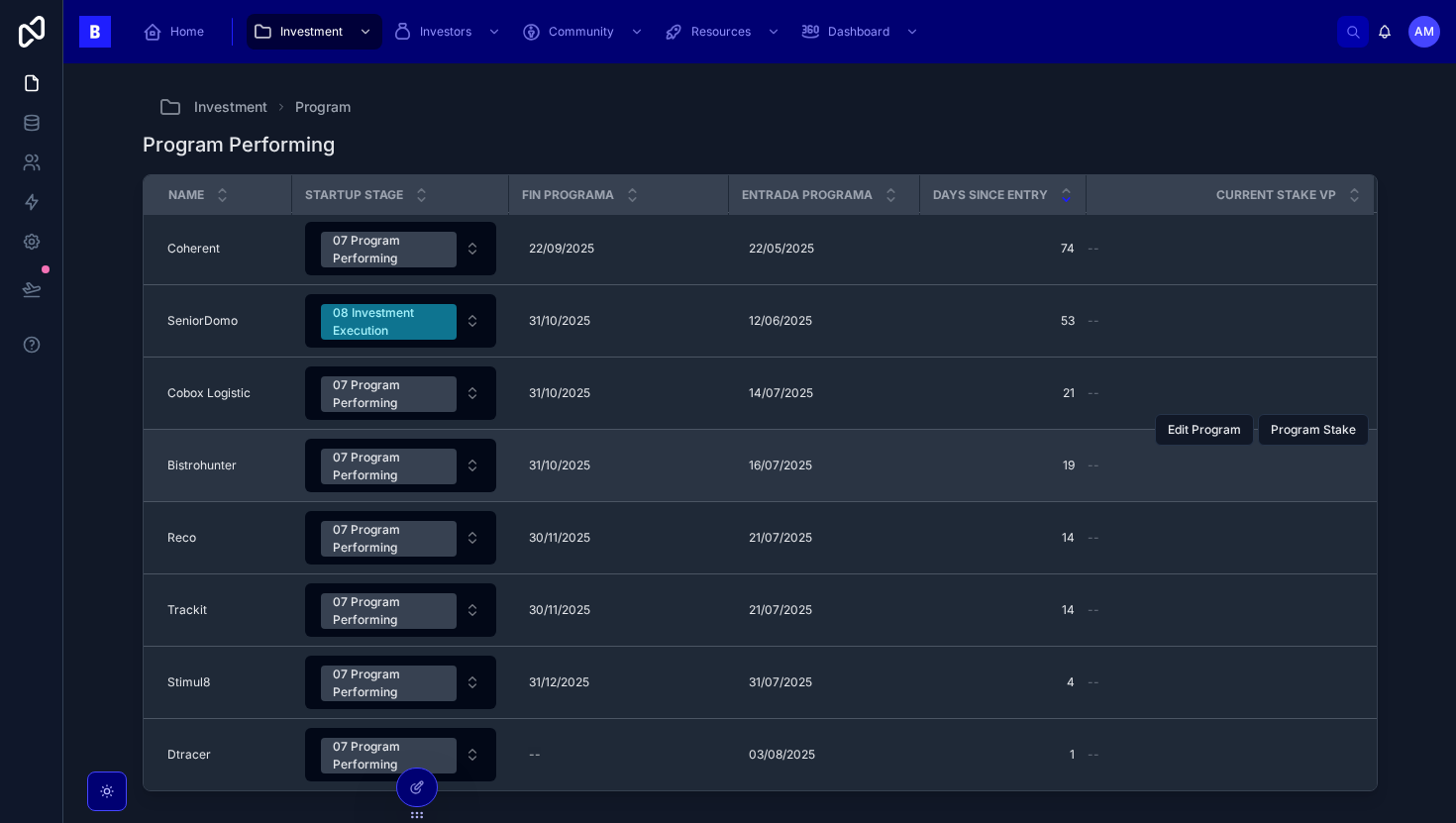 click on "[DATE] [DATE]" at bounding box center (619, 465) 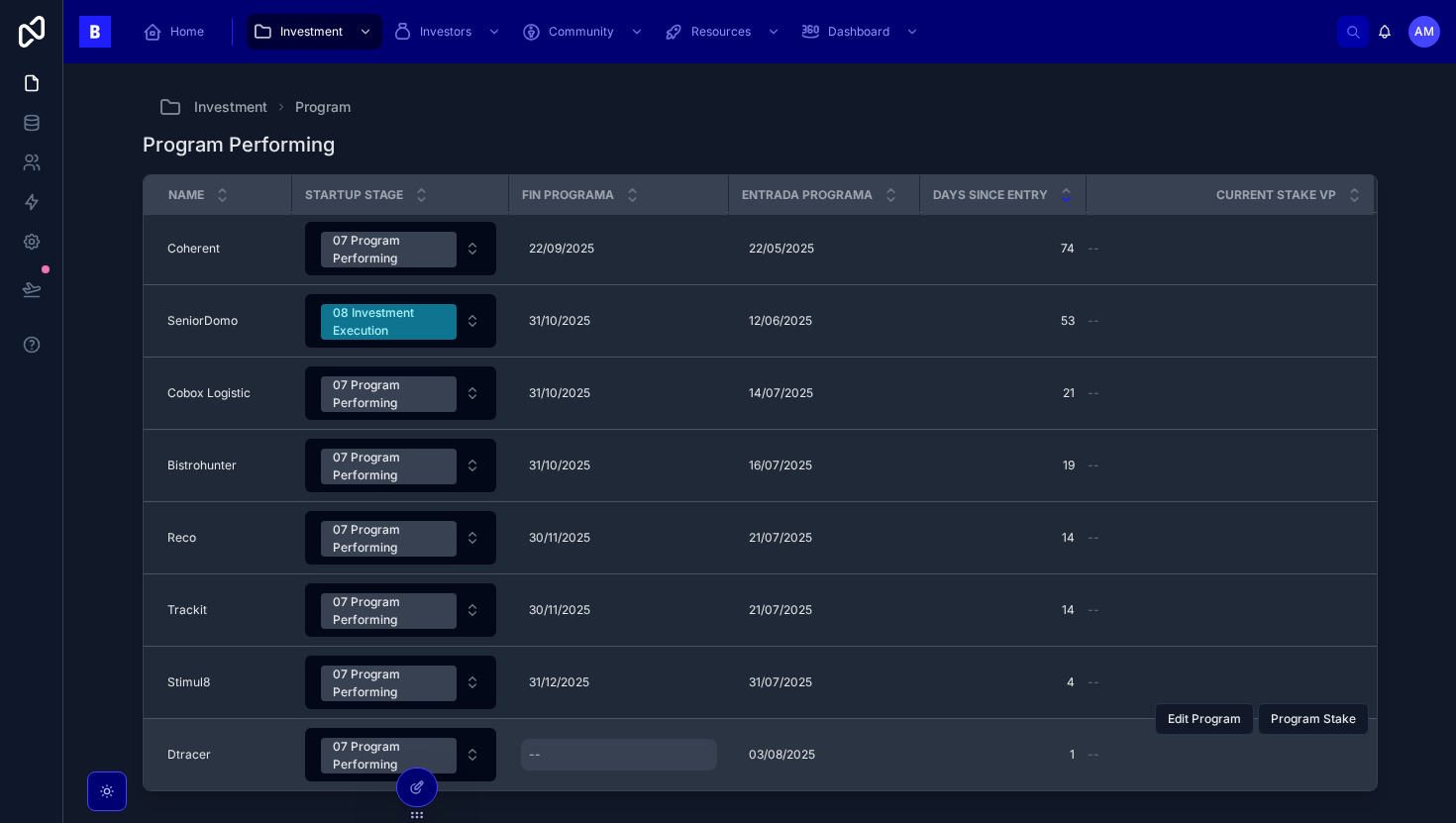 click on "--" at bounding box center [619, 755] 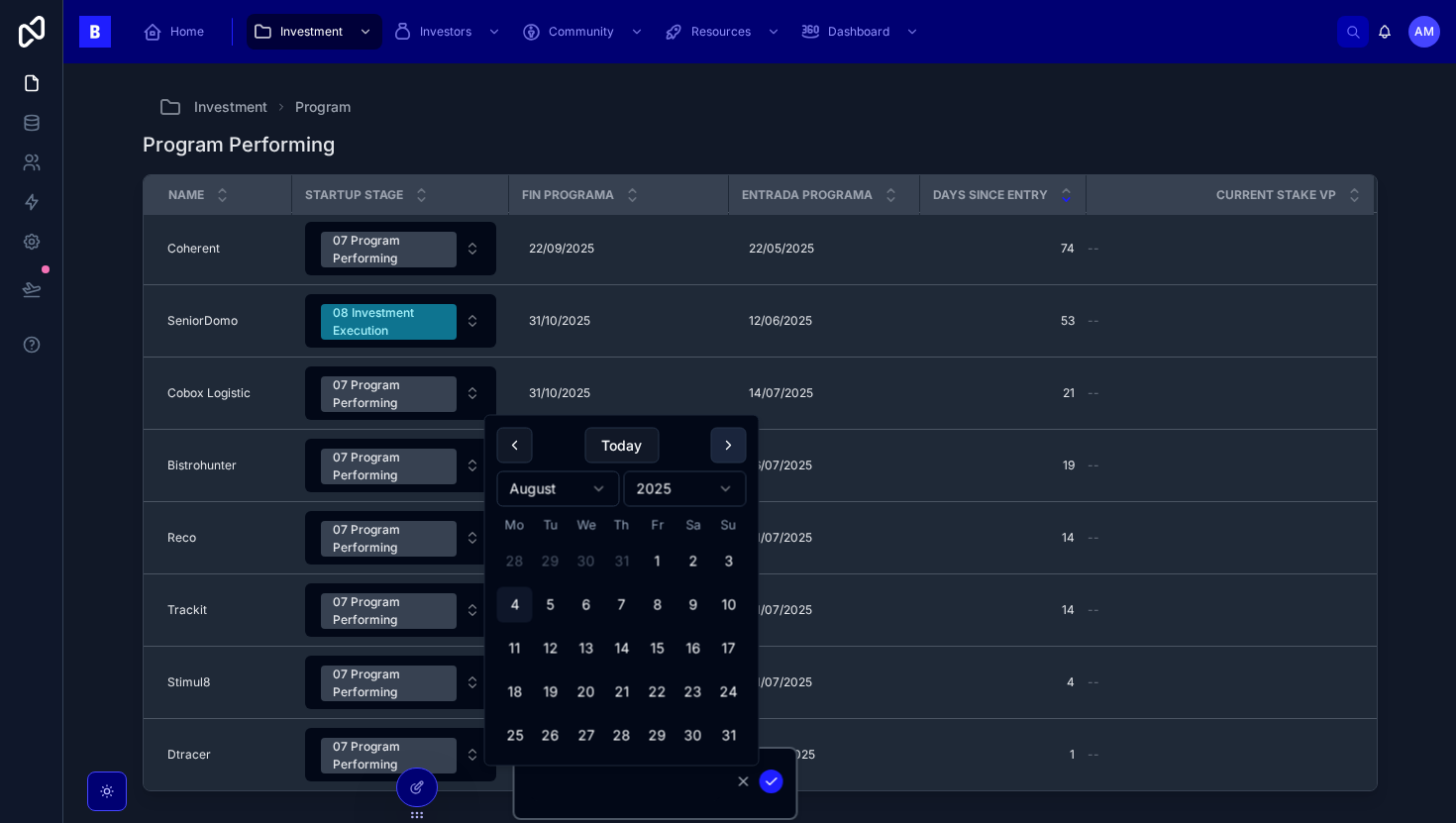 click at bounding box center [729, 446] 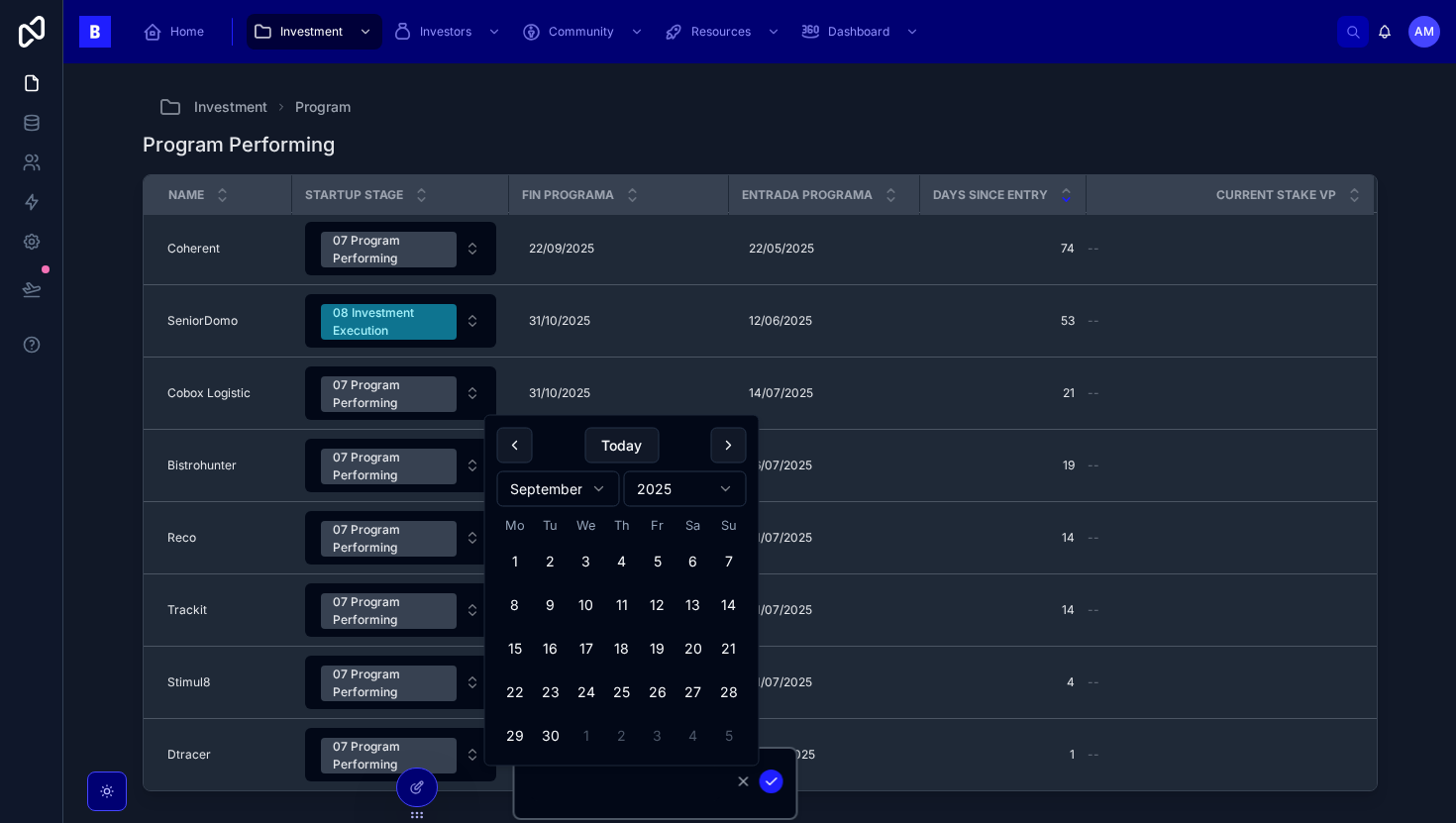 click at bounding box center [729, 446] 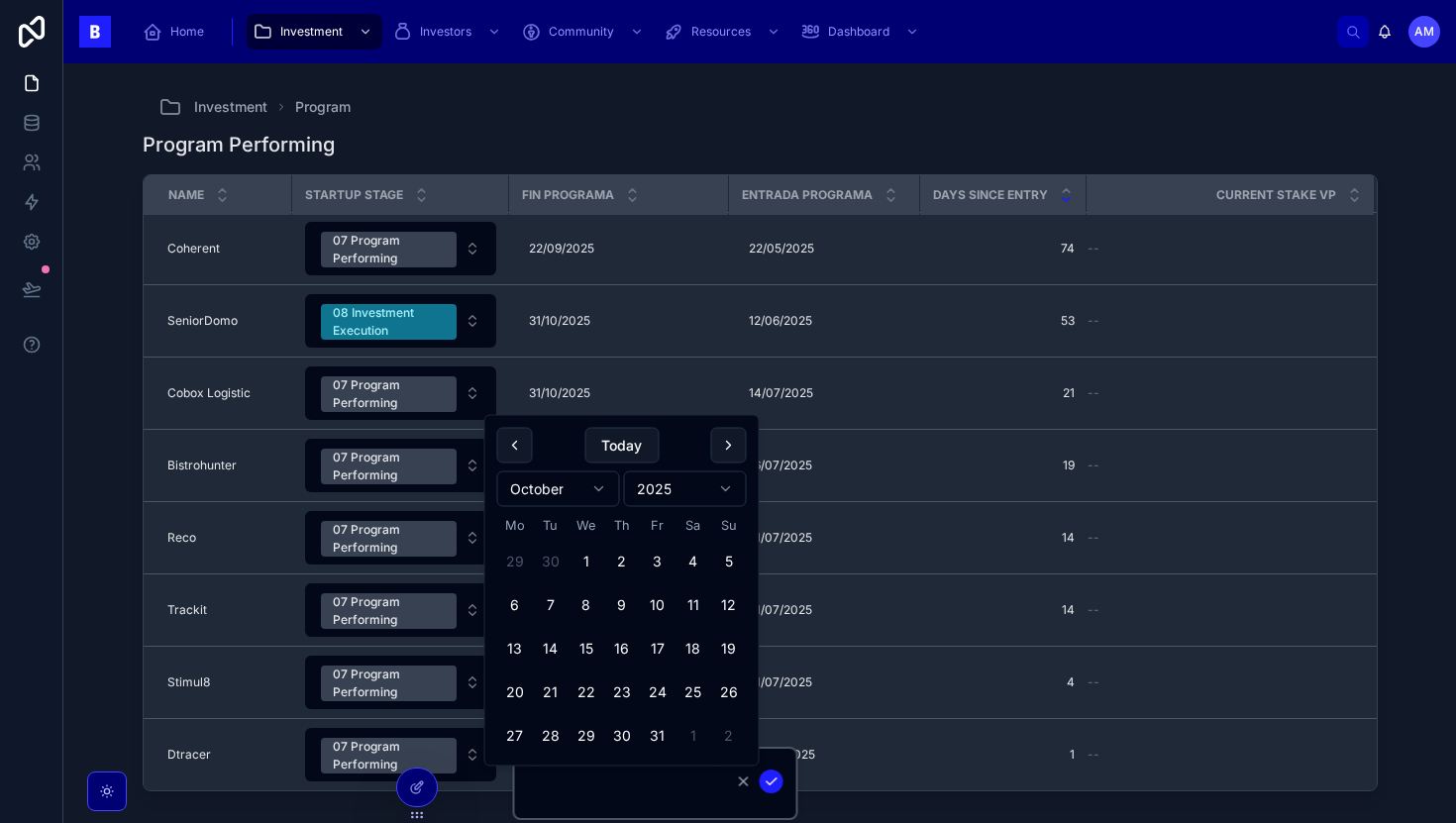 click at bounding box center (729, 446) 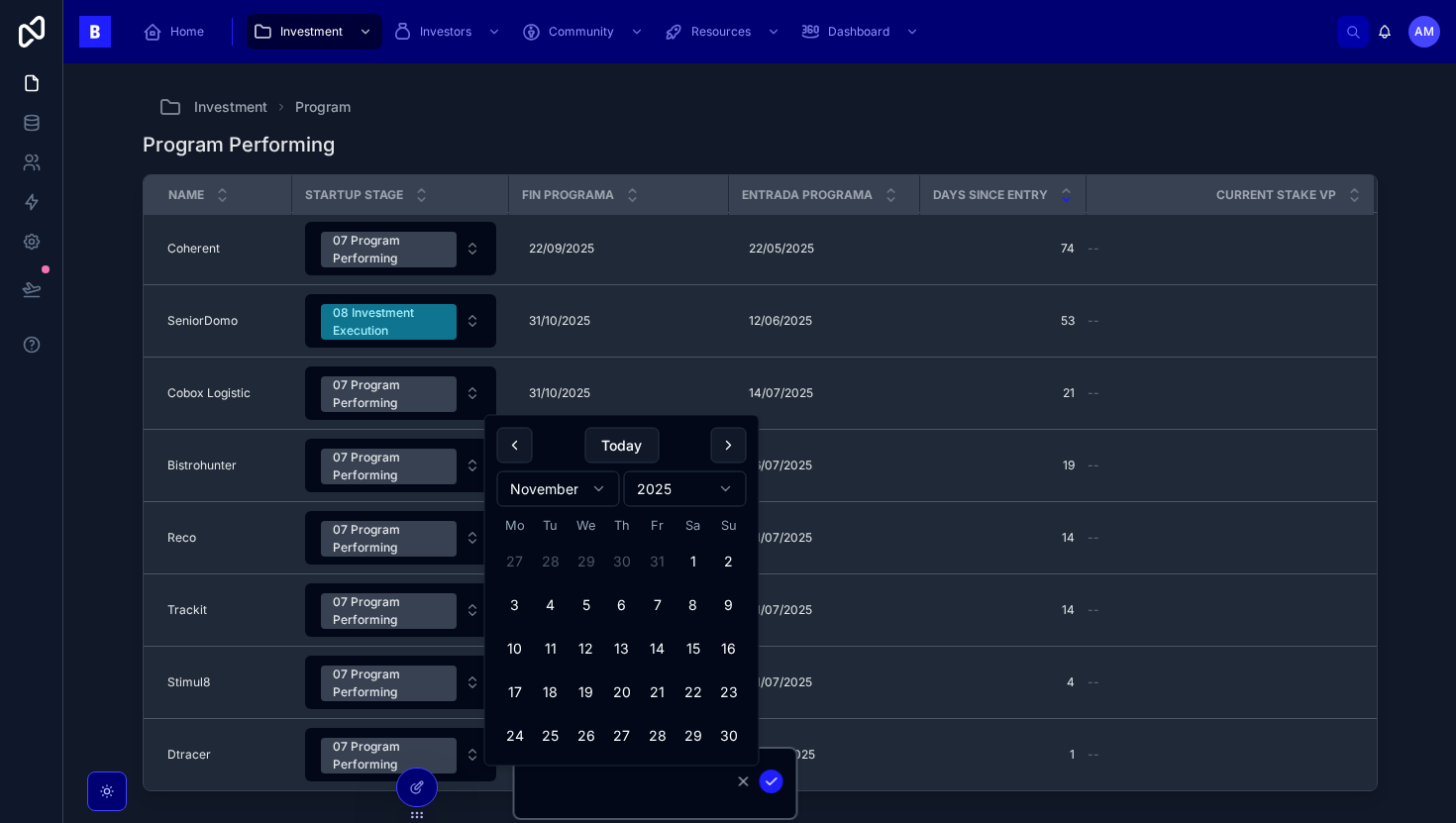 click at bounding box center [729, 446] 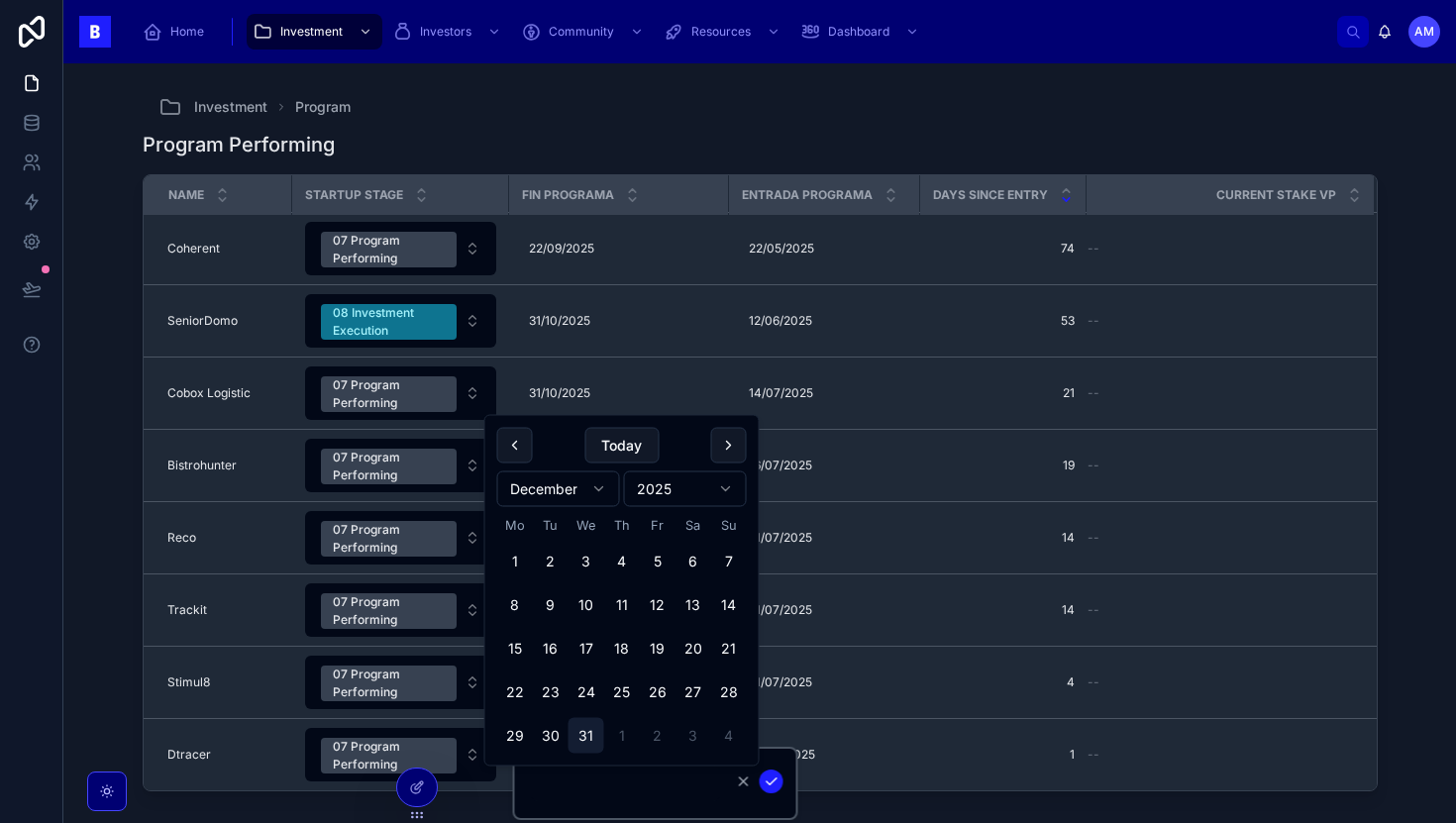 click on "31" at bounding box center [586, 736] 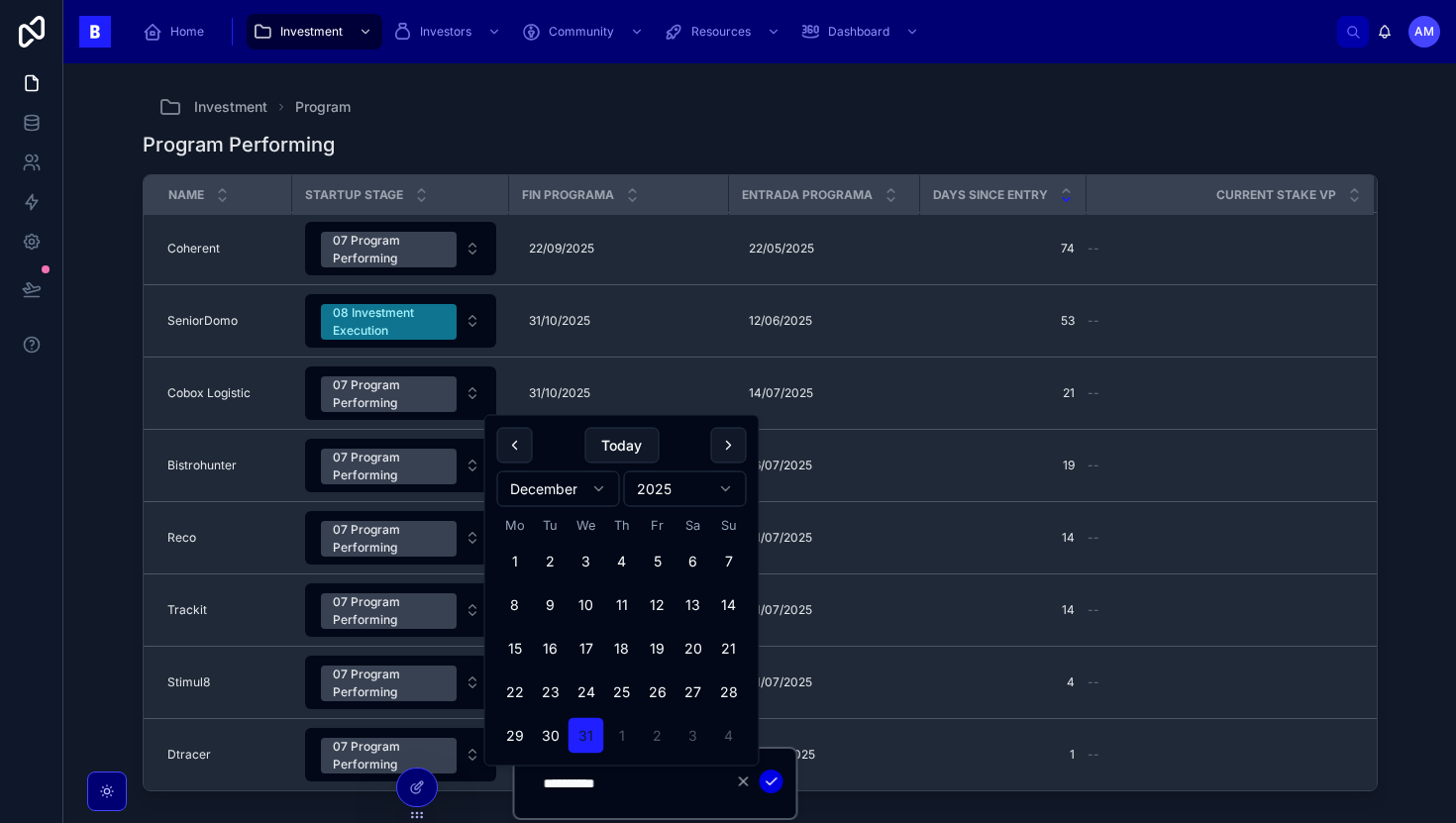 click 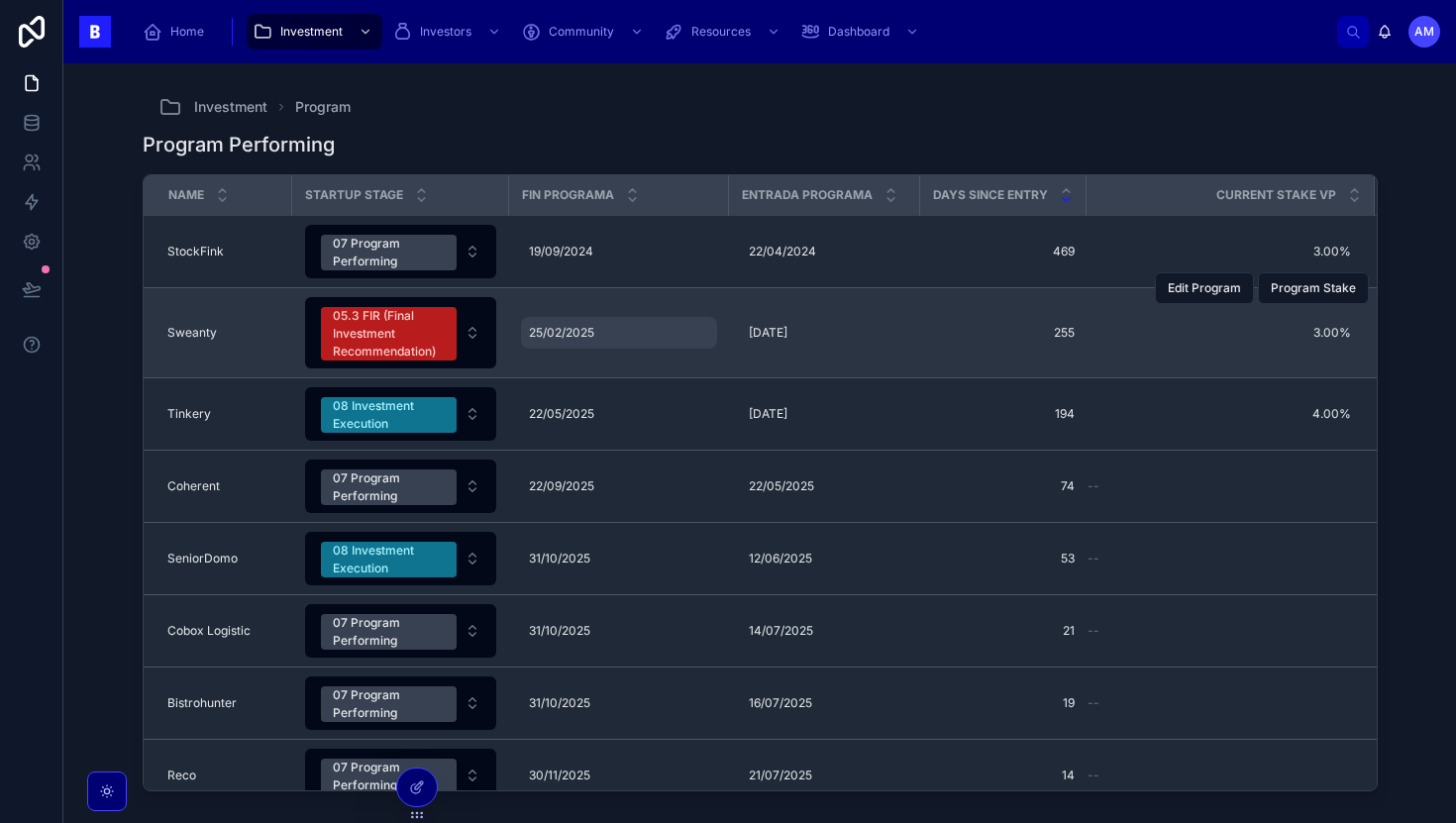 scroll, scrollTop: 238, scrollLeft: 0, axis: vertical 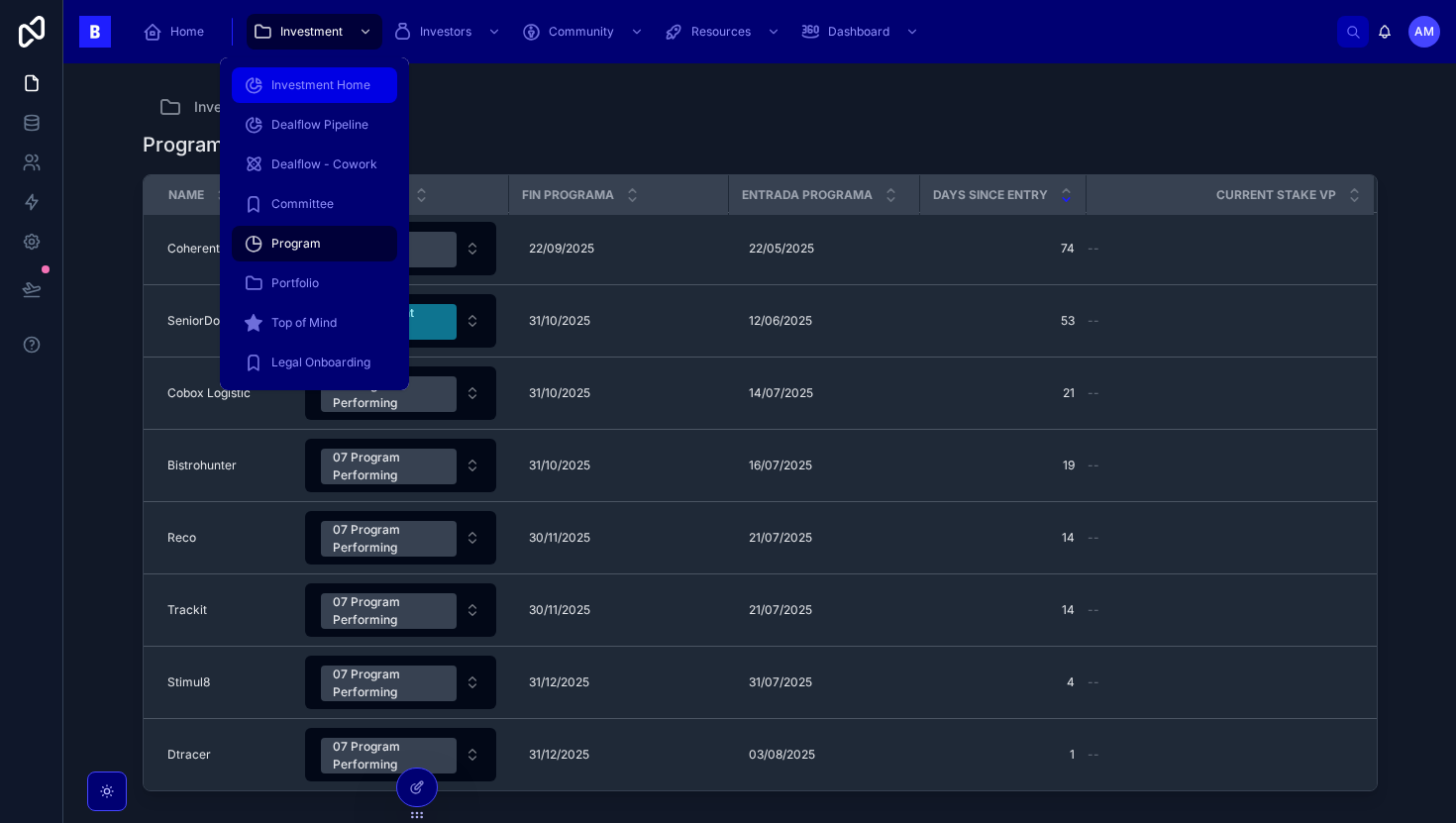 click on "Investment Home" at bounding box center (321, 85) 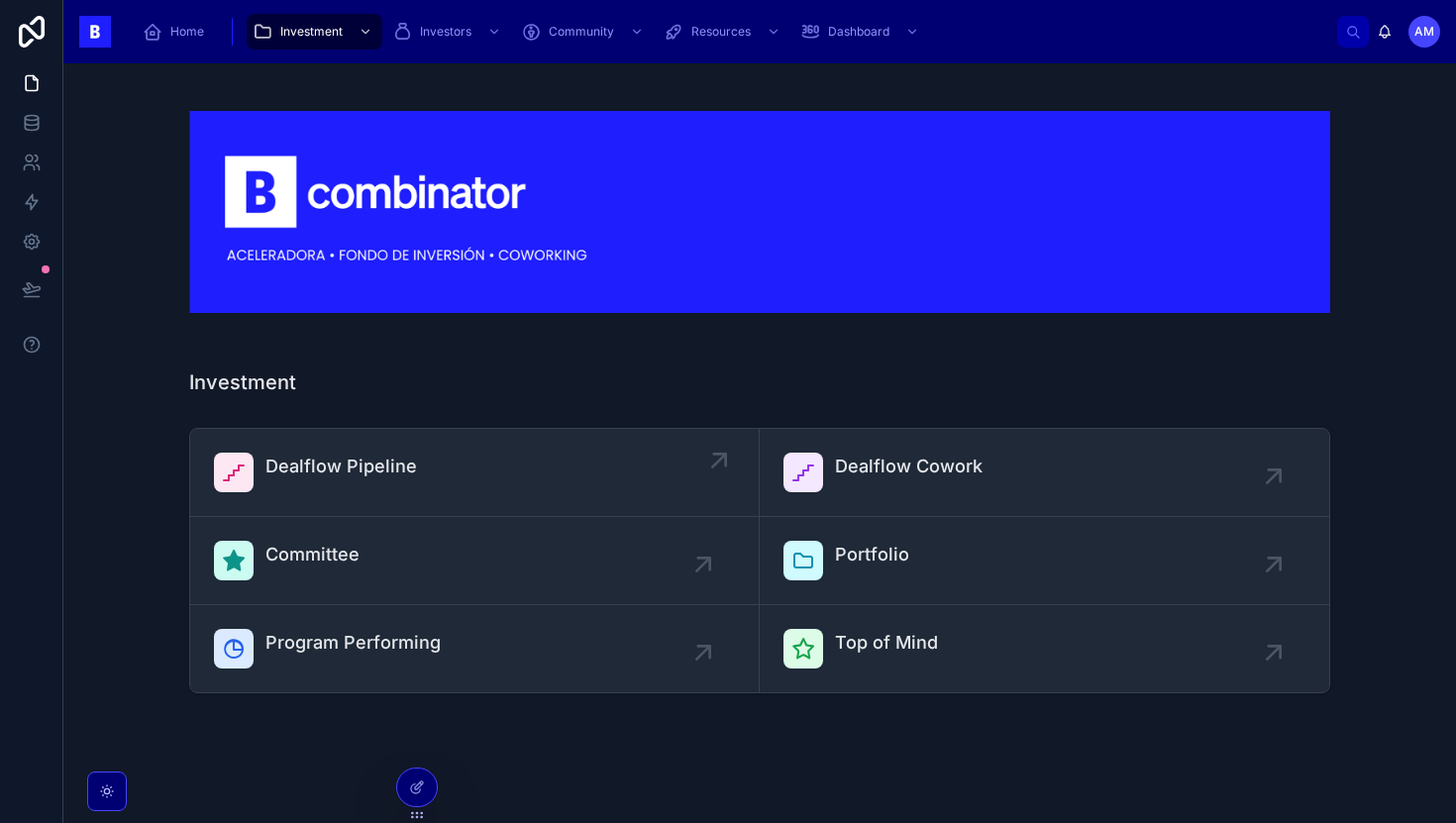 click on "Dealflow Pipeline" at bounding box center (341, 472) 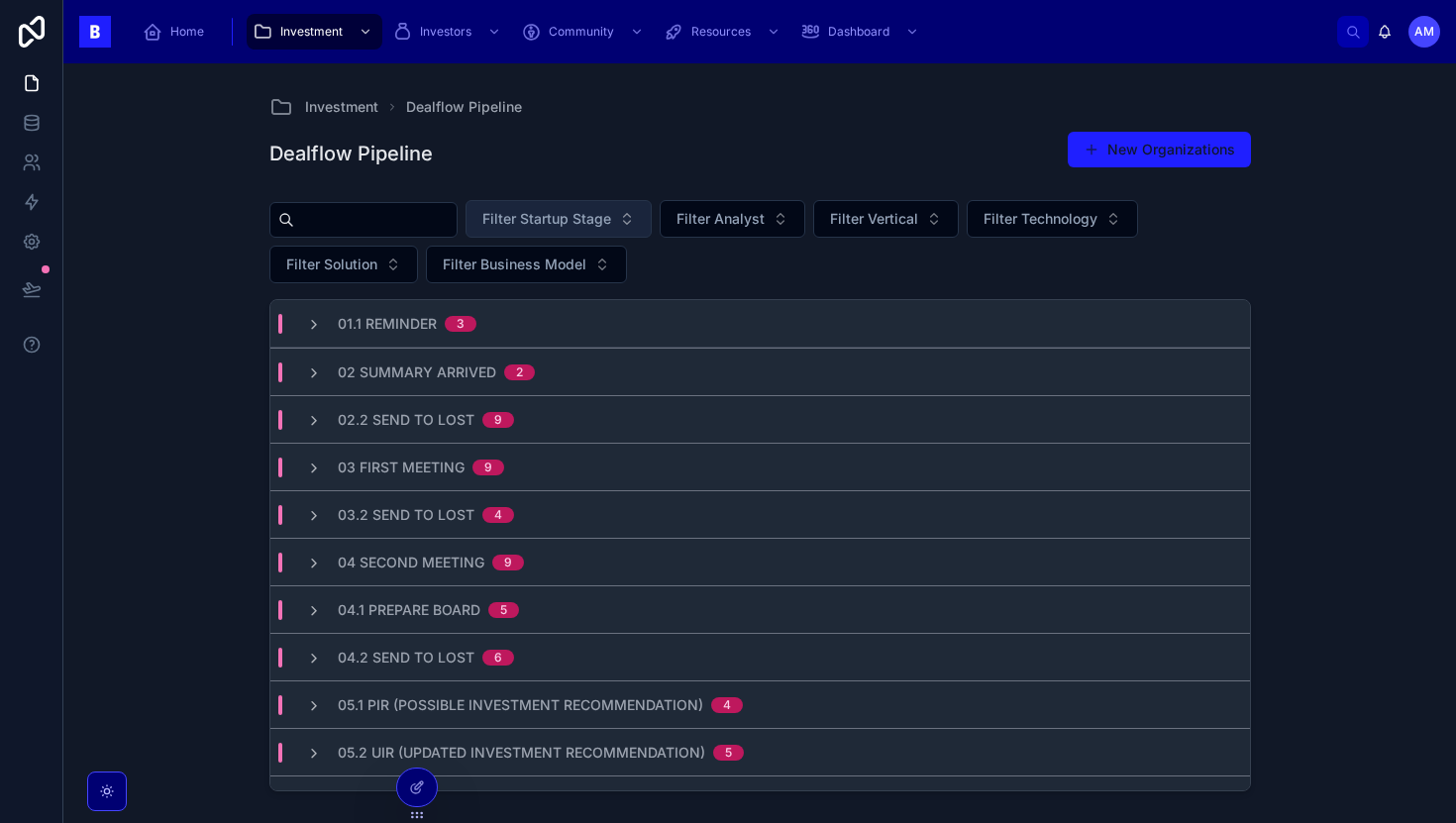 click on "Filter Startup Stage" at bounding box center [547, 219] 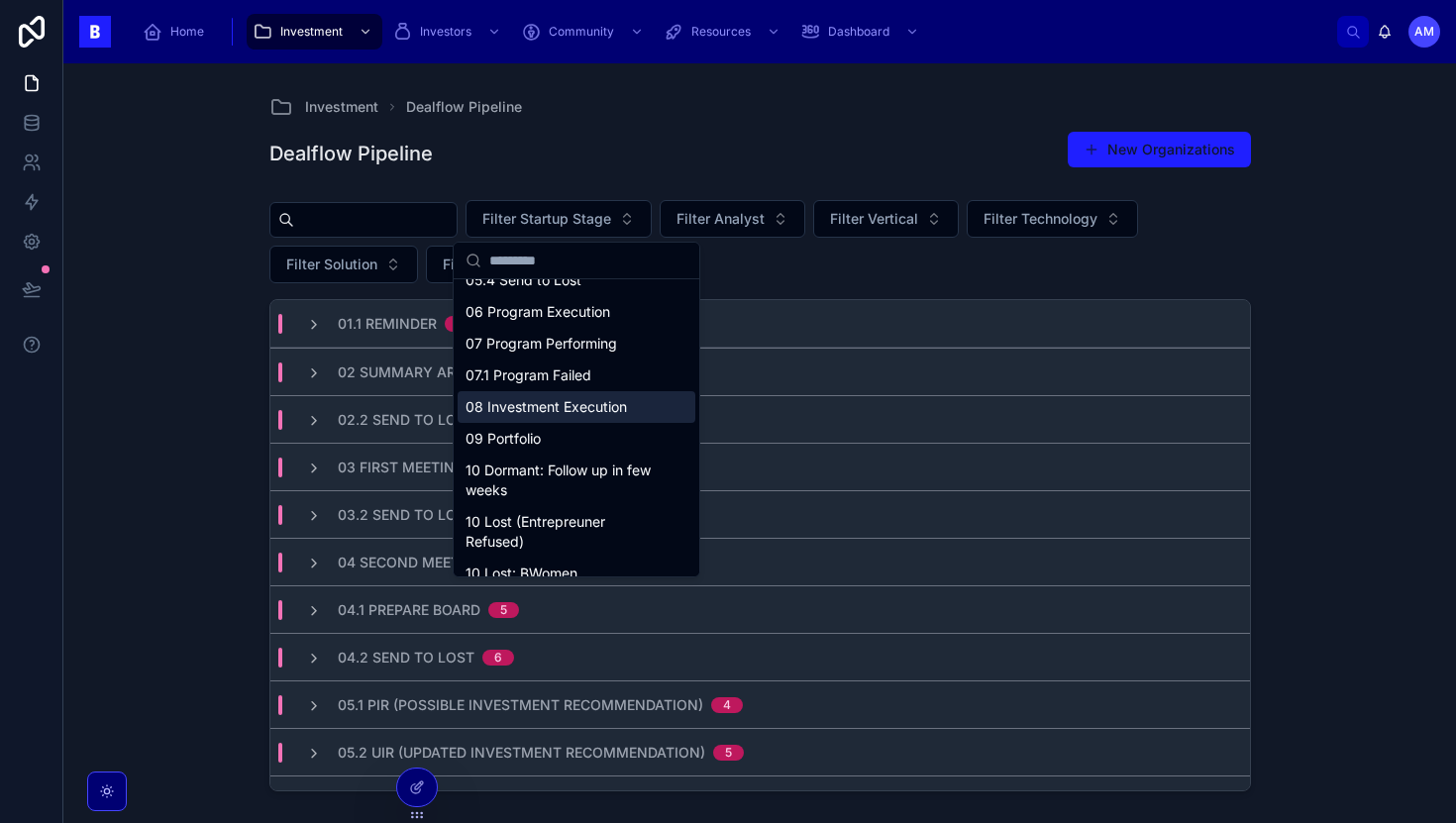 click on "08 Investment Execution" at bounding box center [576, 407] 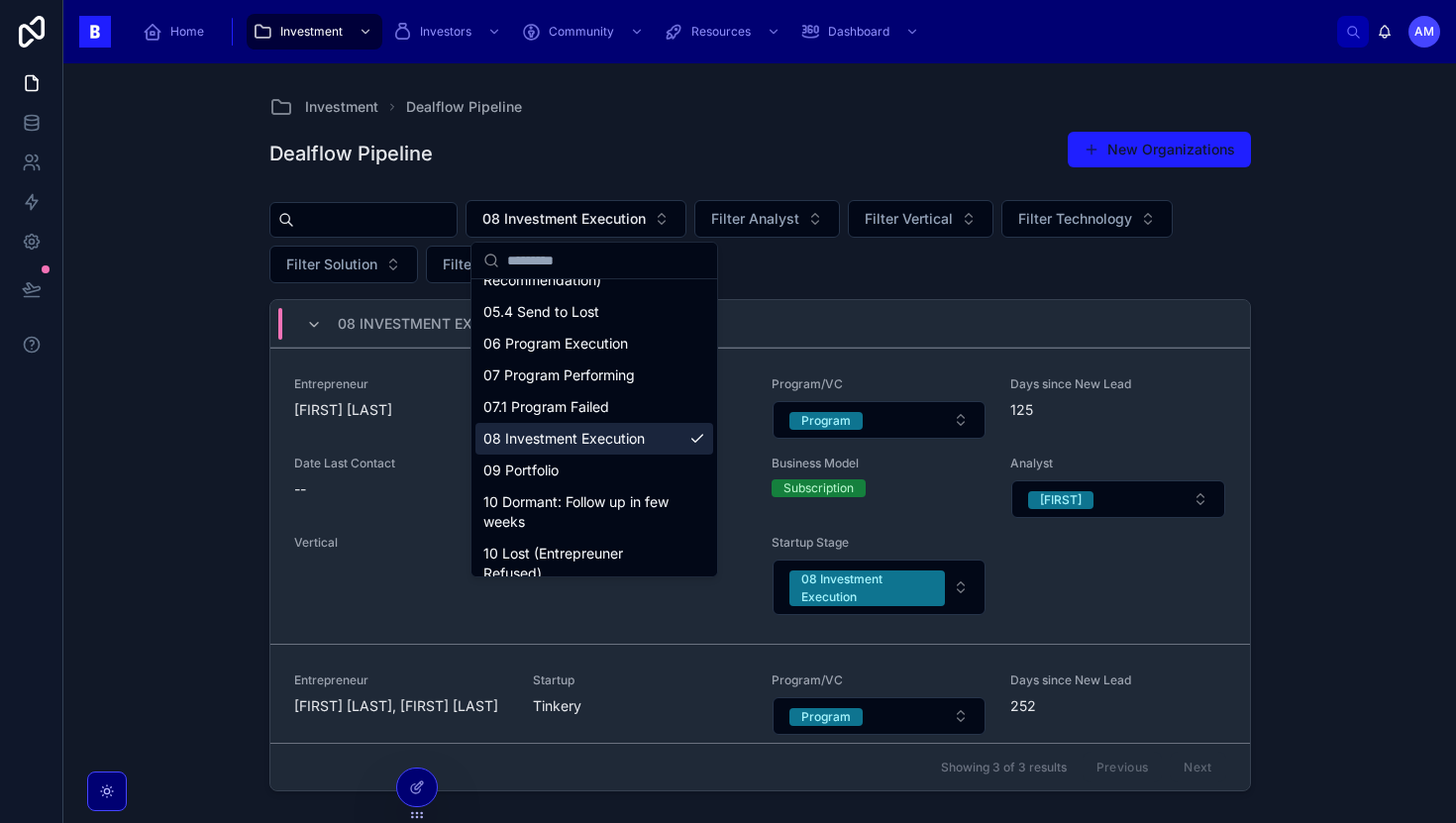 scroll, scrollTop: 585, scrollLeft: 0, axis: vertical 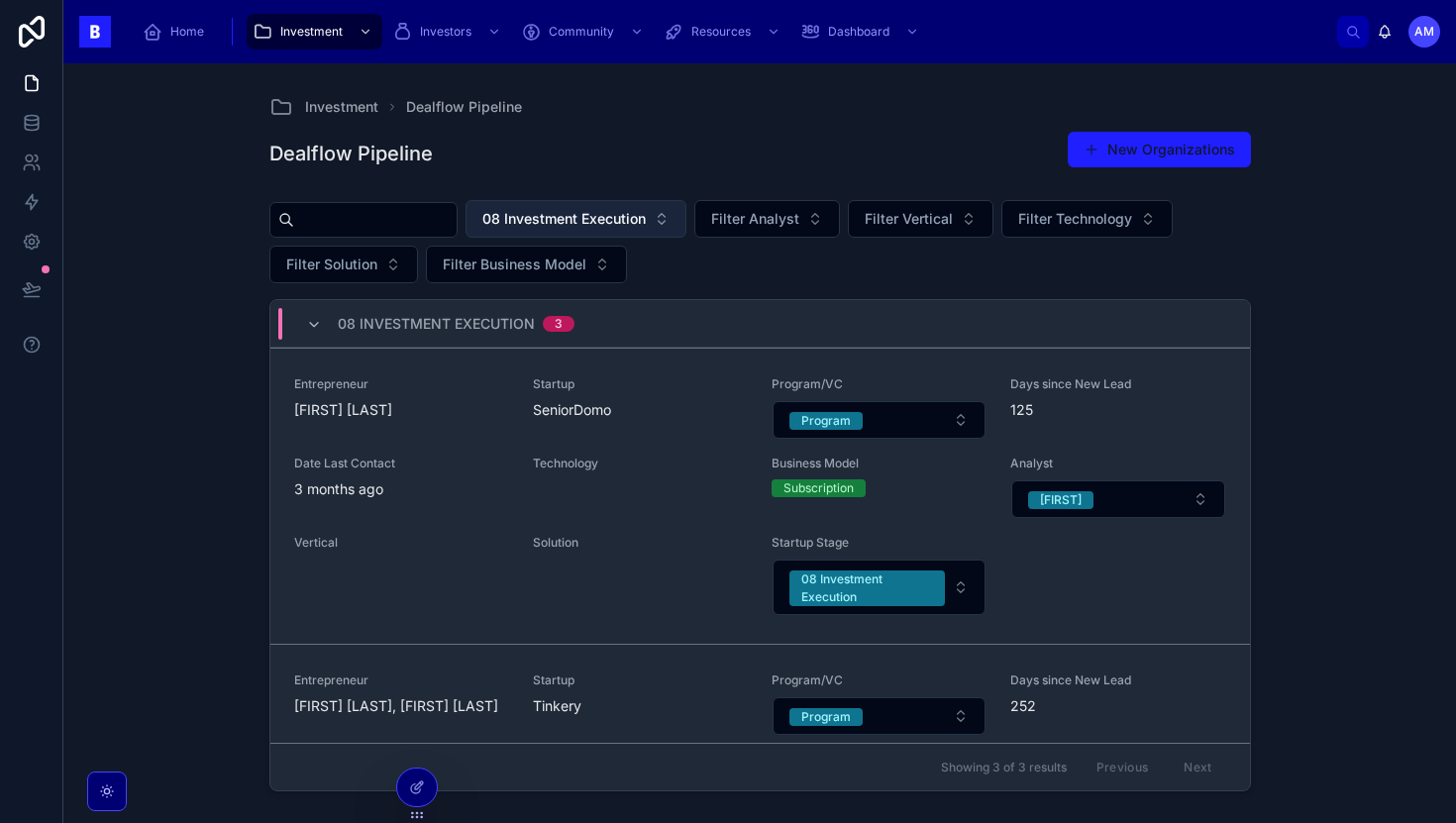 click on "08 Investment Execution" at bounding box center [564, 219] 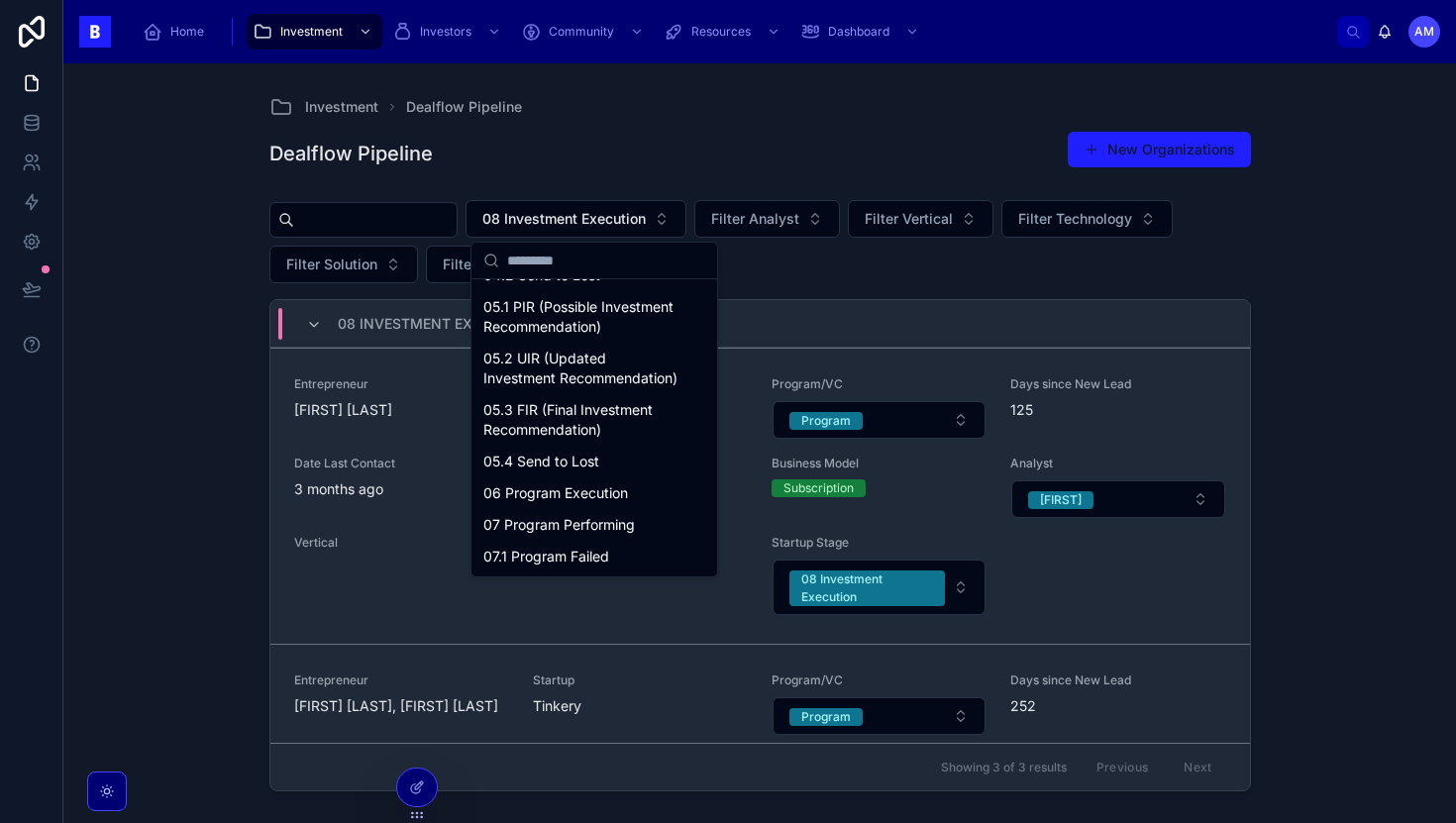 scroll, scrollTop: 505, scrollLeft: 0, axis: vertical 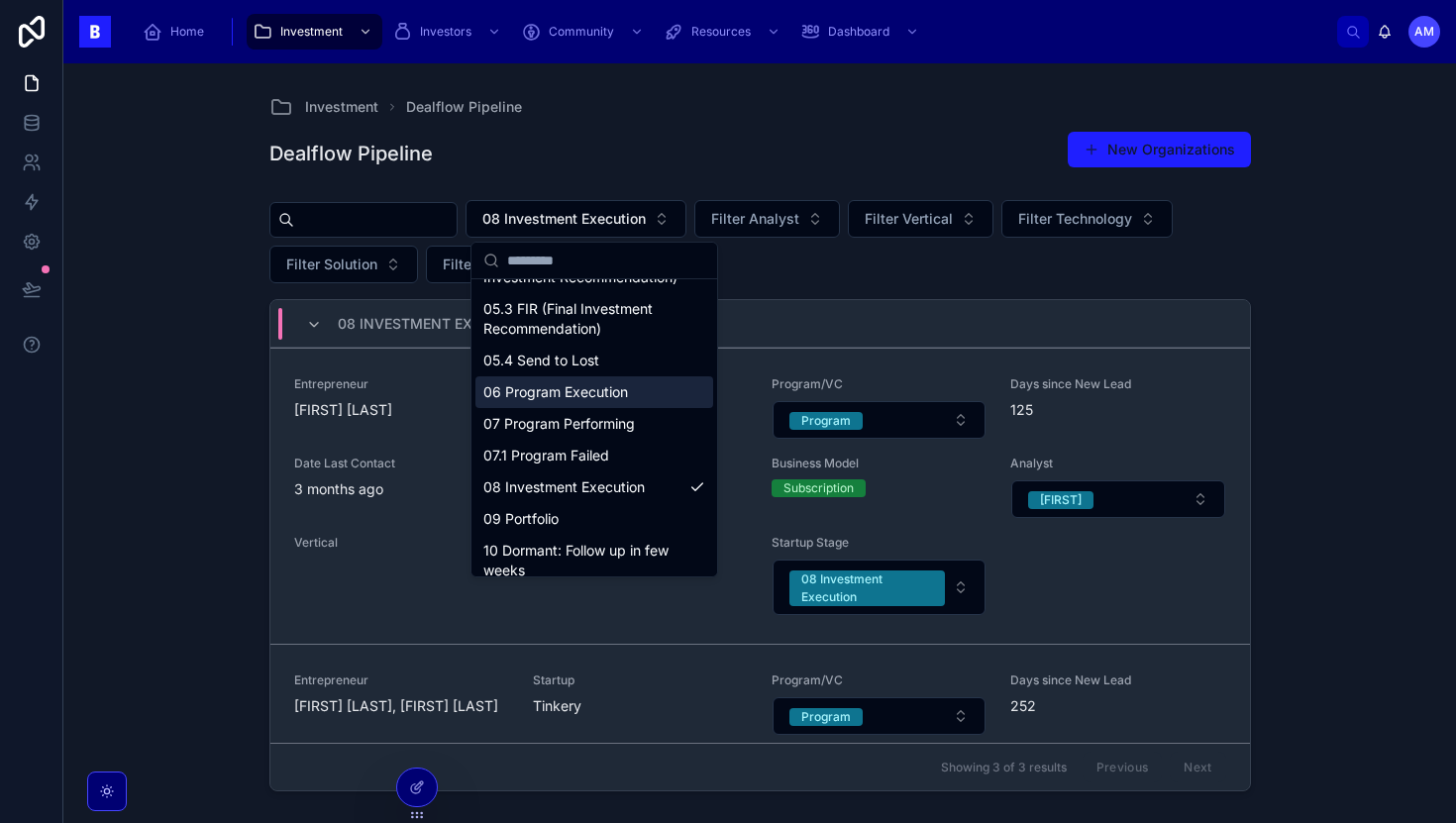 click on "06 Program Execution" at bounding box center [594, 392] 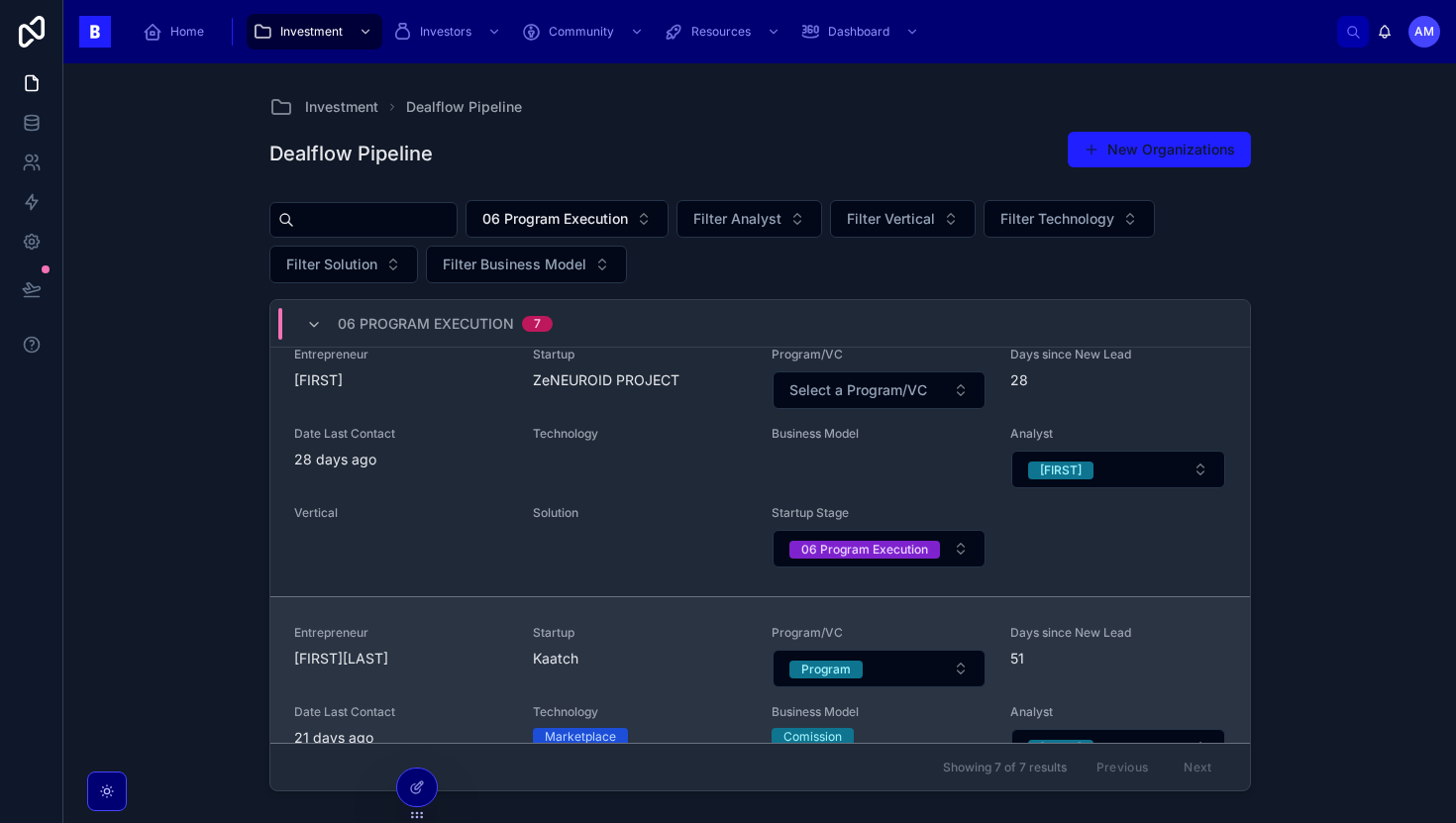 scroll, scrollTop: 0, scrollLeft: 0, axis: both 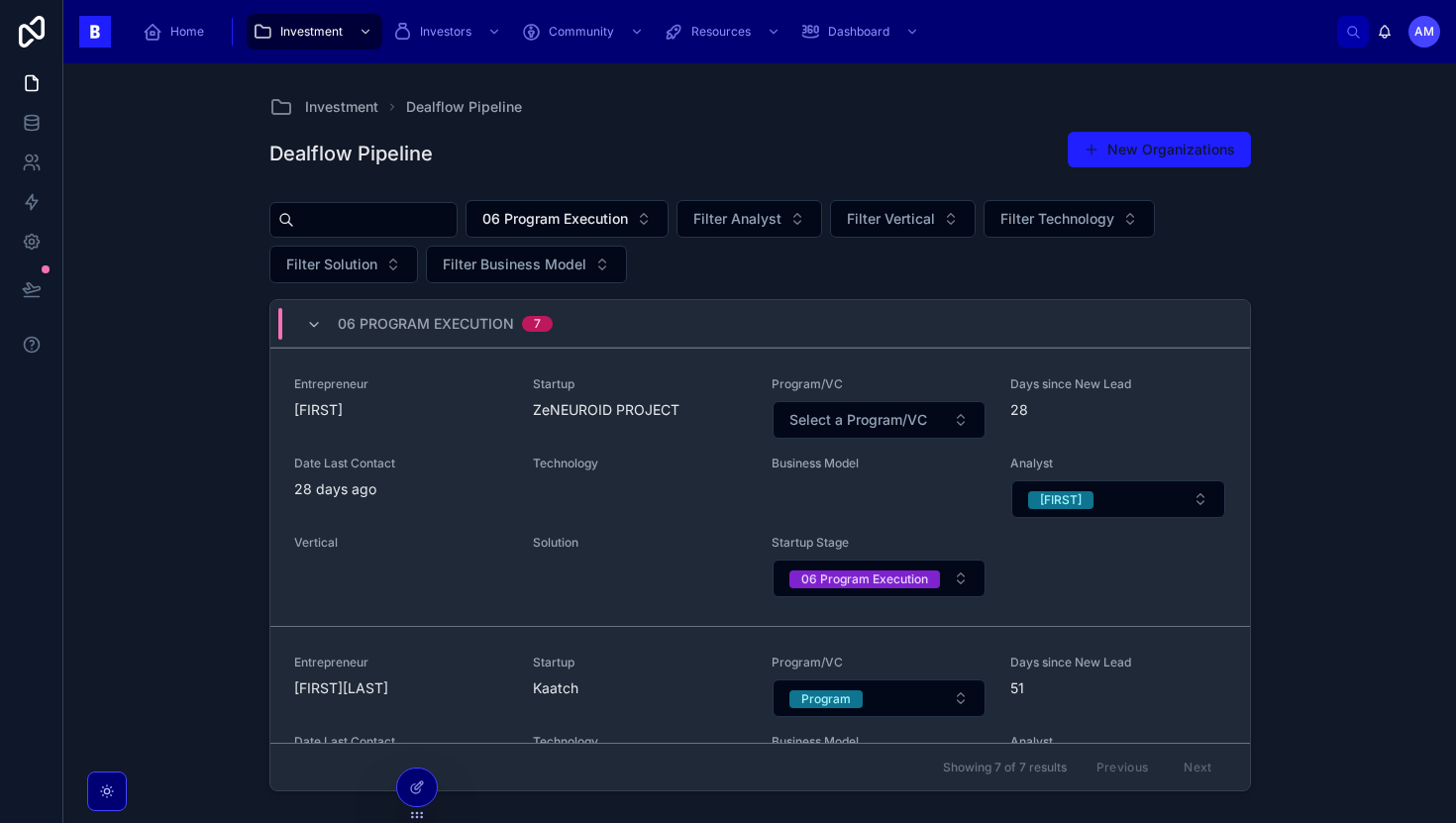 click on "06 Program Execution 7" at bounding box center (760, 324) 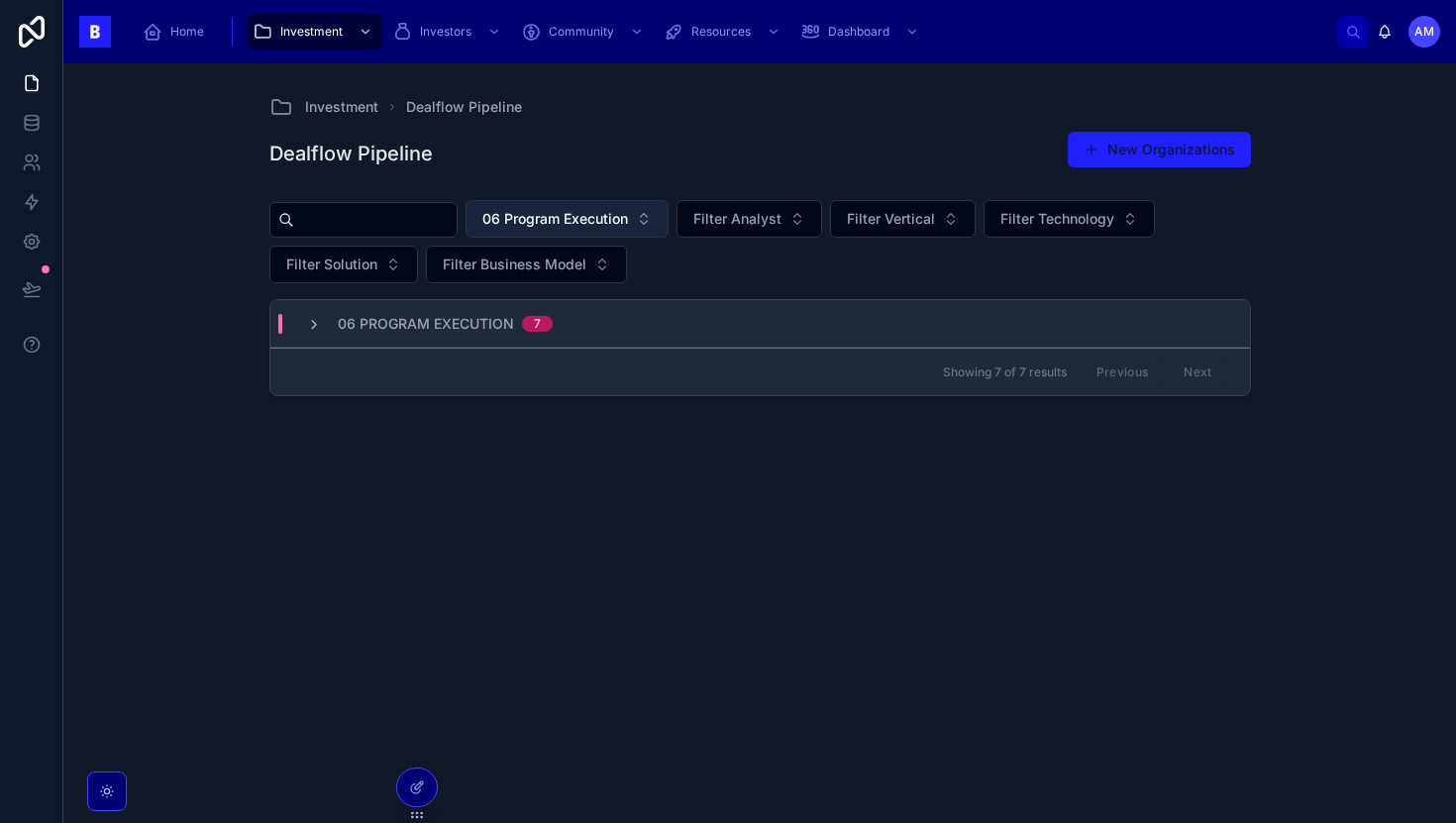 click on "06 Program Execution" at bounding box center [567, 219] 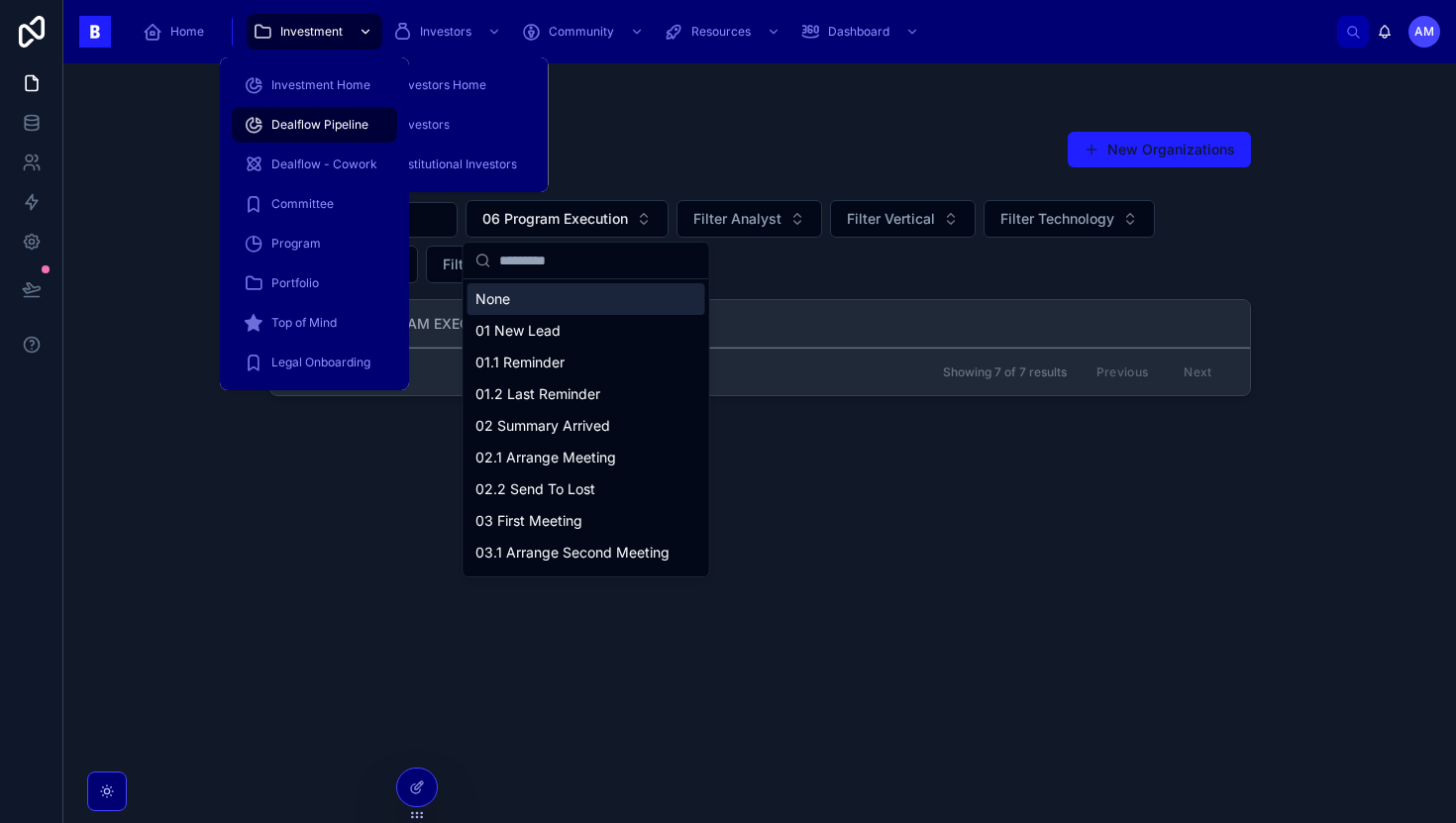 click on "Investment" at bounding box center (314, 32) 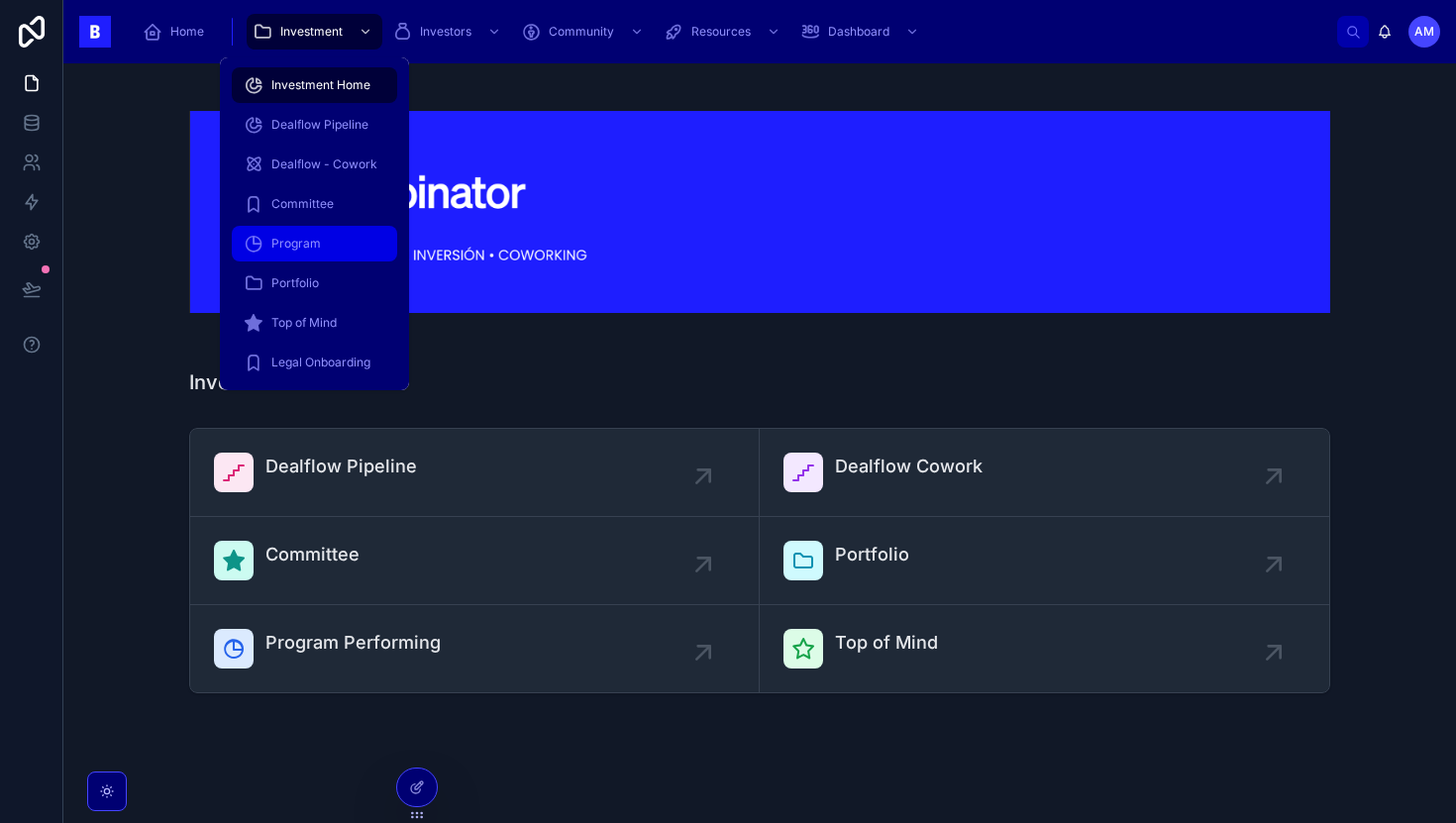 click on "Program" at bounding box center (296, 244) 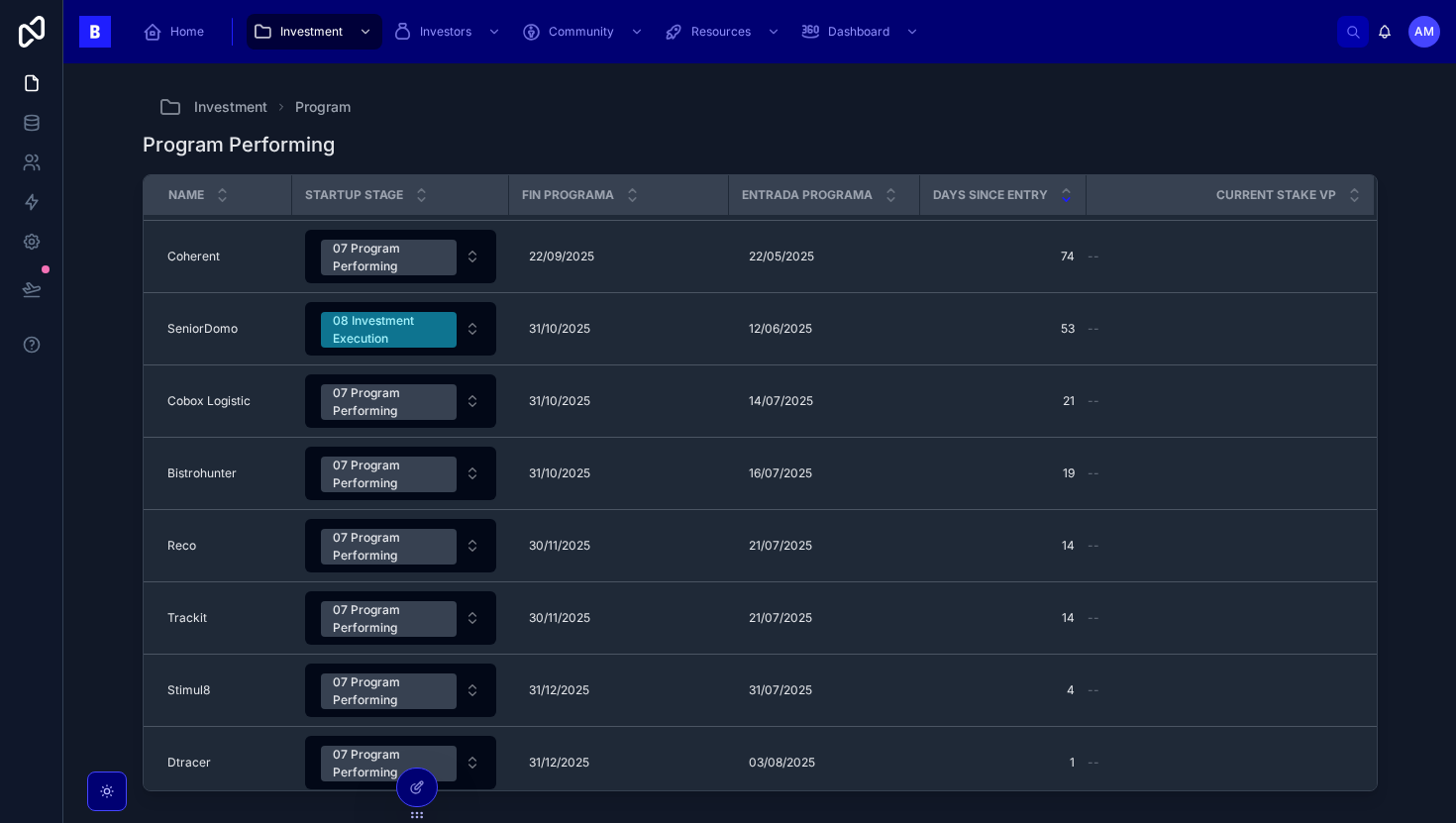 scroll, scrollTop: 238, scrollLeft: 0, axis: vertical 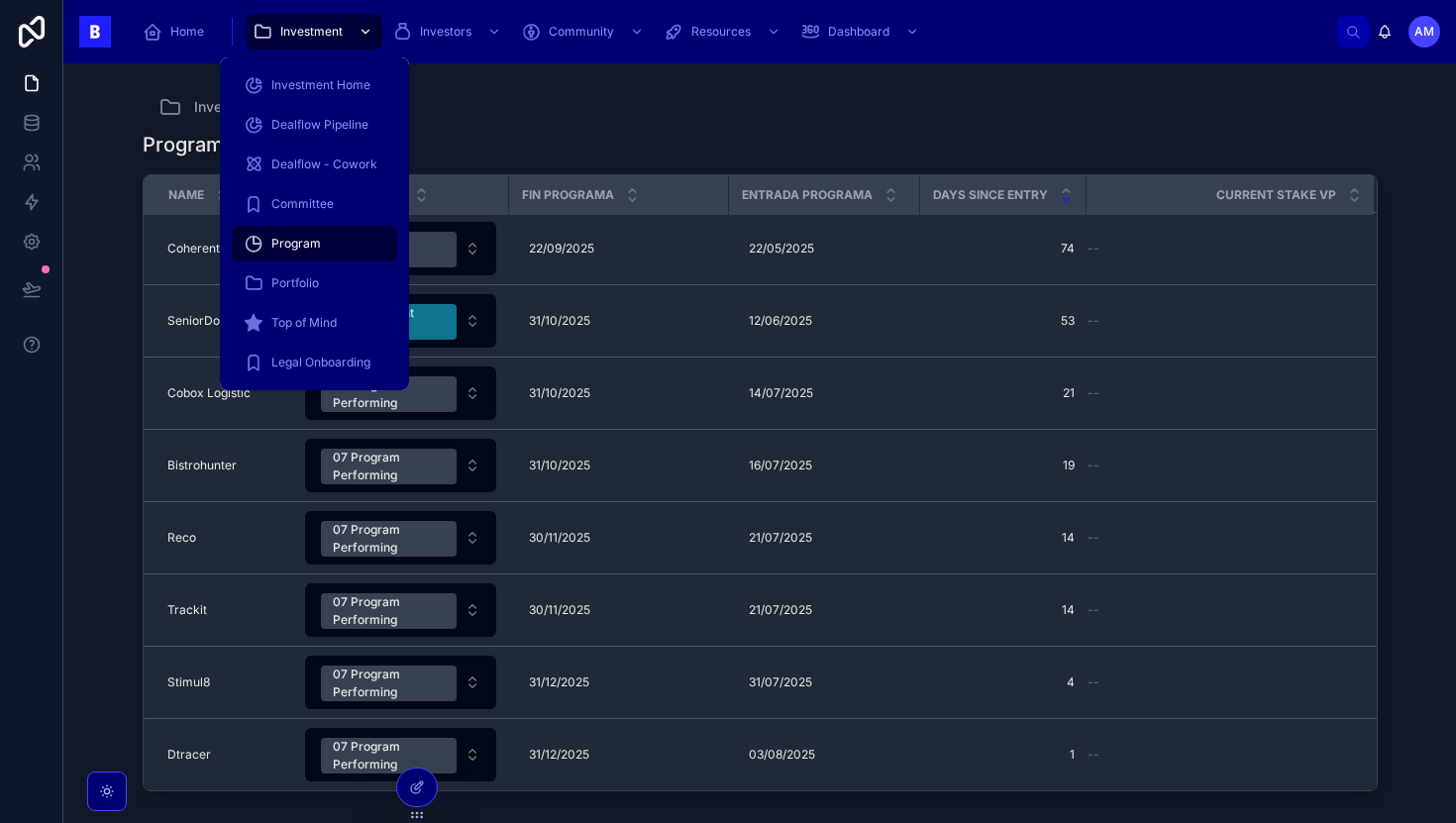click on "Investment" at bounding box center (314, 32) 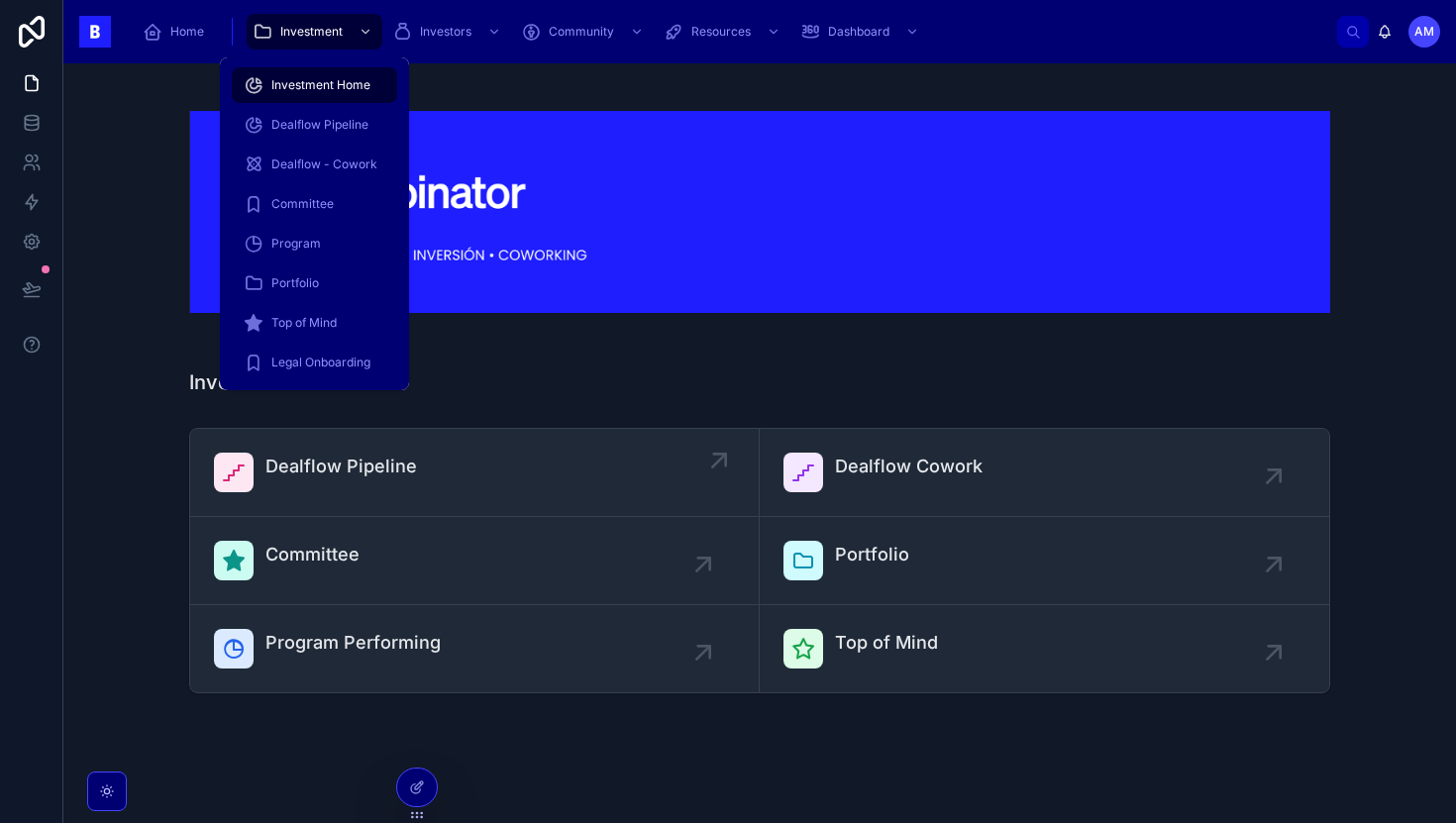 click on "Dealflow Pipeline" at bounding box center [474, 472] 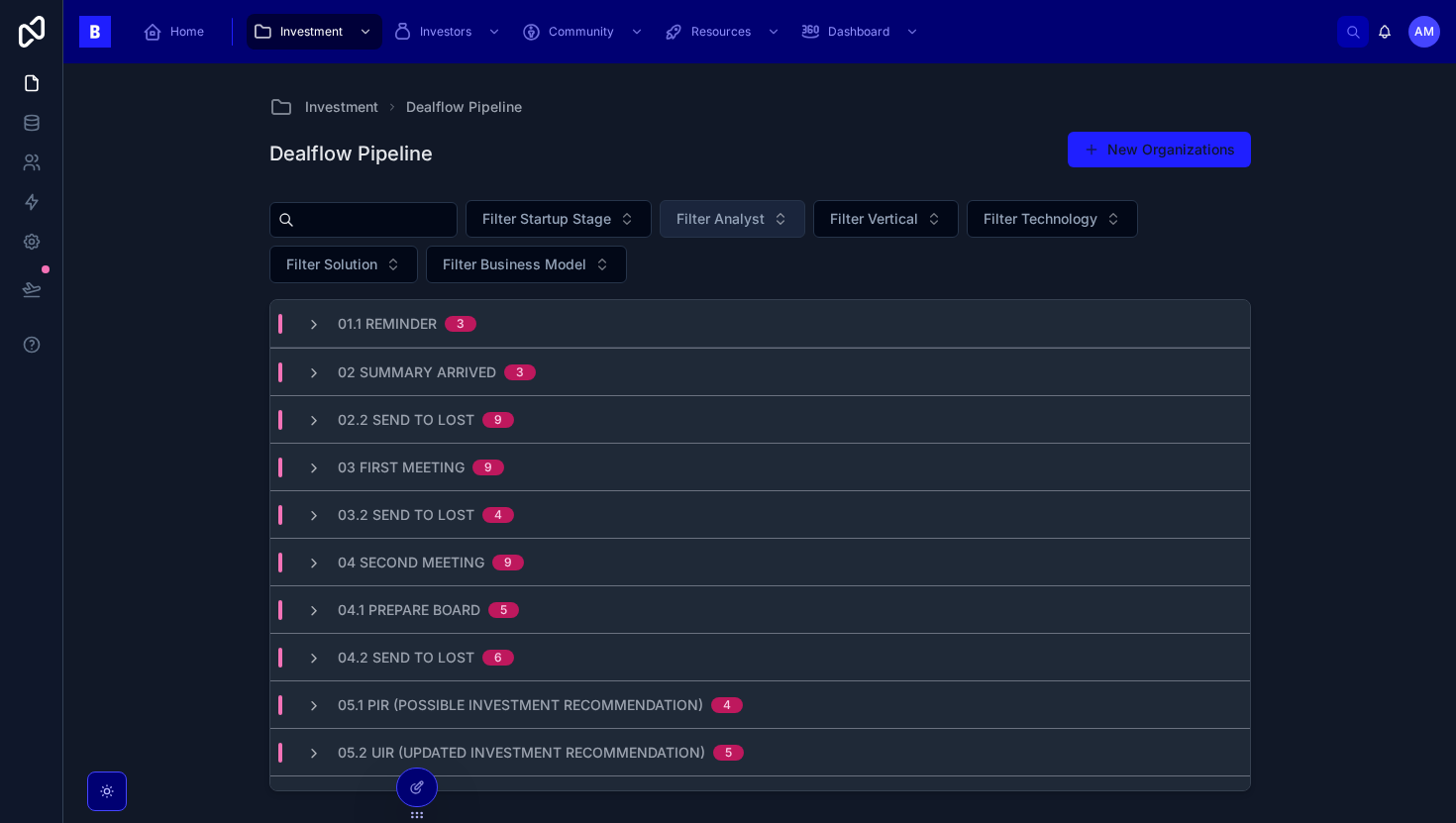 click on "Filter Analyst" at bounding box center [732, 219] 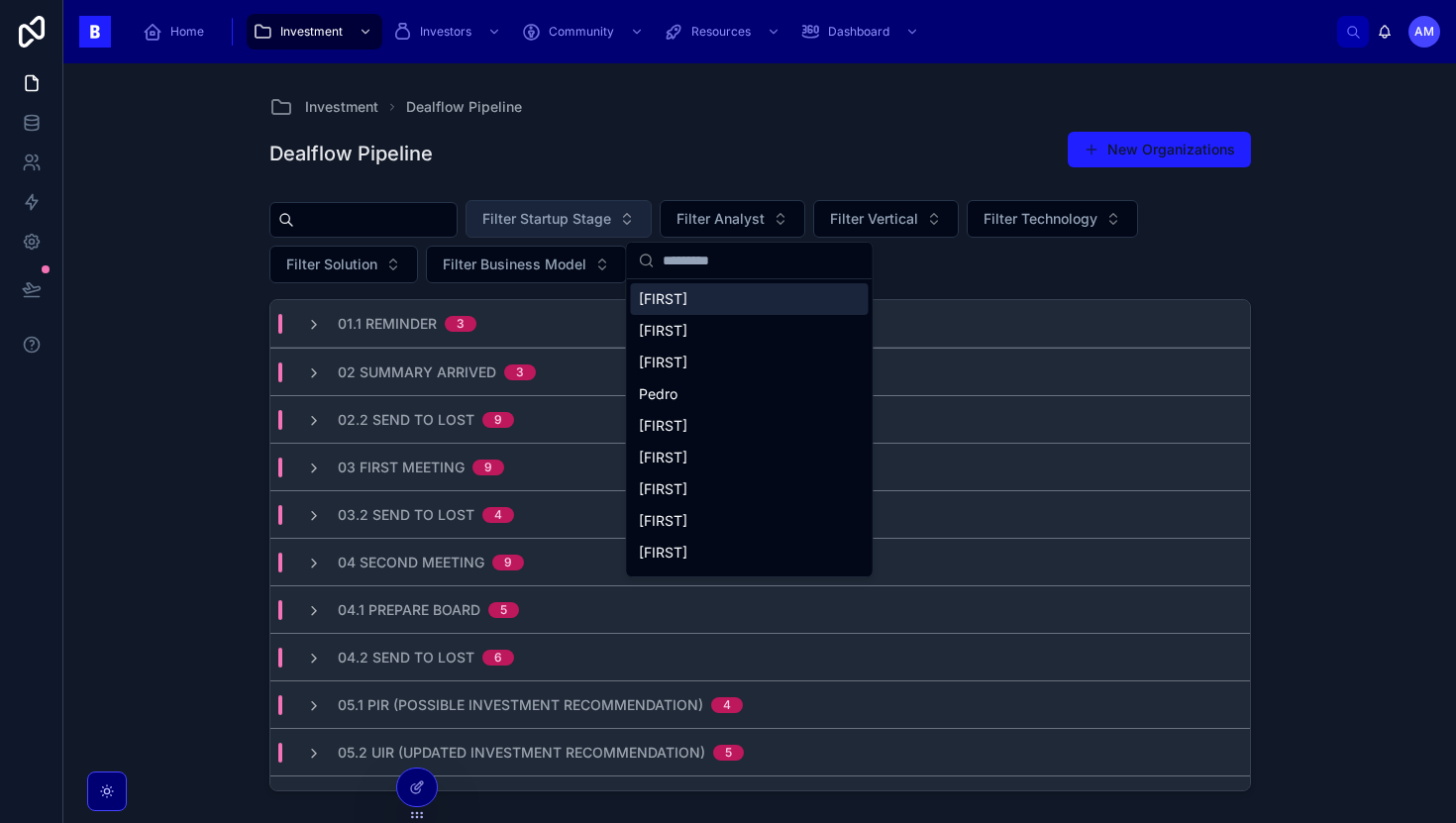click on "Filter Startup Stage" at bounding box center (547, 219) 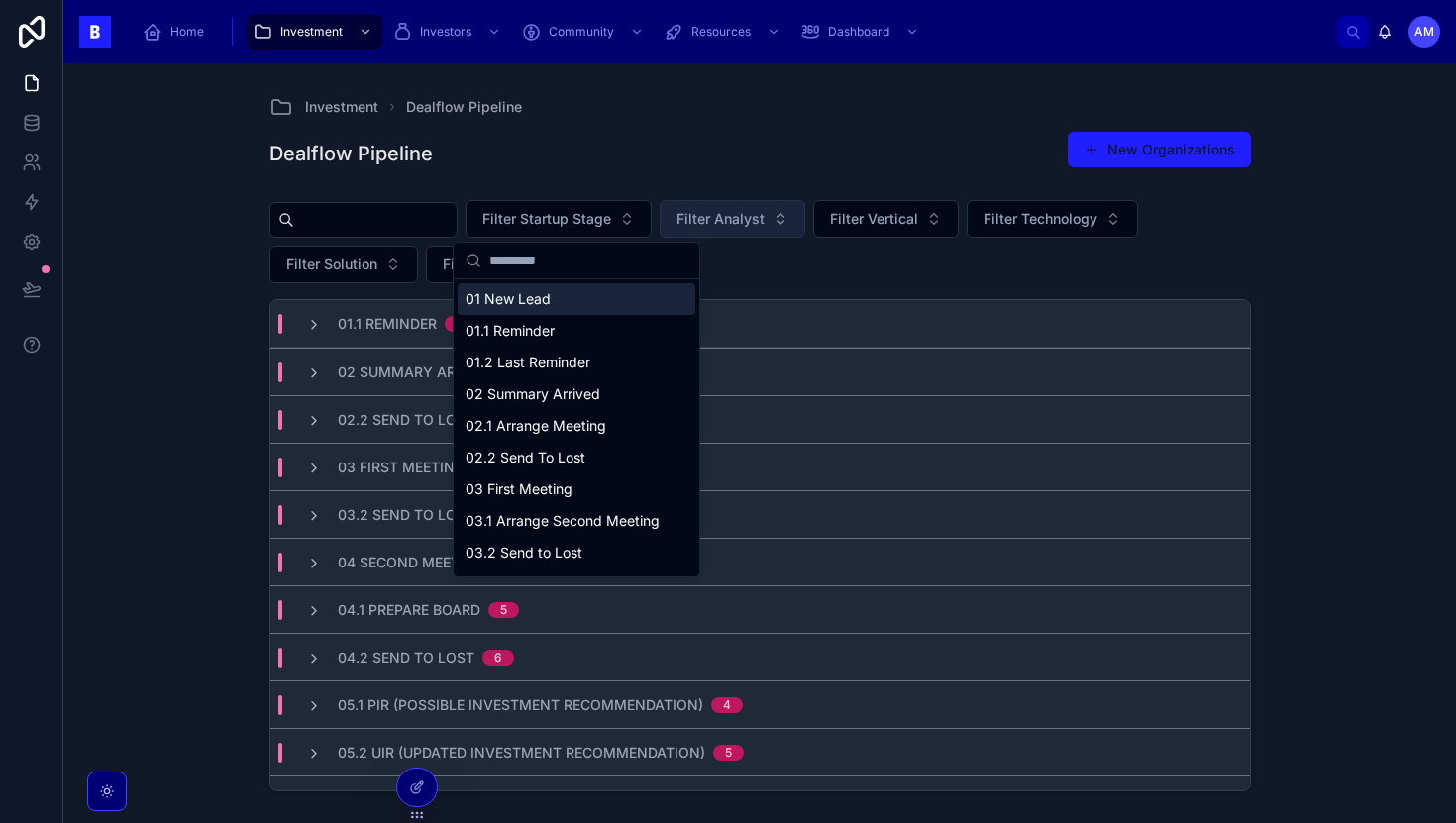 click on "Filter Analyst" at bounding box center [720, 219] 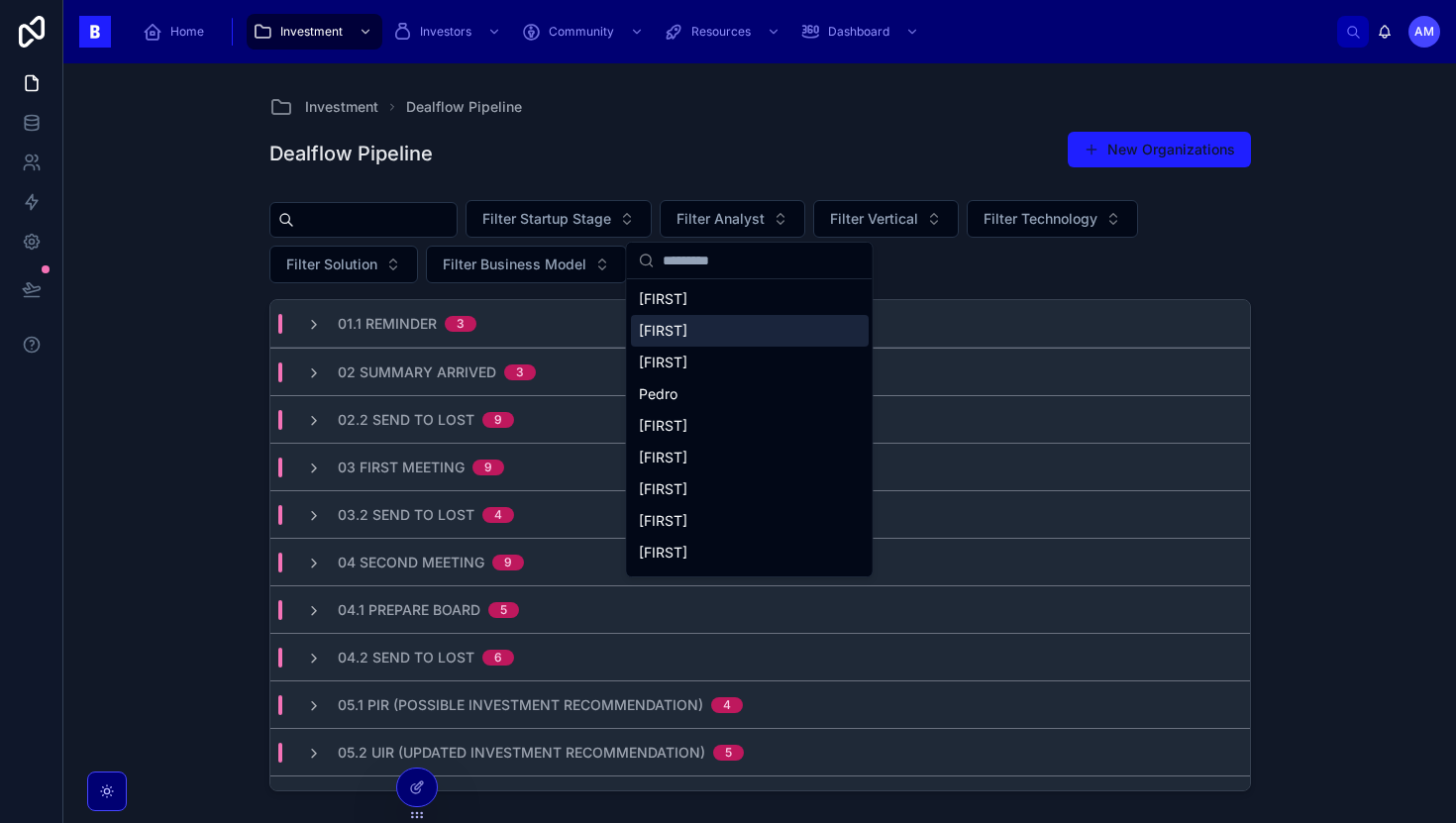 click on "[FIRST]" at bounding box center [750, 331] 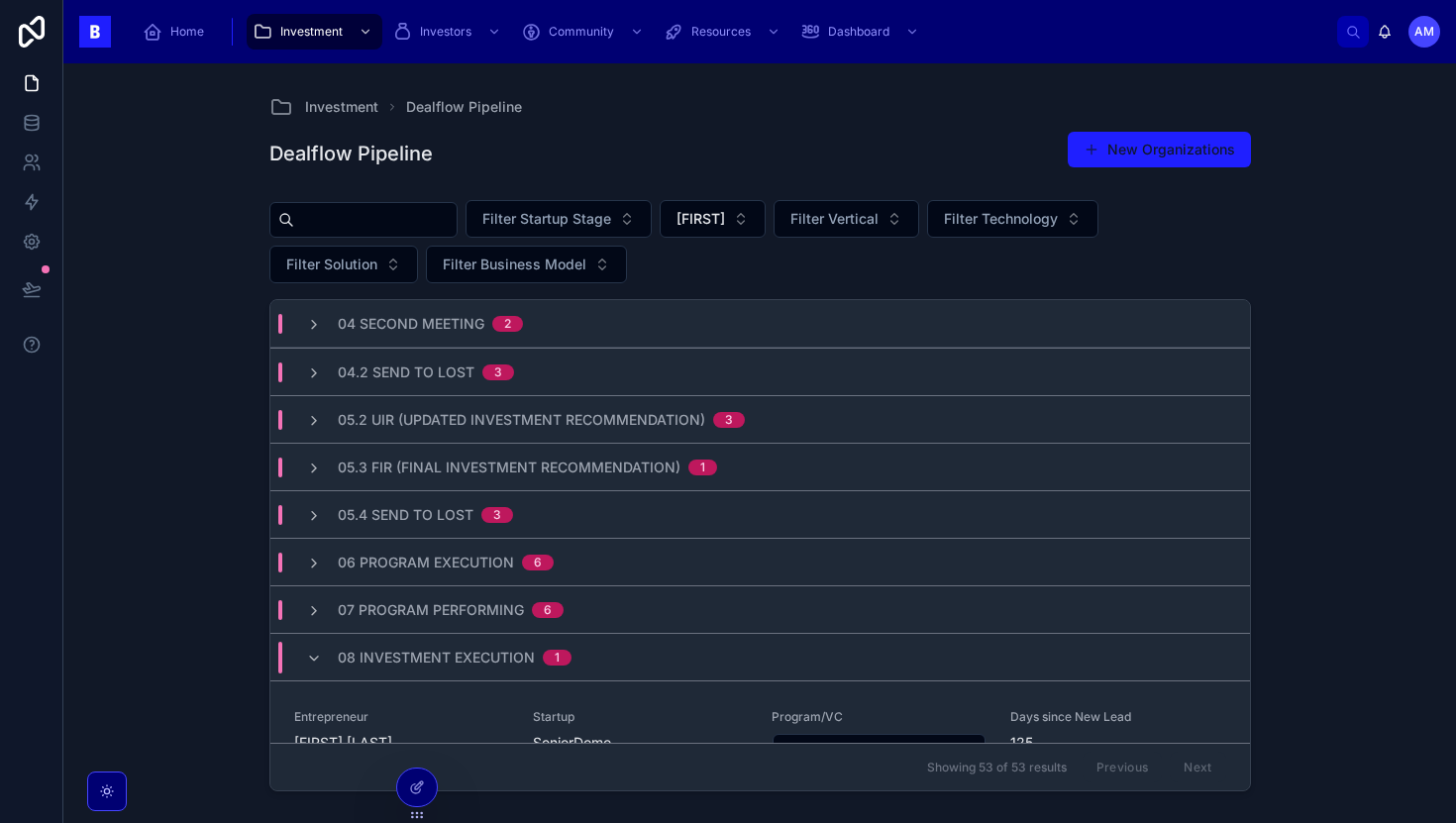 click on "04.2 Send to Lost 3" at bounding box center [760, 371] 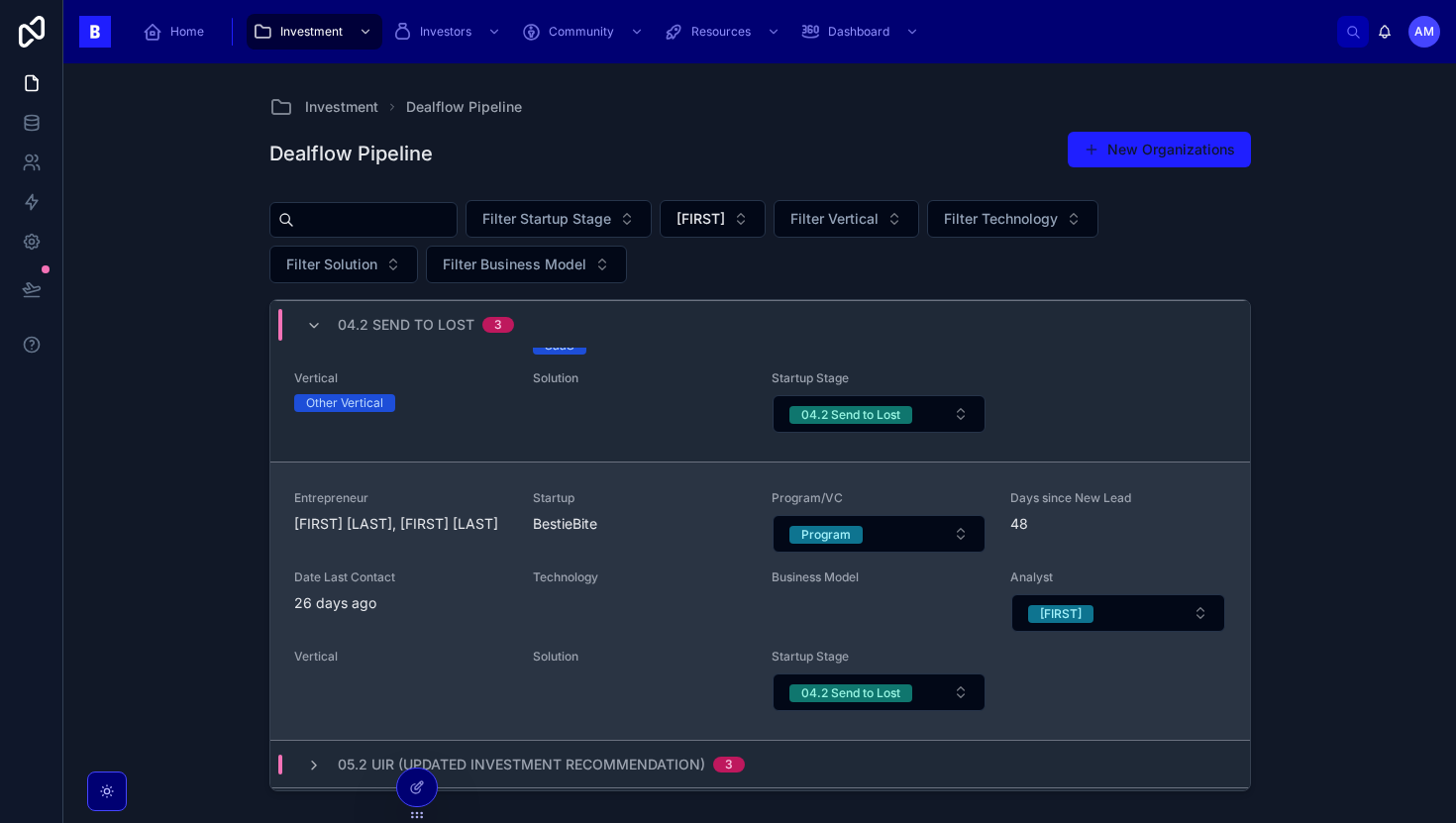 scroll, scrollTop: 218, scrollLeft: 0, axis: vertical 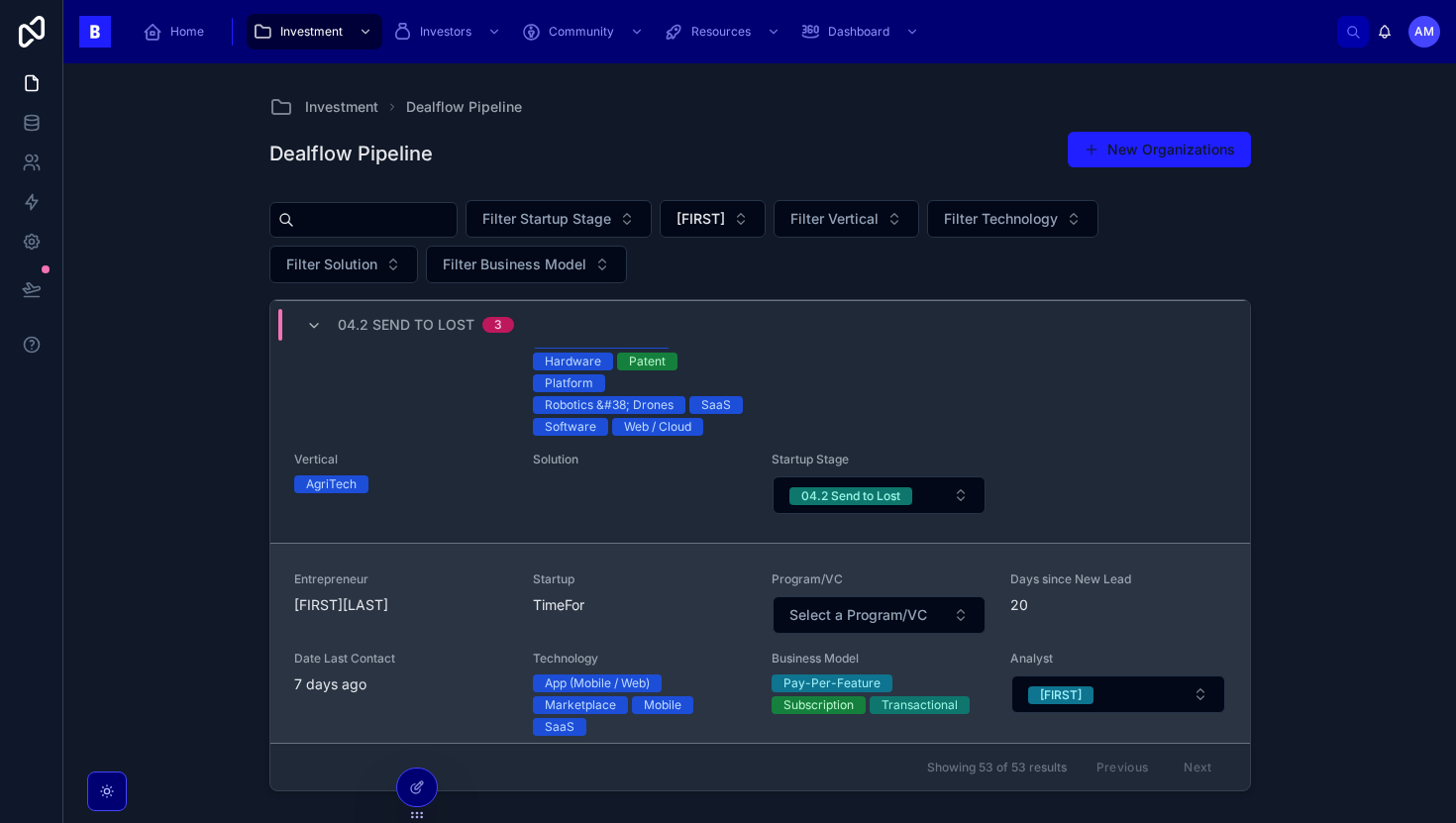 click on "[FIRST][LAST]" at bounding box center [401, 605] 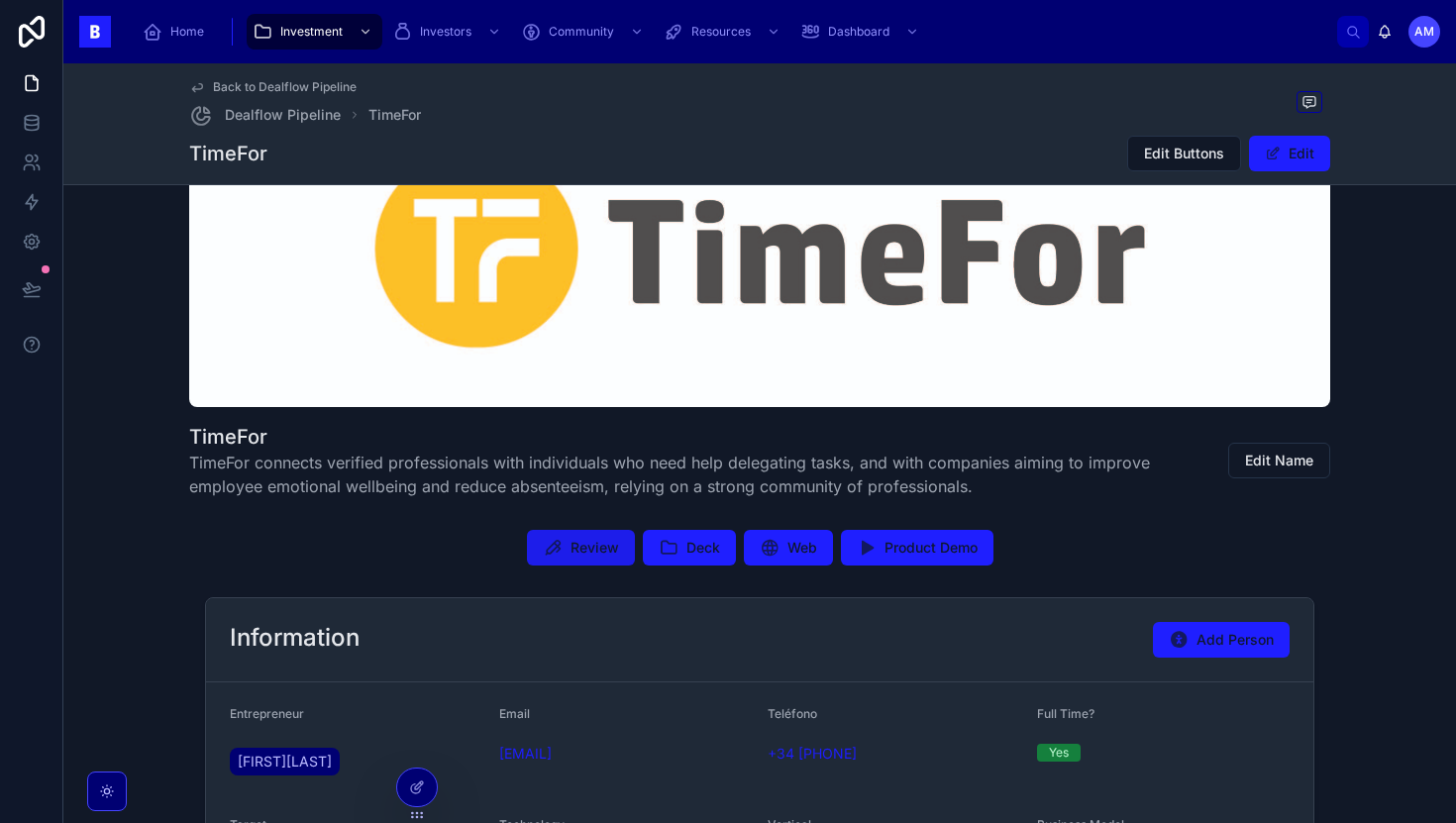 scroll, scrollTop: 253, scrollLeft: 0, axis: vertical 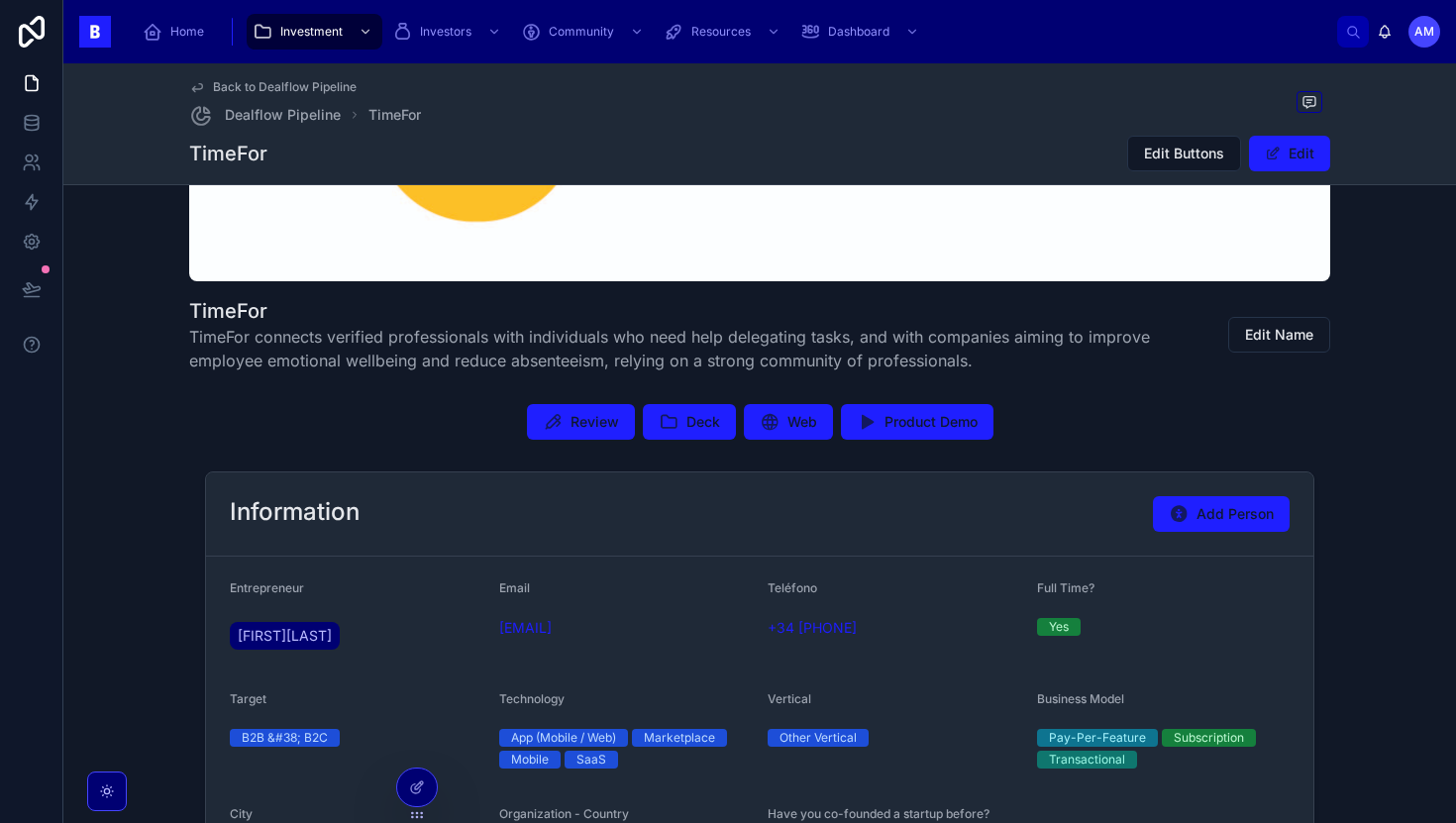 drag, startPoint x: 492, startPoint y: 624, endPoint x: 667, endPoint y: 631, distance: 175.13994 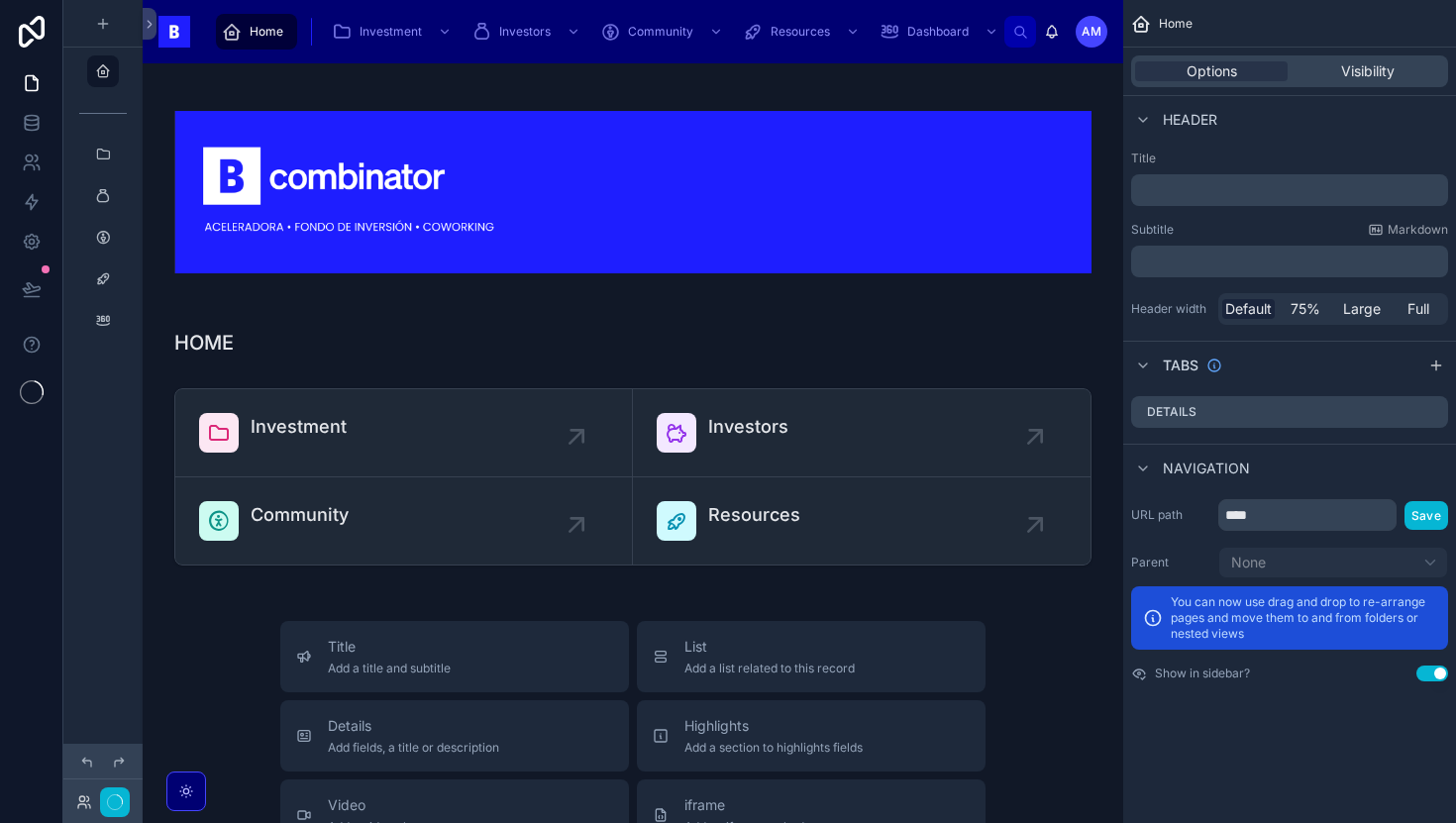 scroll, scrollTop: 0, scrollLeft: 0, axis: both 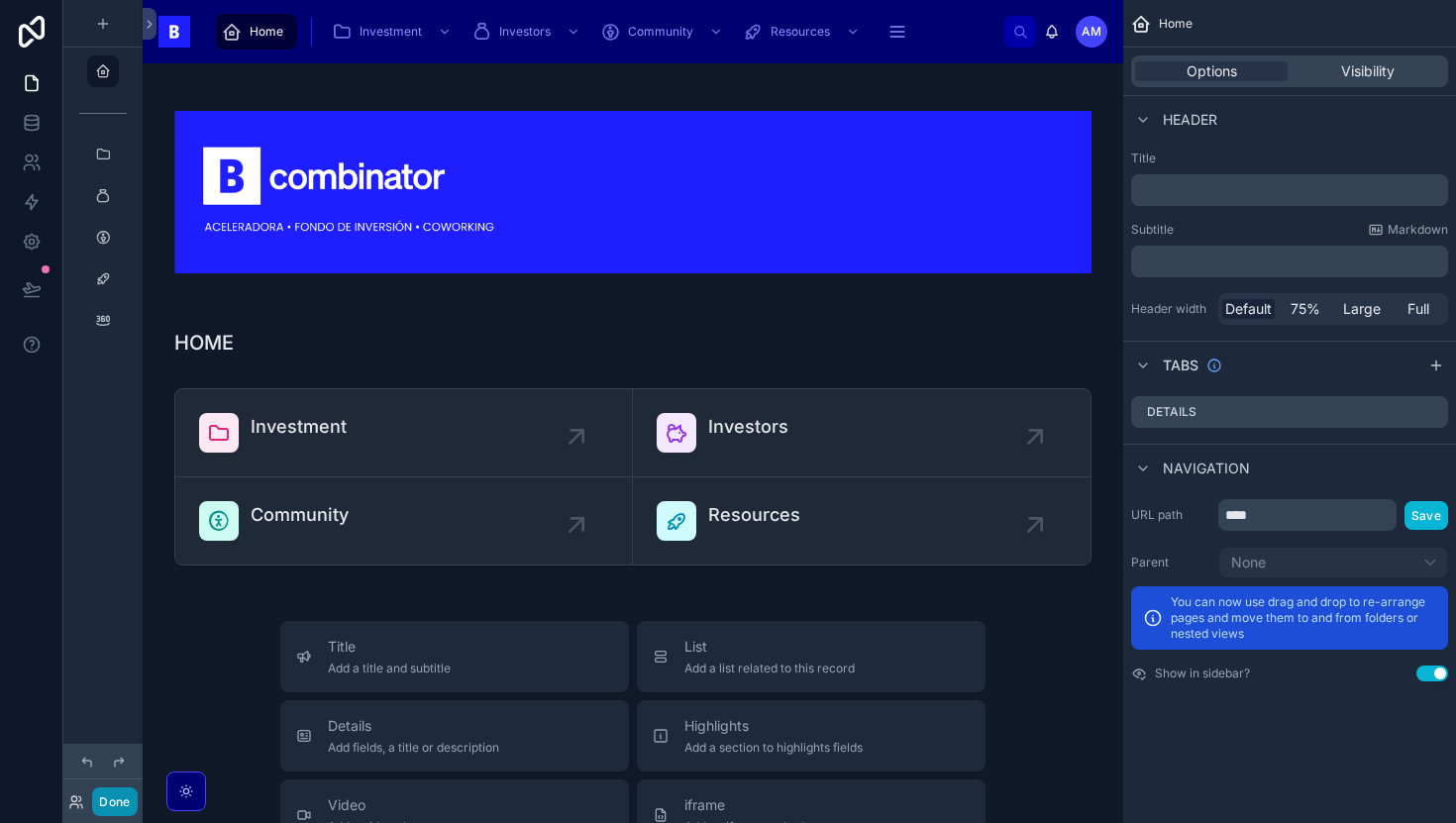 click on "Done" at bounding box center [114, 801] 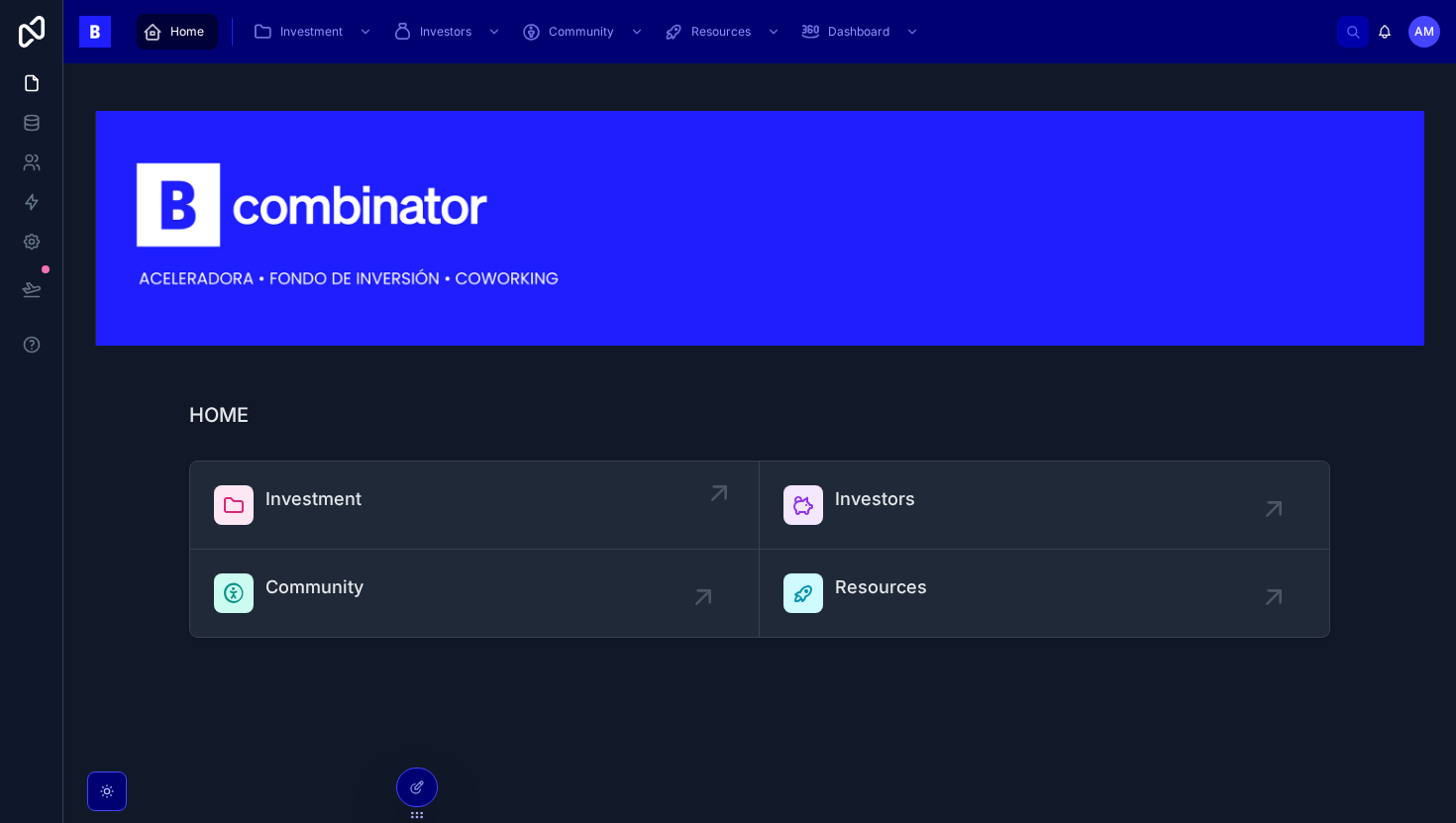 click on "Investment" at bounding box center (313, 499) 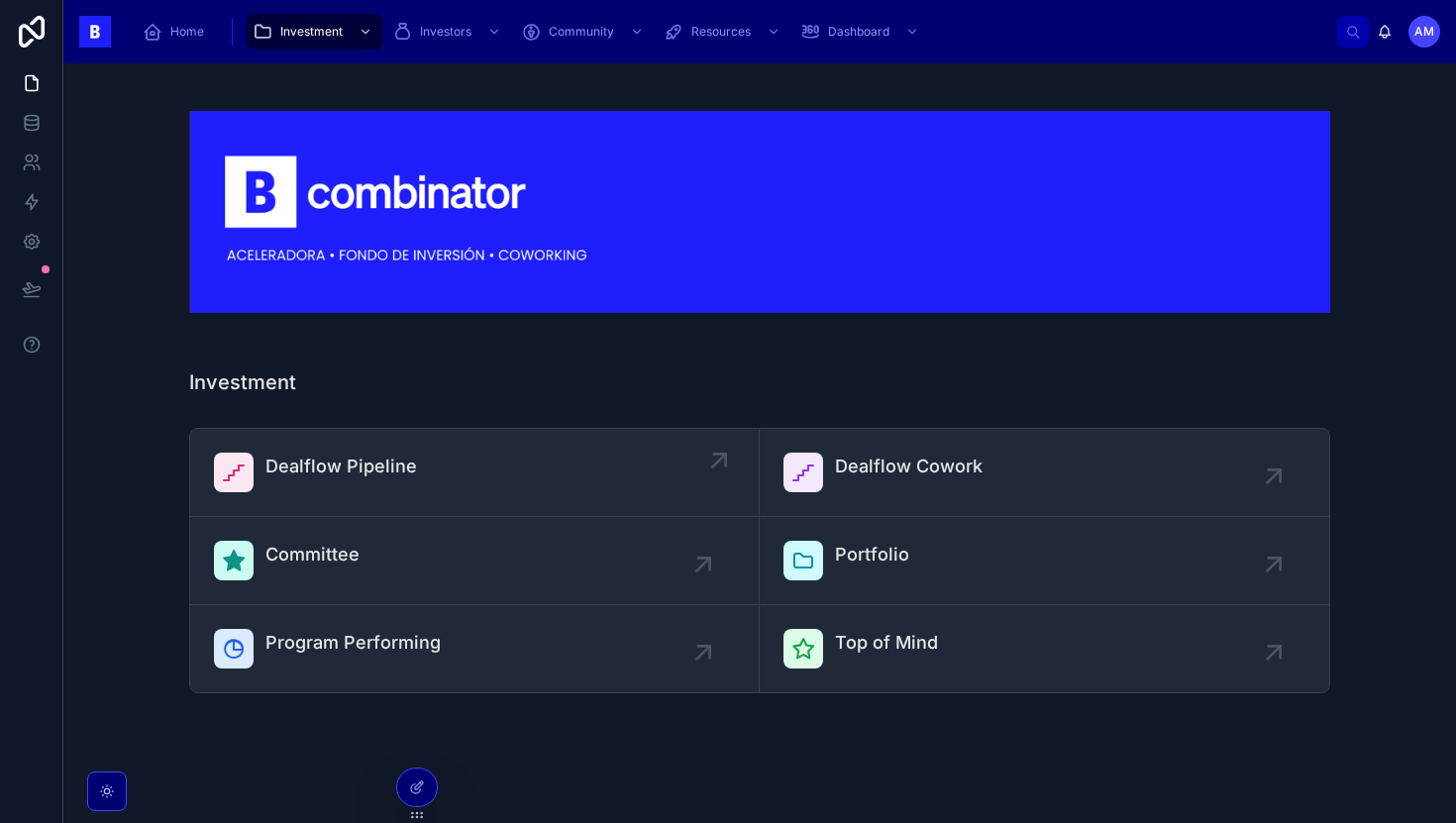 click on "Dealflow Pipeline" at bounding box center [341, 466] 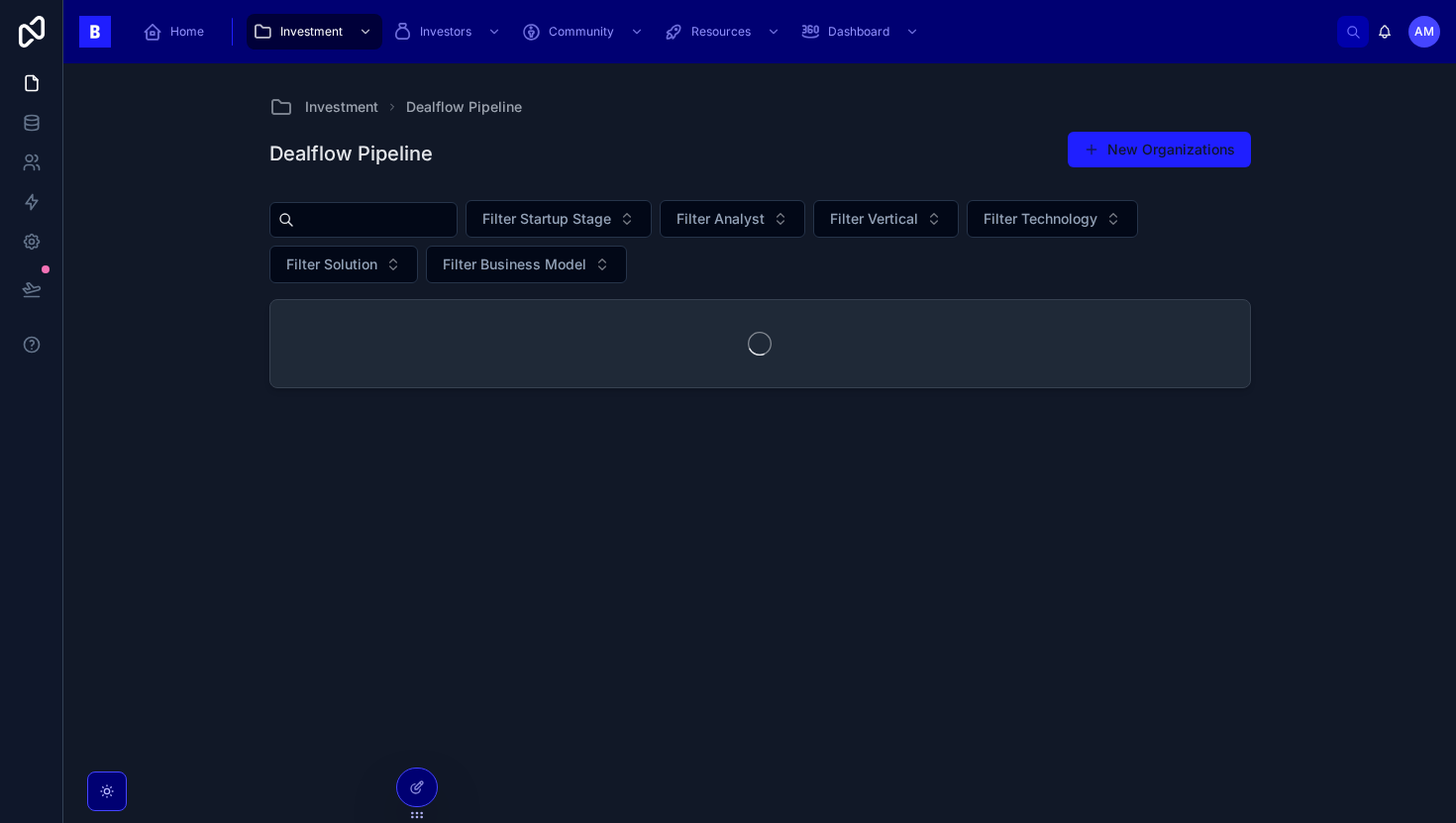 click at bounding box center [375, 220] 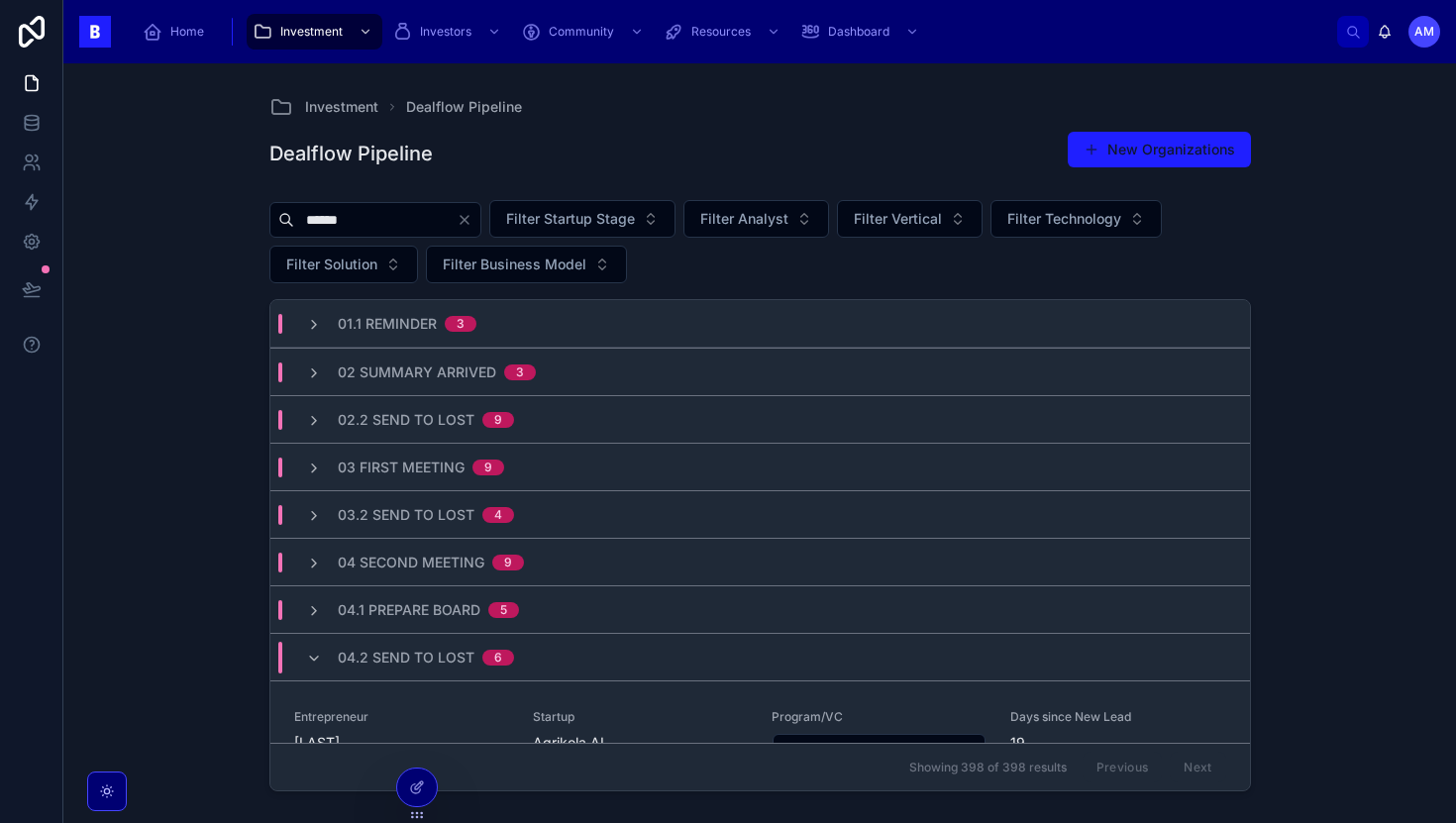 type on "*******" 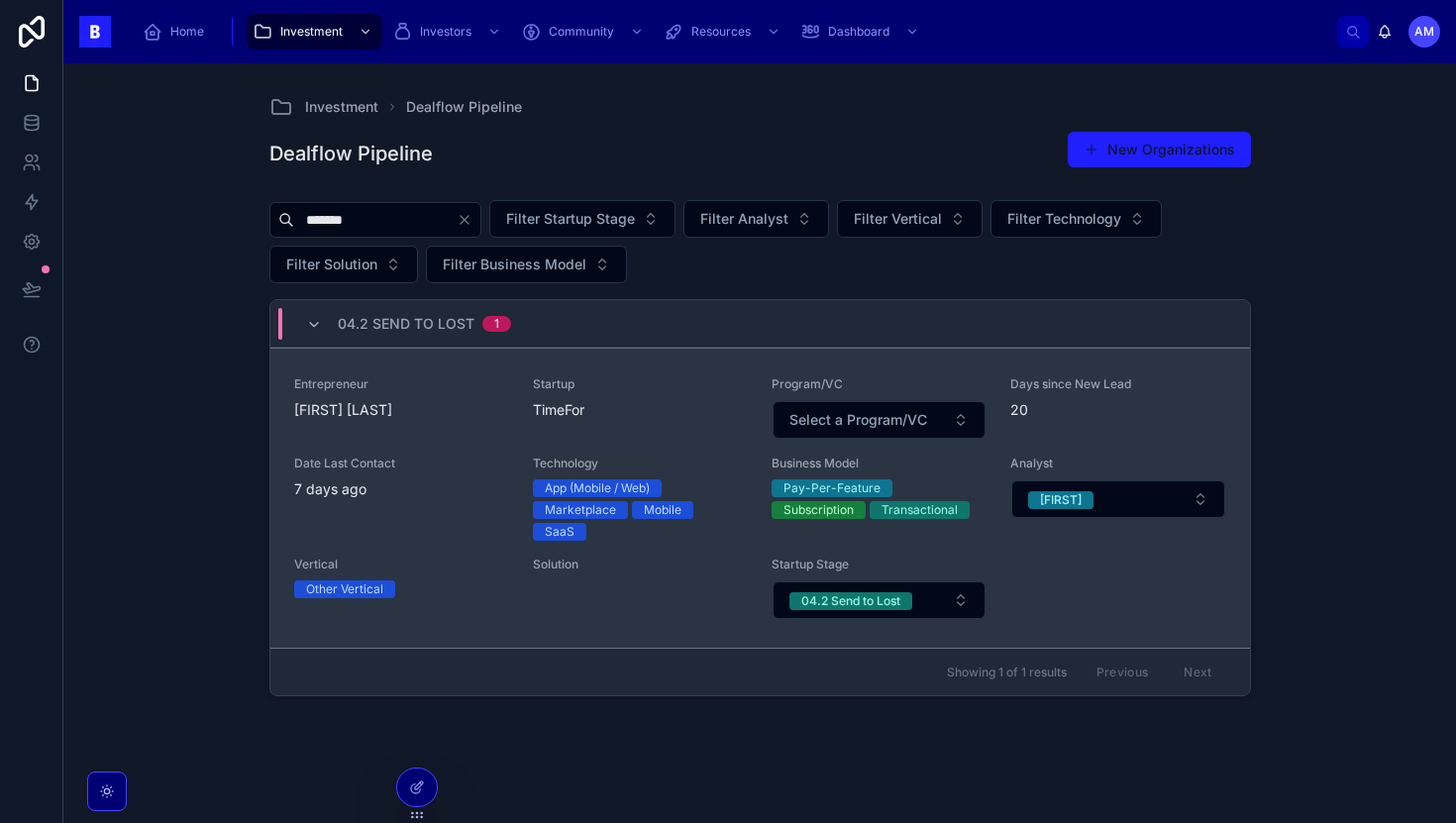 click on "Entrepreneur GiselaRamoneda Rumí" at bounding box center (401, 408) 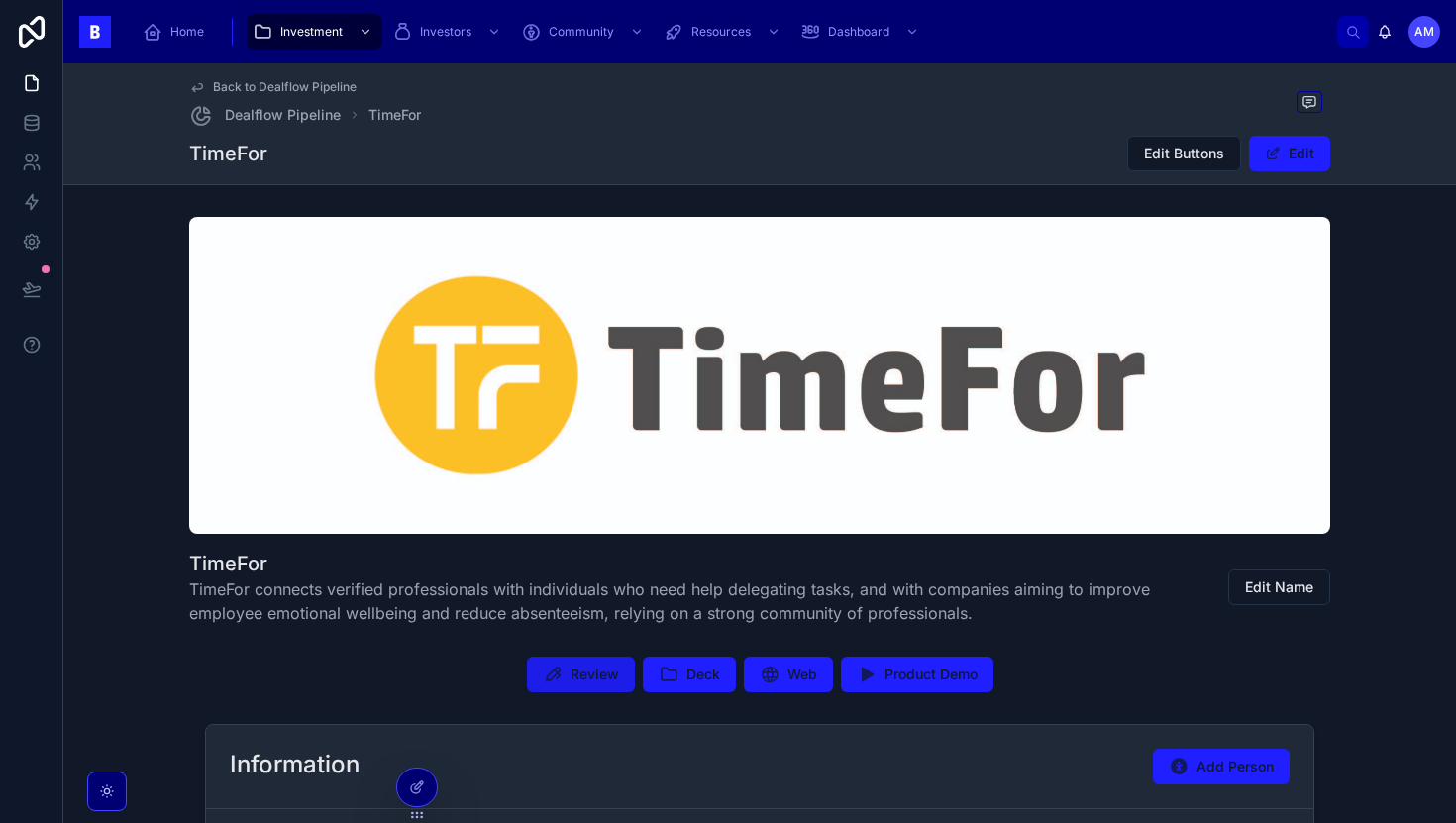 click on "Review" at bounding box center [580, 674] 